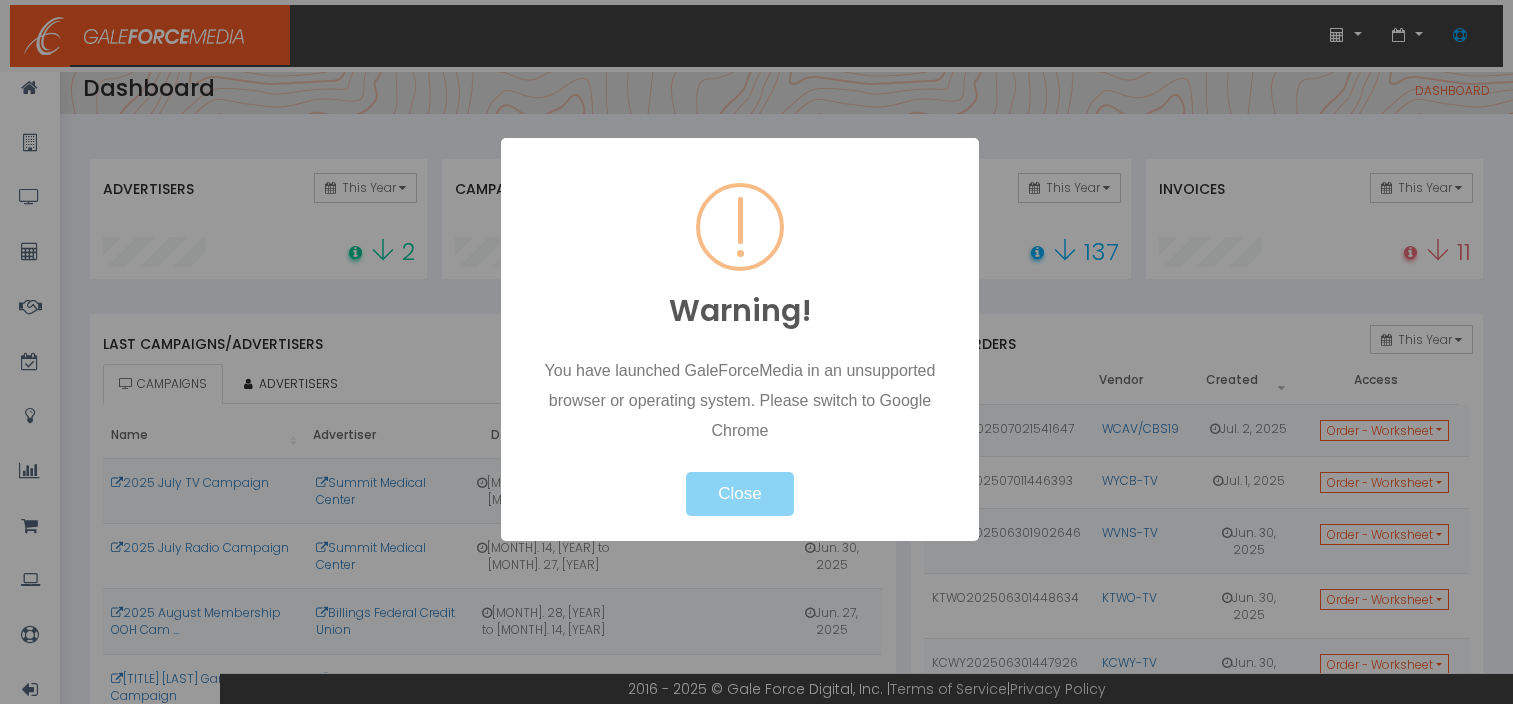 scroll, scrollTop: 0, scrollLeft: 0, axis: both 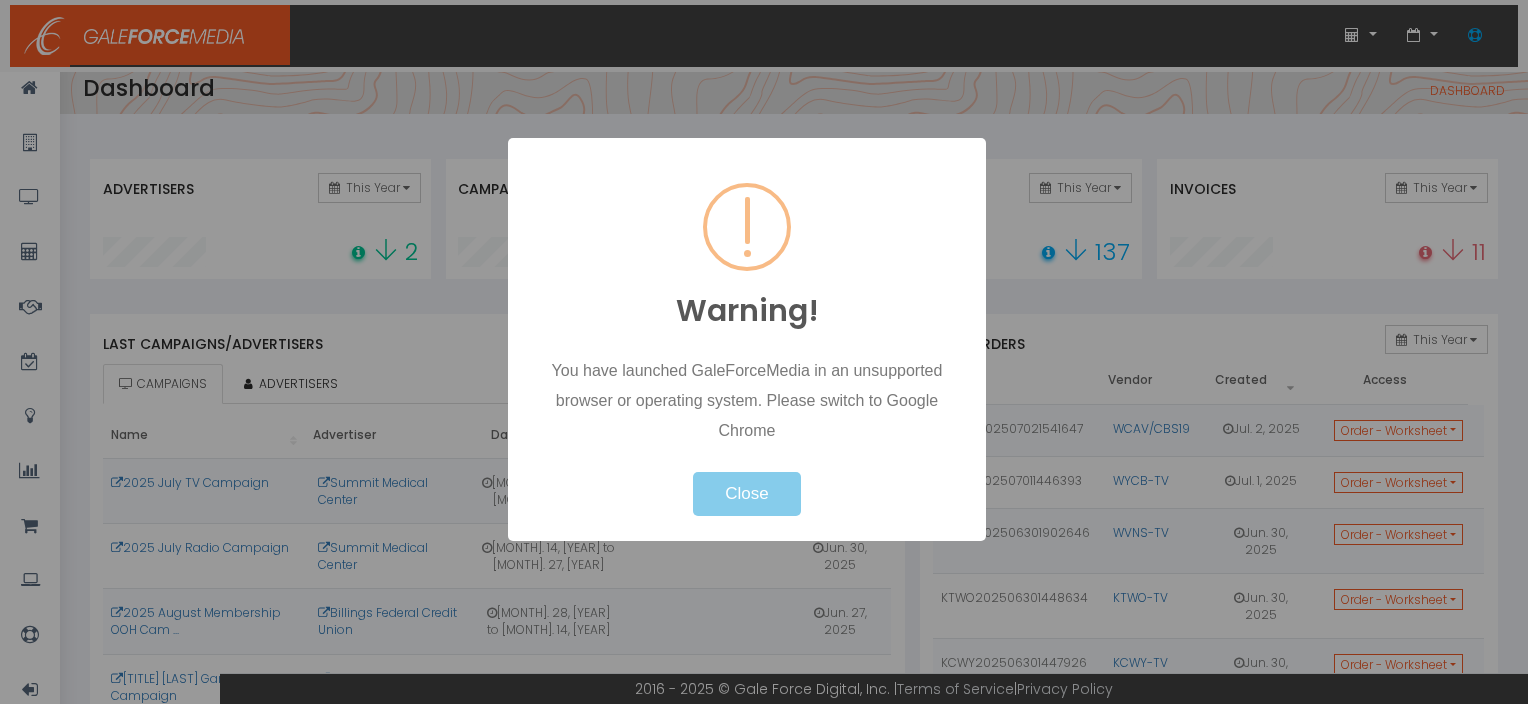 click on "Close" at bounding box center (746, 494) 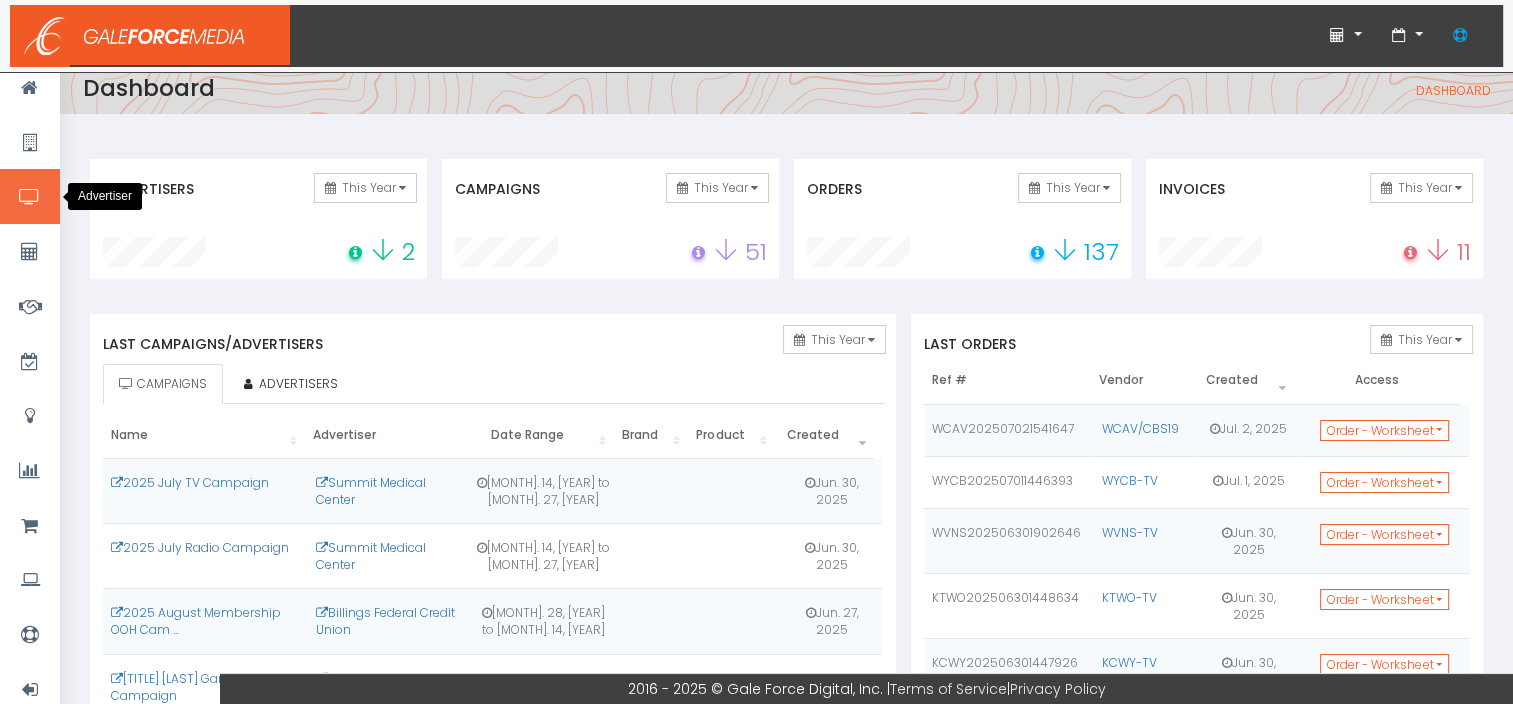 click at bounding box center [30, 196] 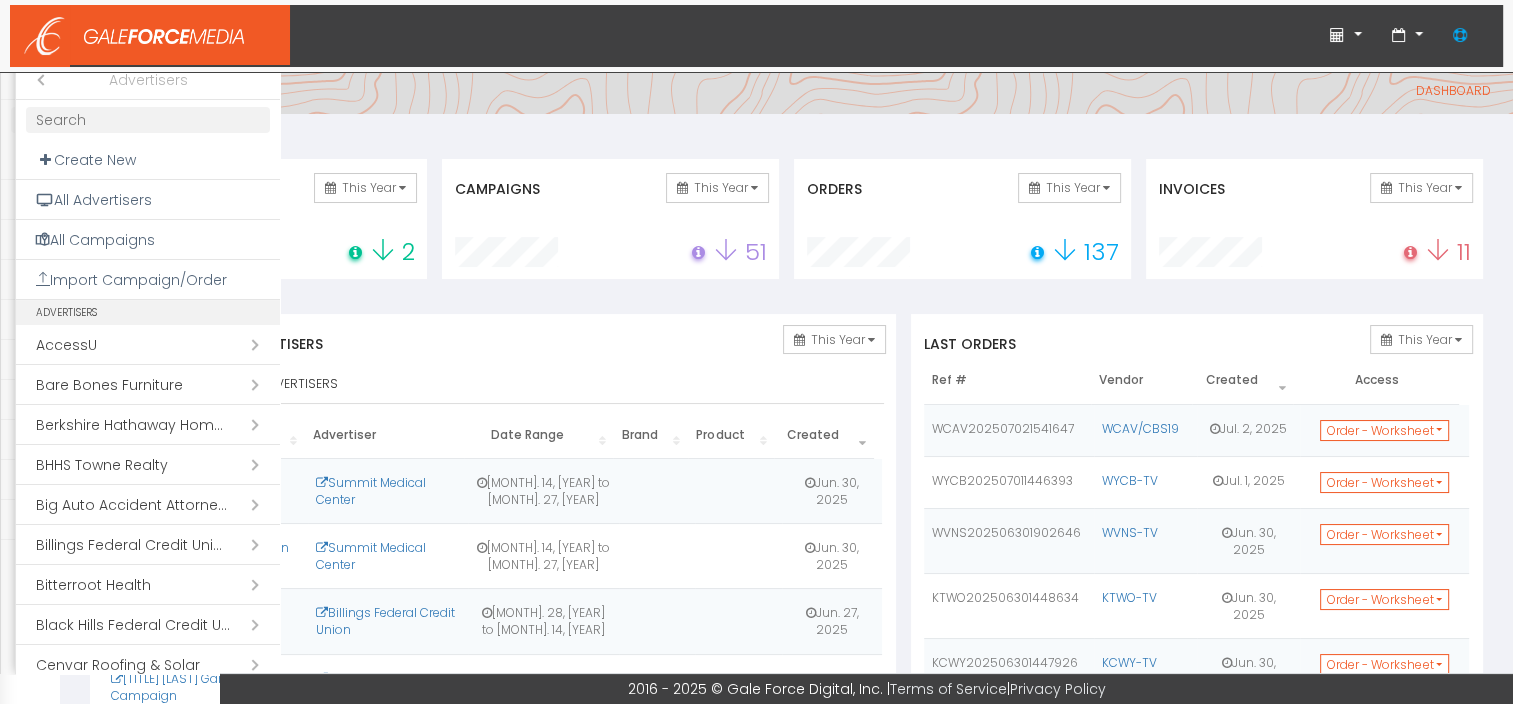 click on "Open submenu (  Billings Federal Credit Union)" at bounding box center [148, 545] 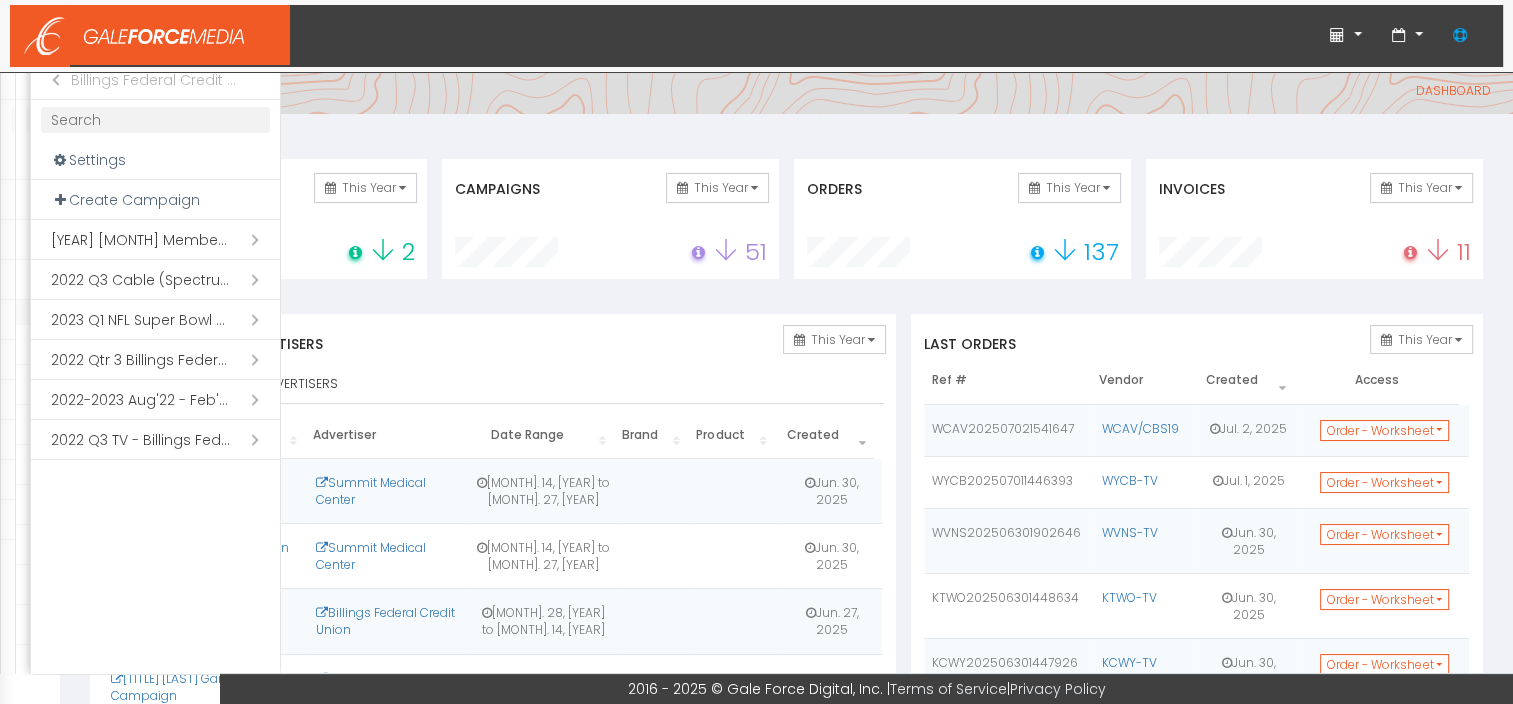 click on "Open submenu (   2025 August Membership OOH Campaign)" at bounding box center [155, 240] 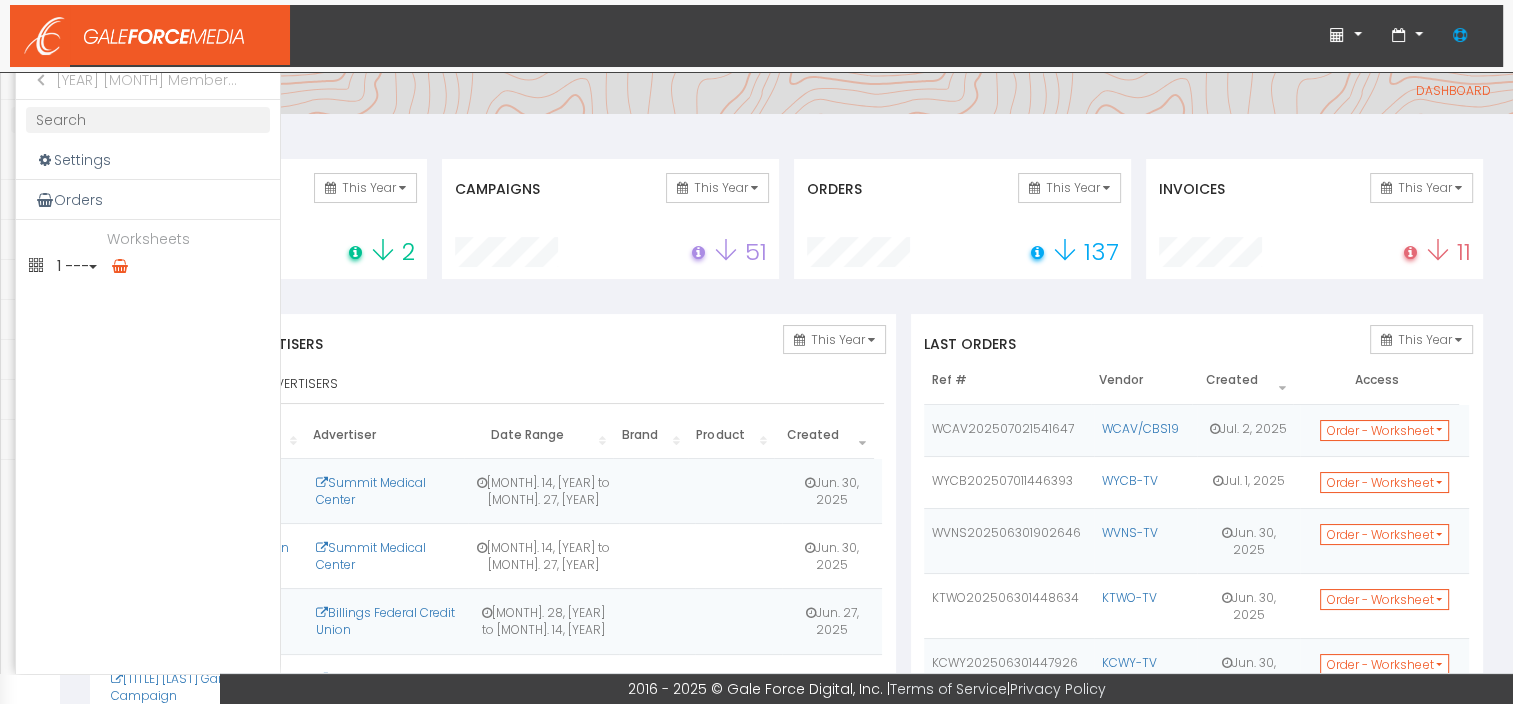 click at bounding box center (93, 267) 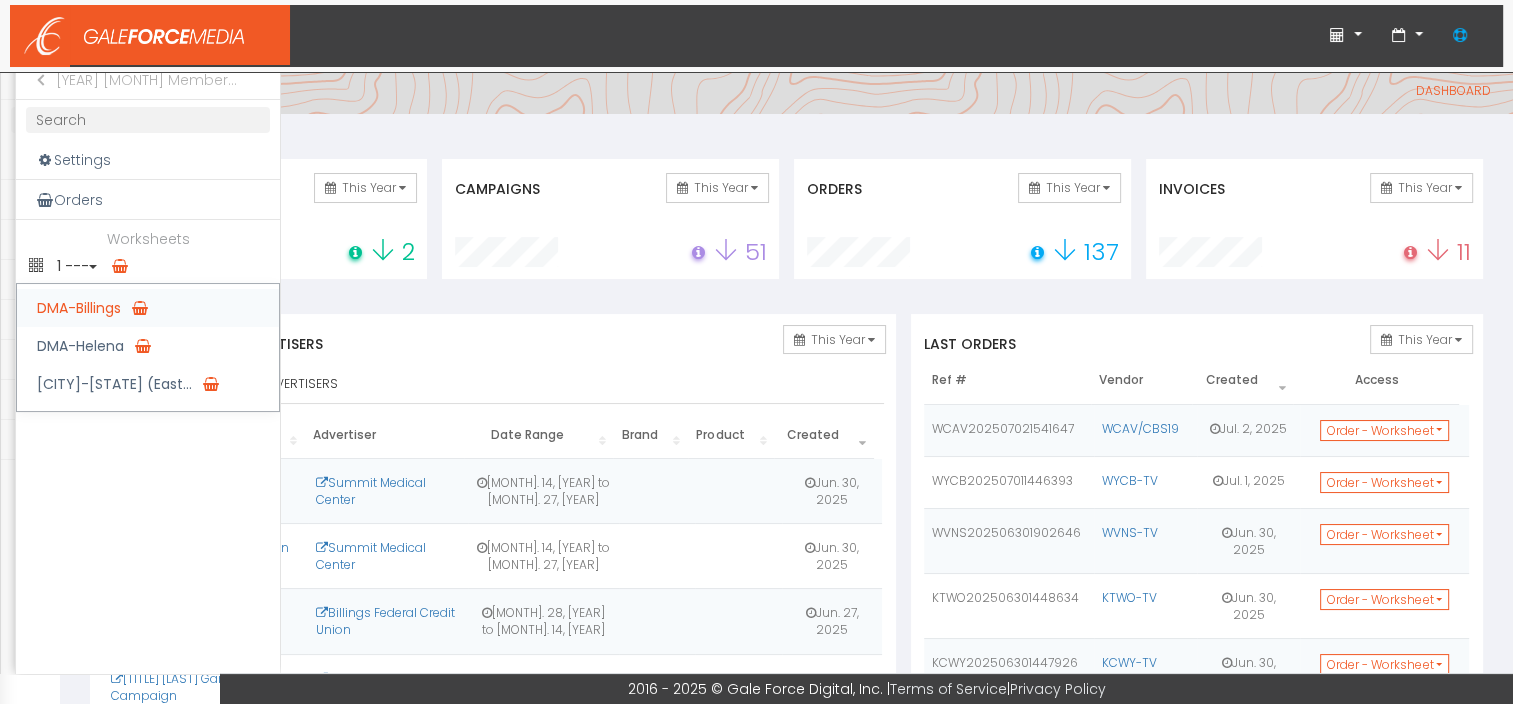 click on "DMA-Billings" at bounding box center (148, 308) 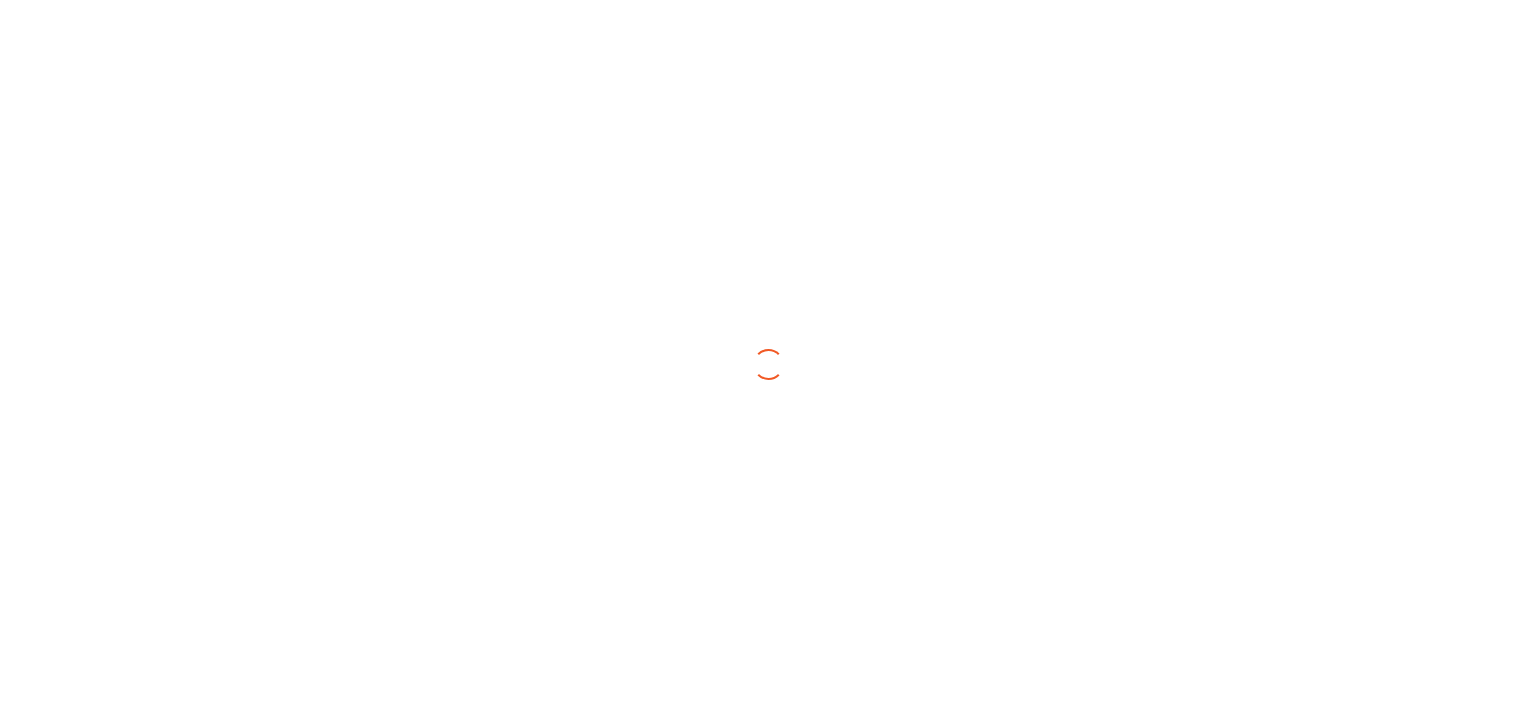 scroll, scrollTop: 0, scrollLeft: 0, axis: both 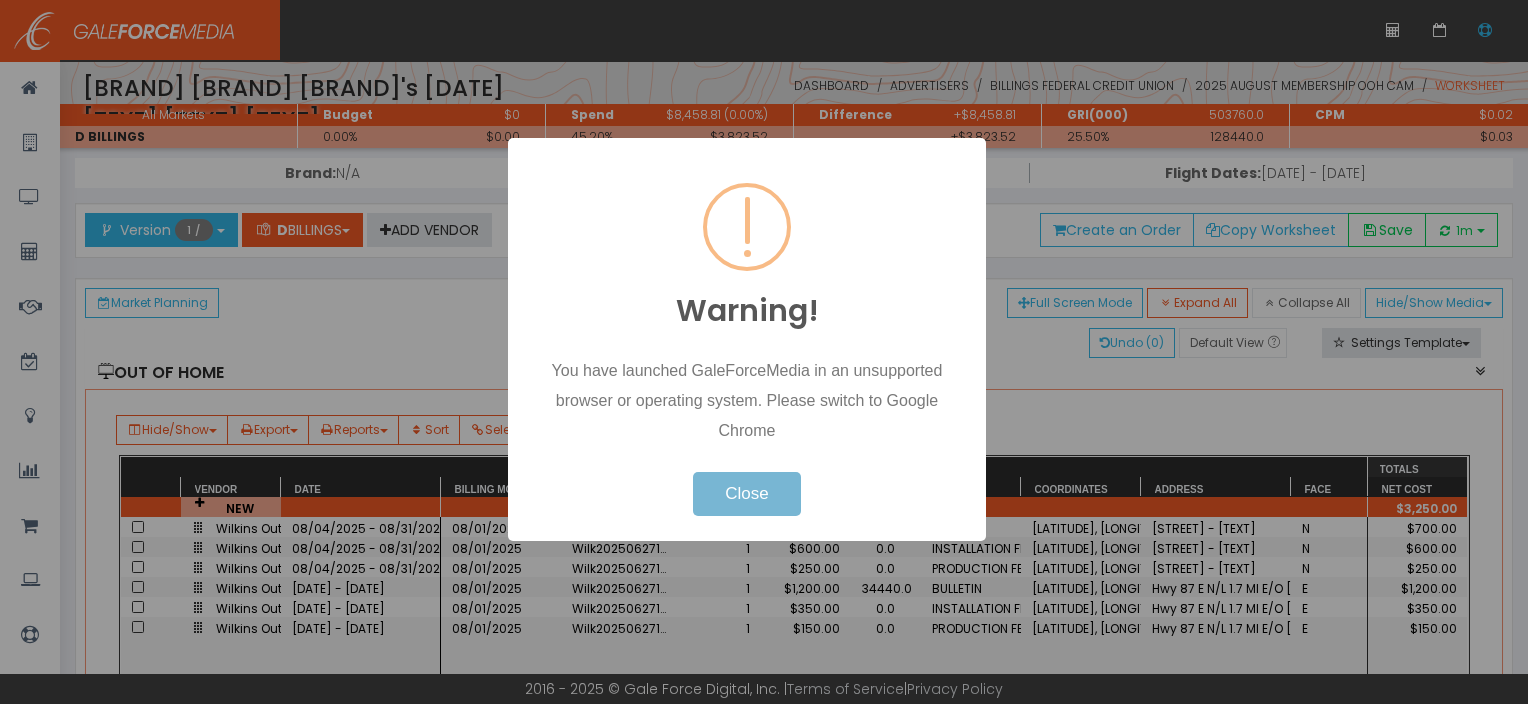 click on "Close" at bounding box center [746, 494] 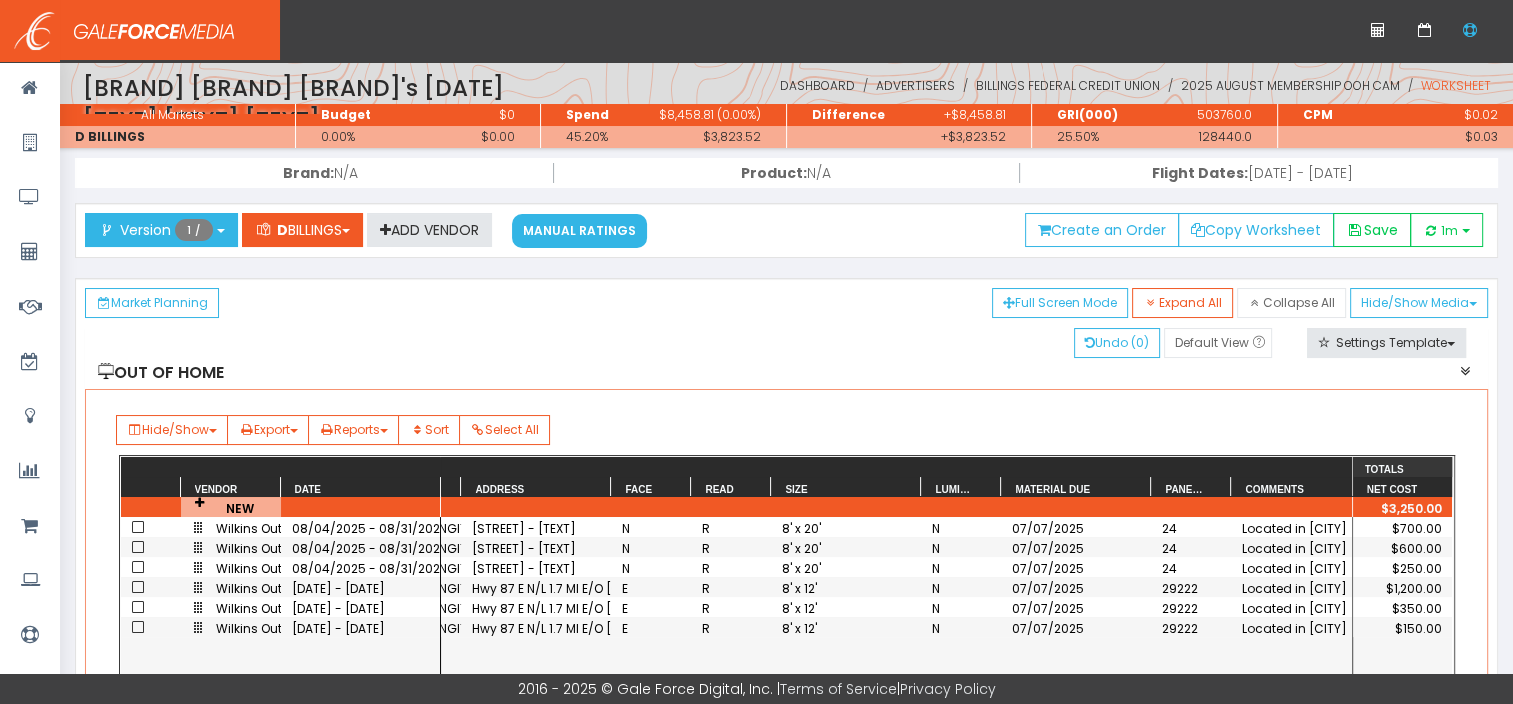 scroll, scrollTop: 0, scrollLeft: 707, axis: horizontal 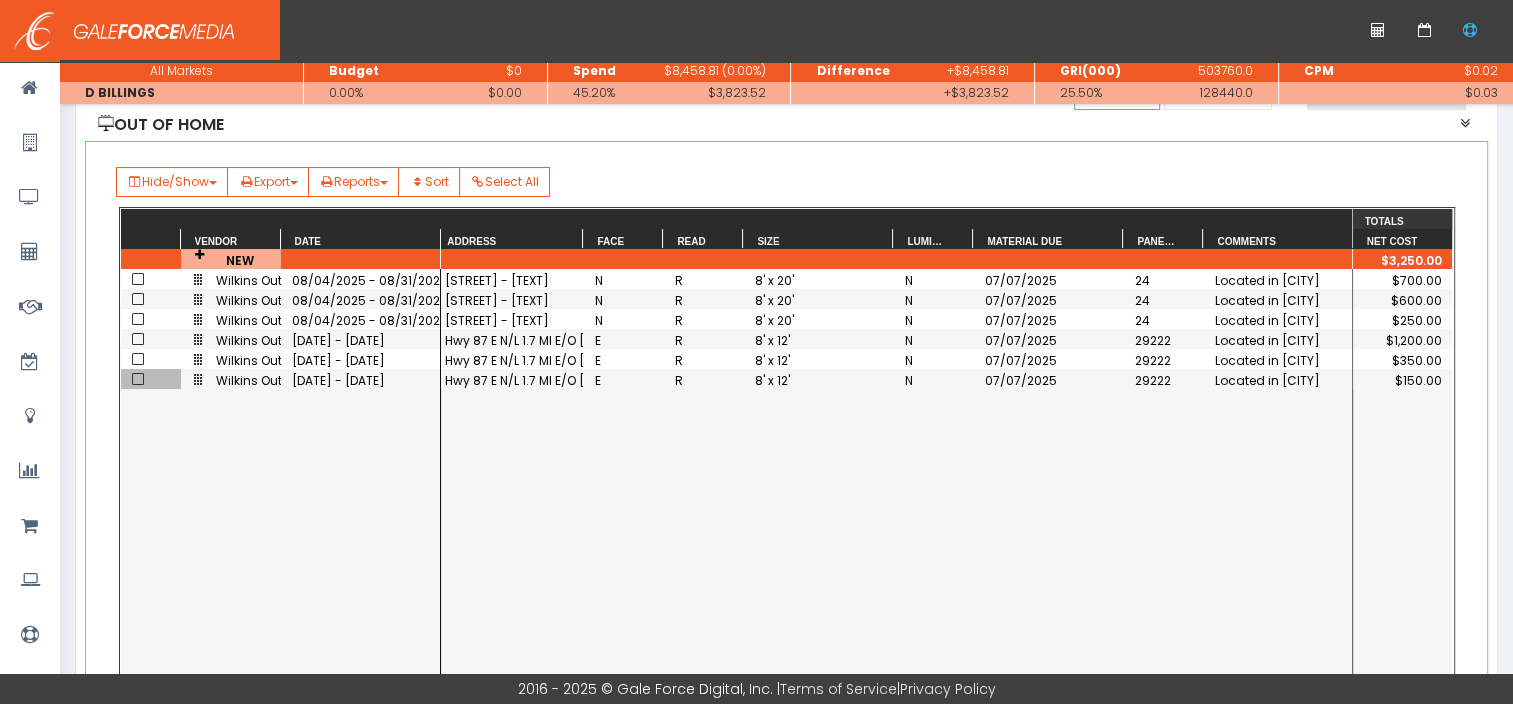 click at bounding box center (138, 379) 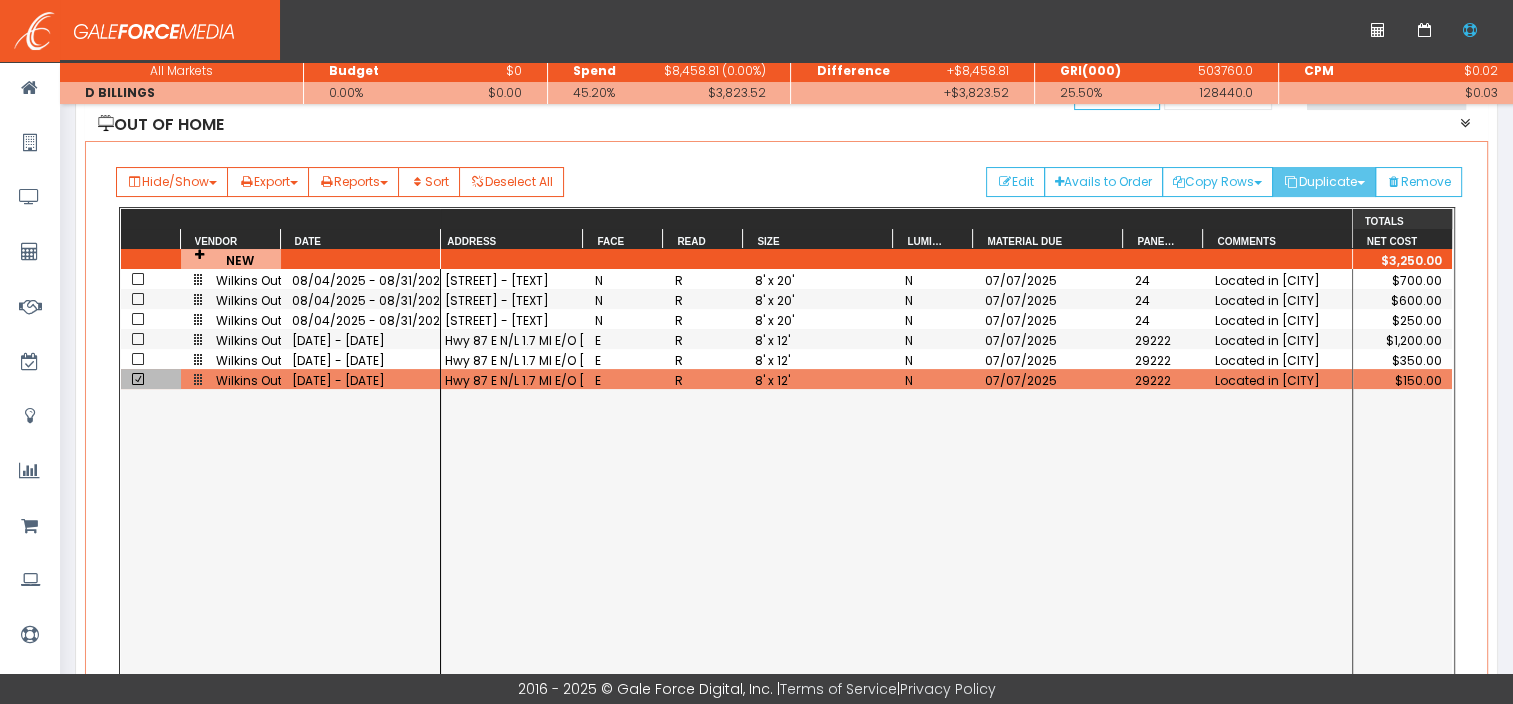 click on "Duplicate" at bounding box center [1217, 182] 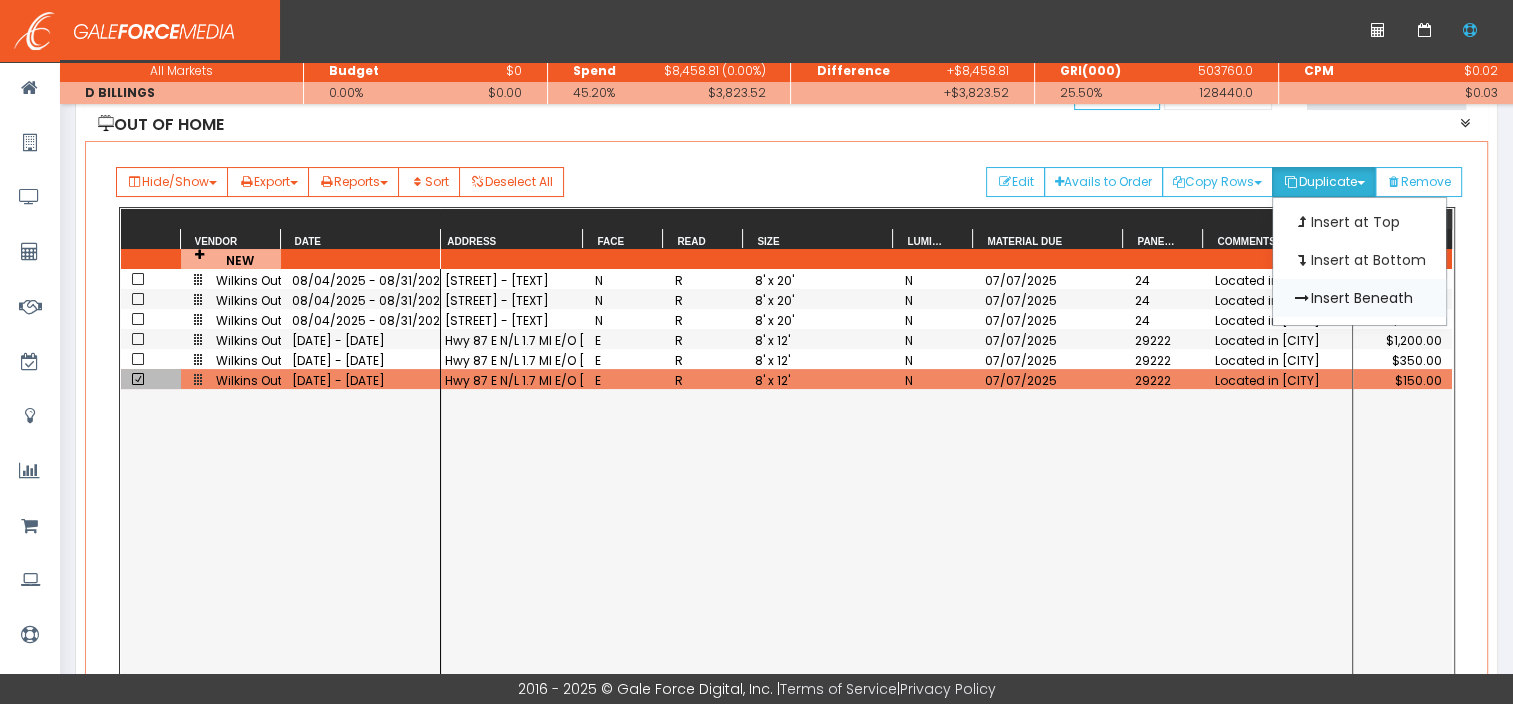 click on "Insert Beneath" at bounding box center [1359, 222] 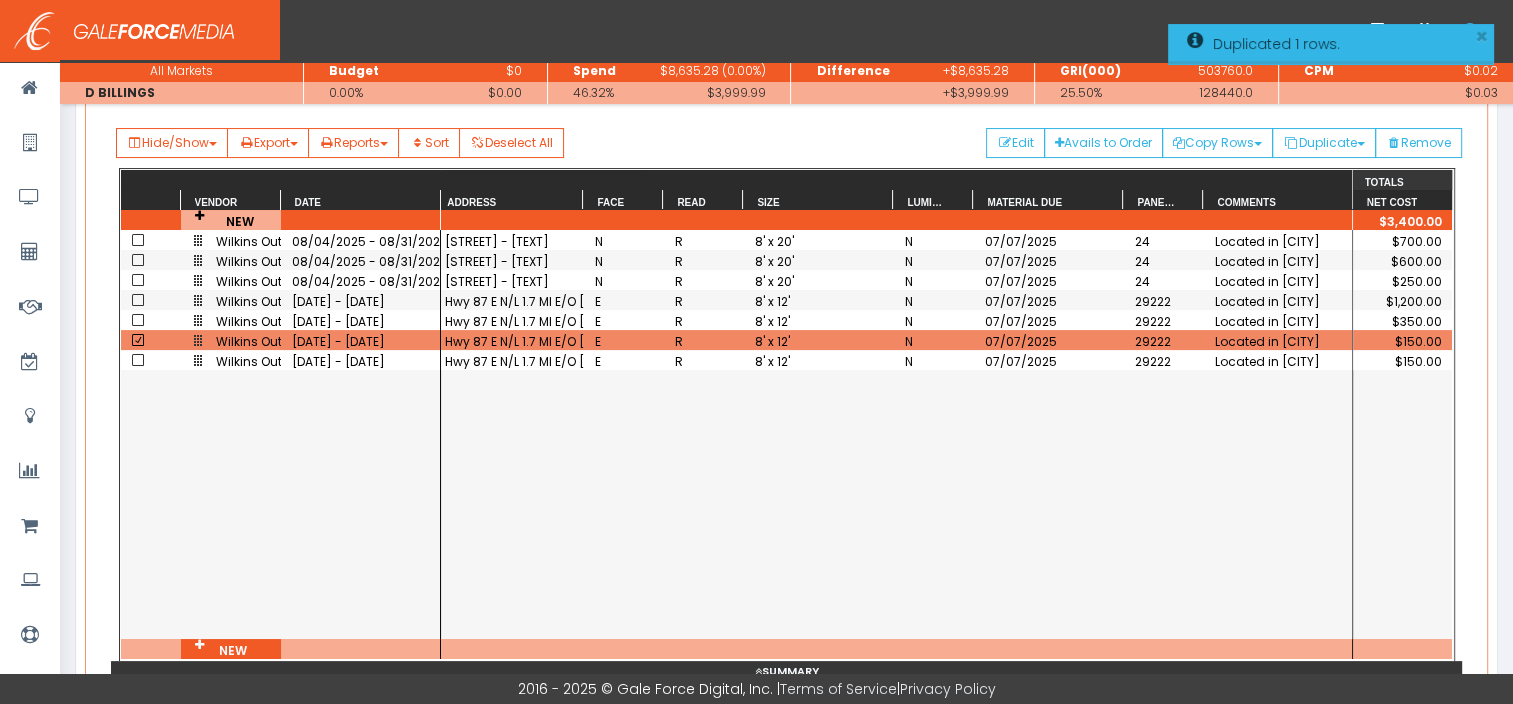 scroll, scrollTop: 259, scrollLeft: 0, axis: vertical 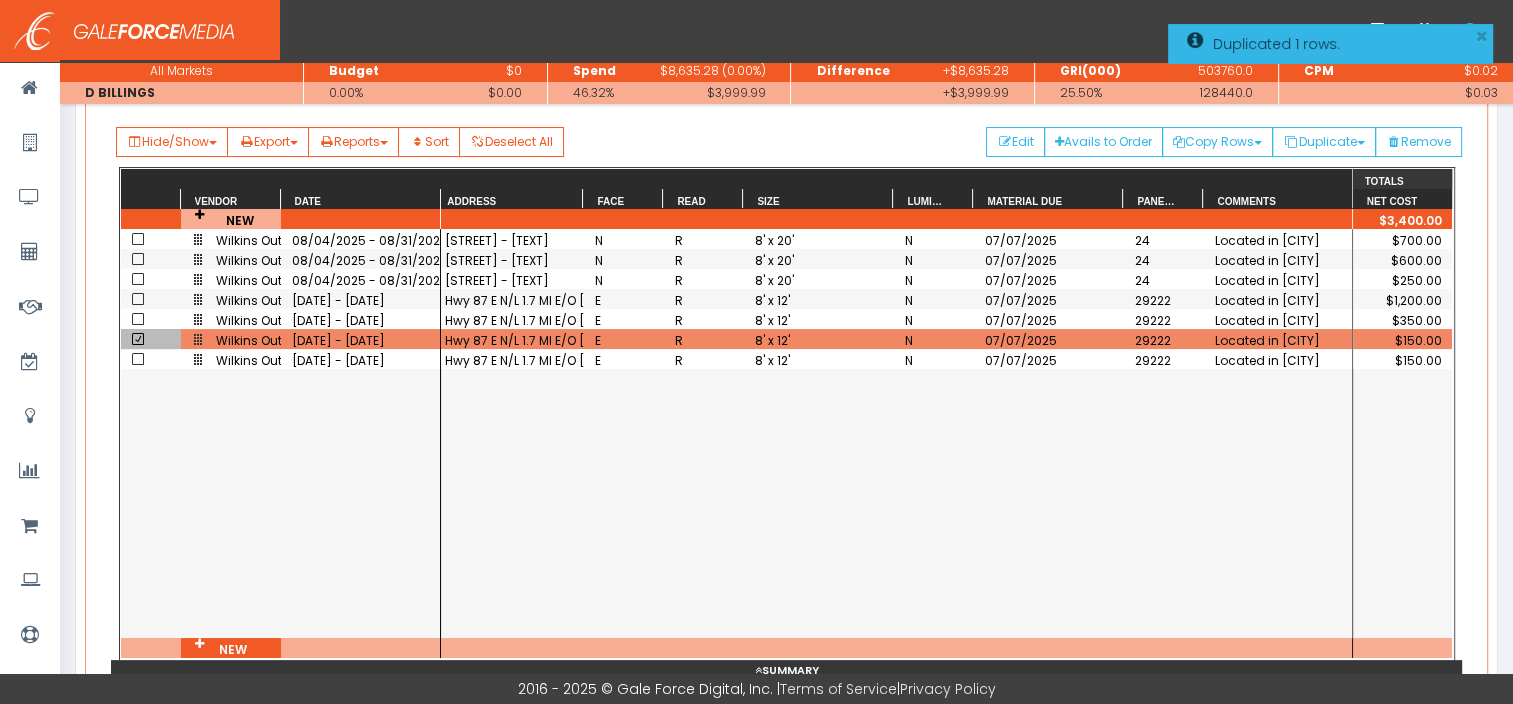 click at bounding box center (138, 339) 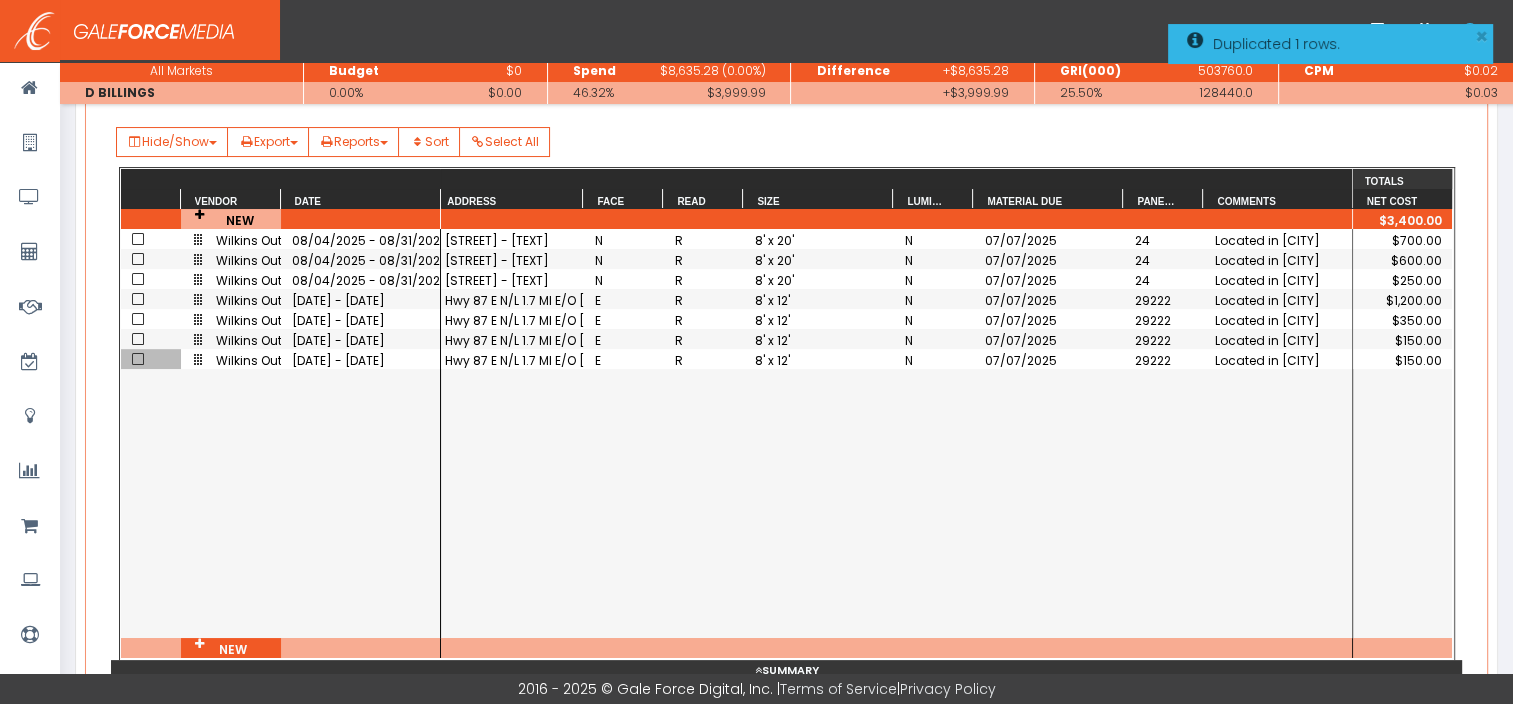 click at bounding box center (138, 359) 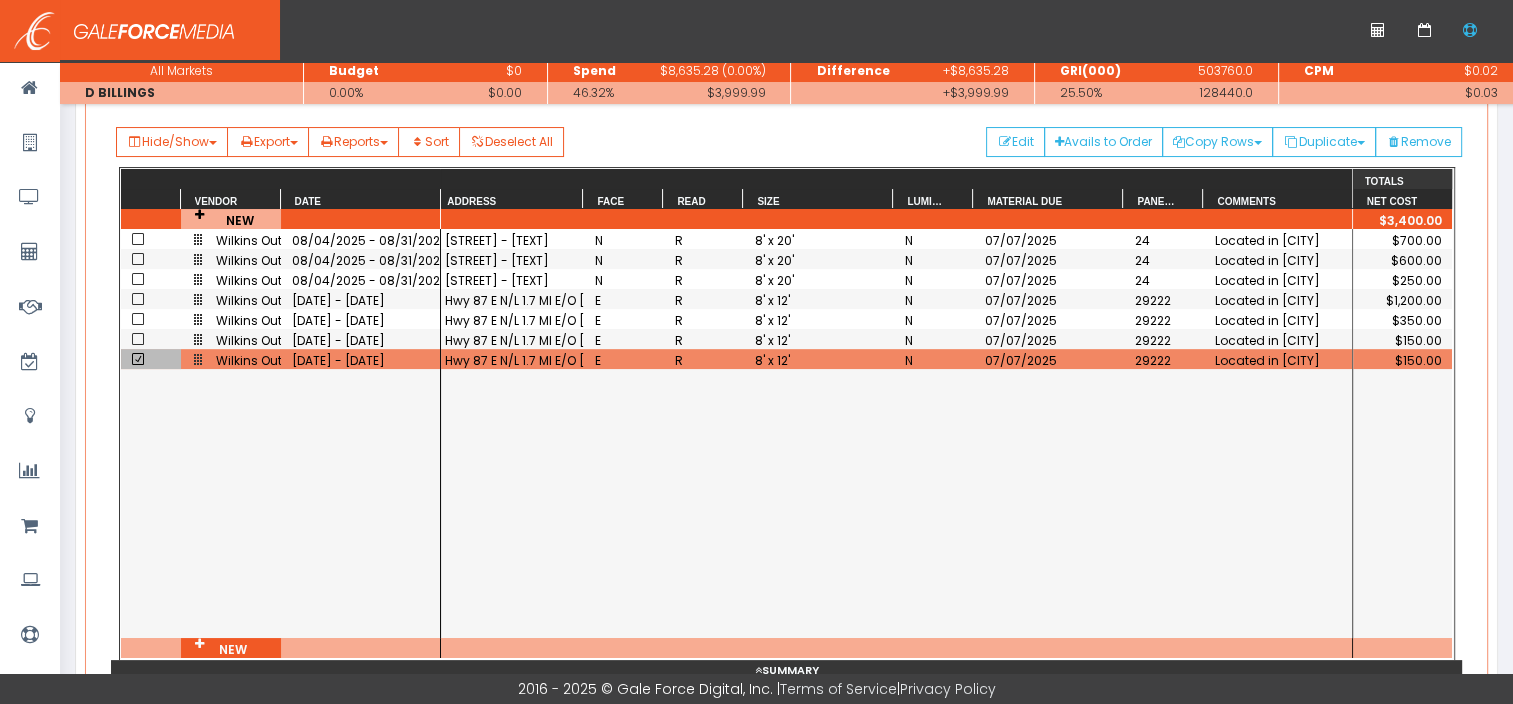 click on "08/11/2025 - 09/07/2025" at bounding box center (361, 360) 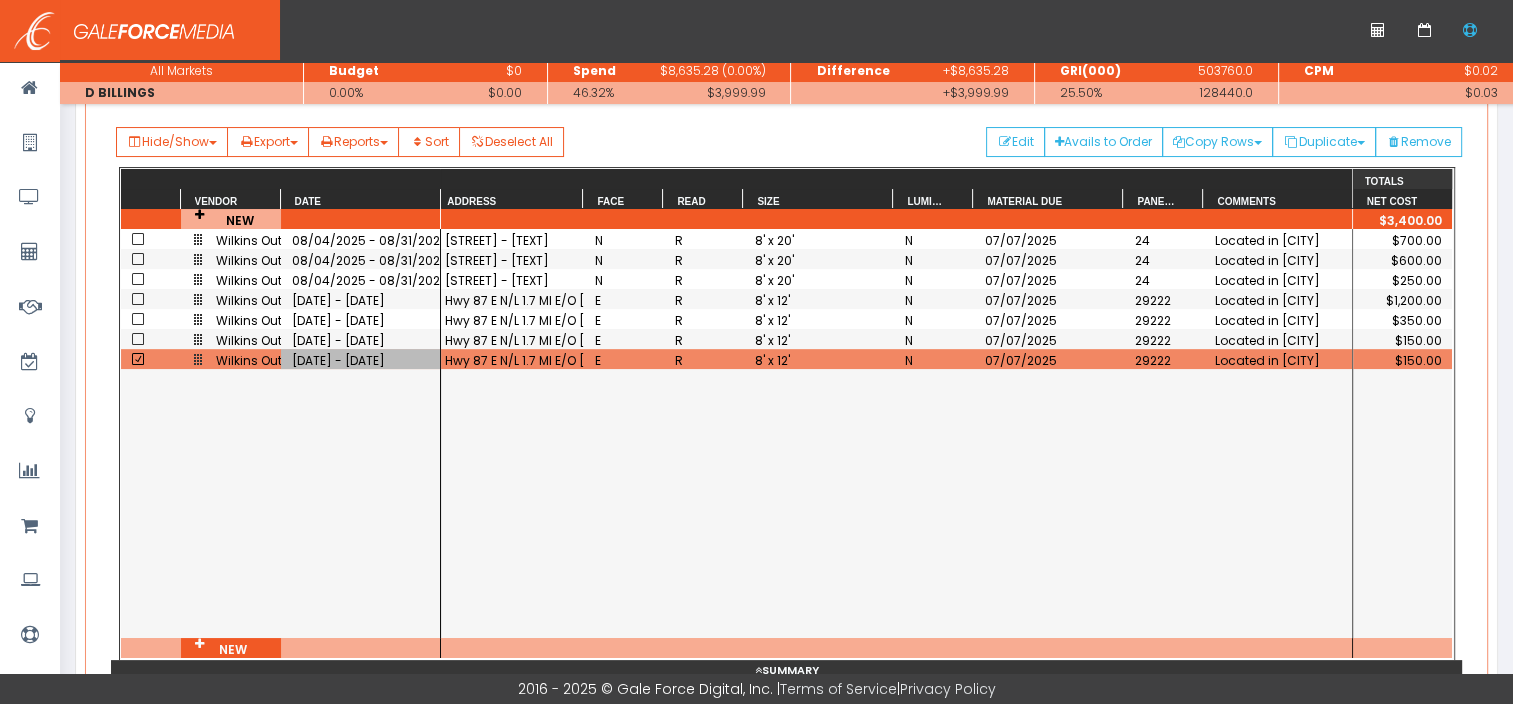 click on "08/11/2025 - 09/07/2025" at bounding box center [361, 360] 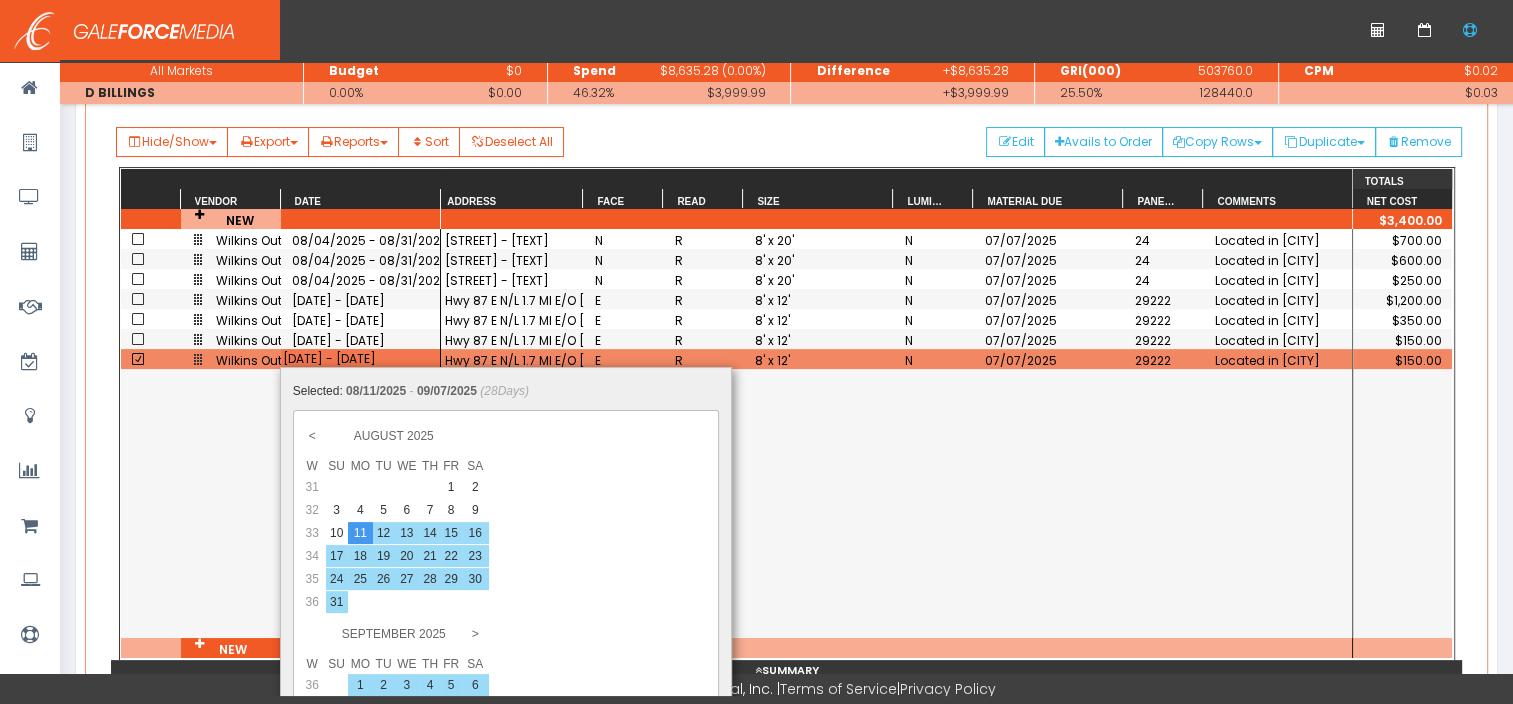 click on "4" at bounding box center [451, 487] 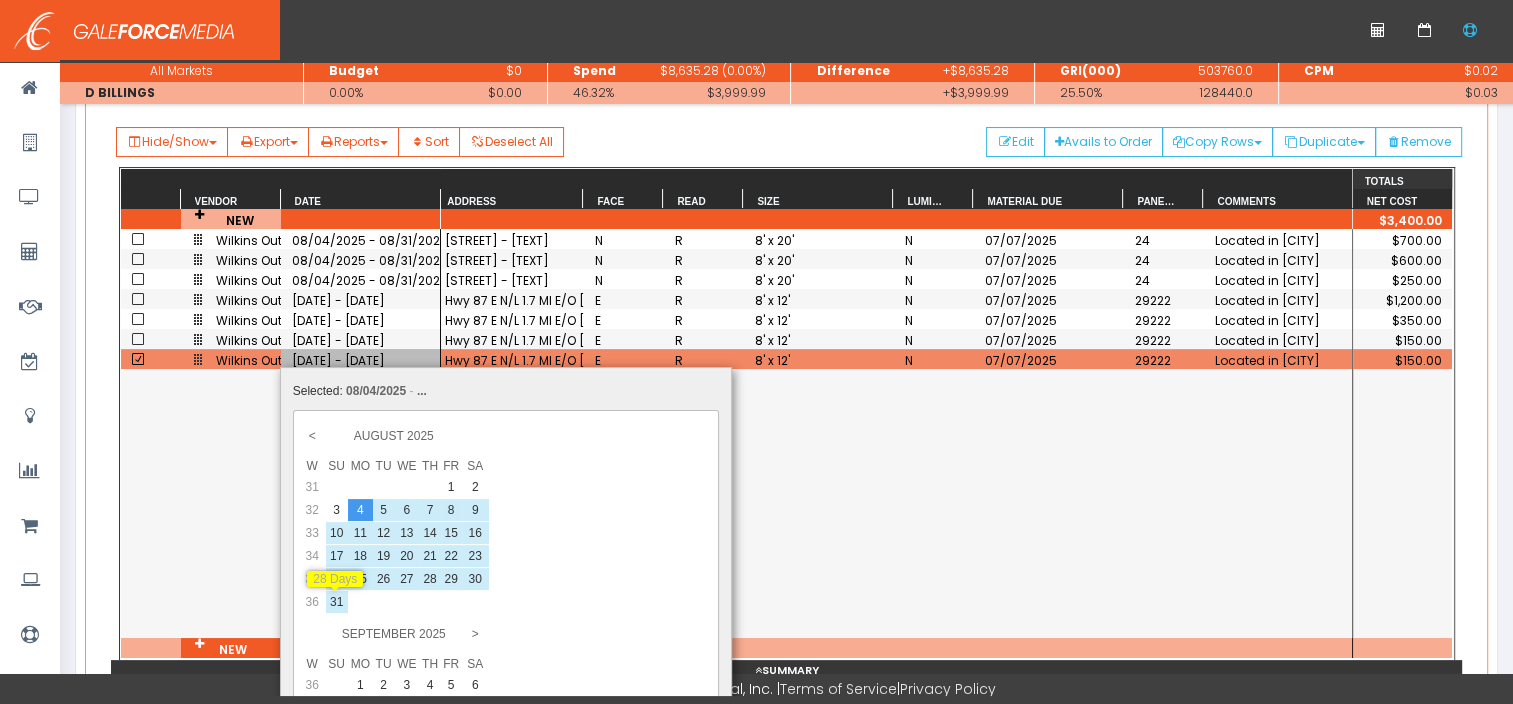 click on "31" at bounding box center [383, 510] 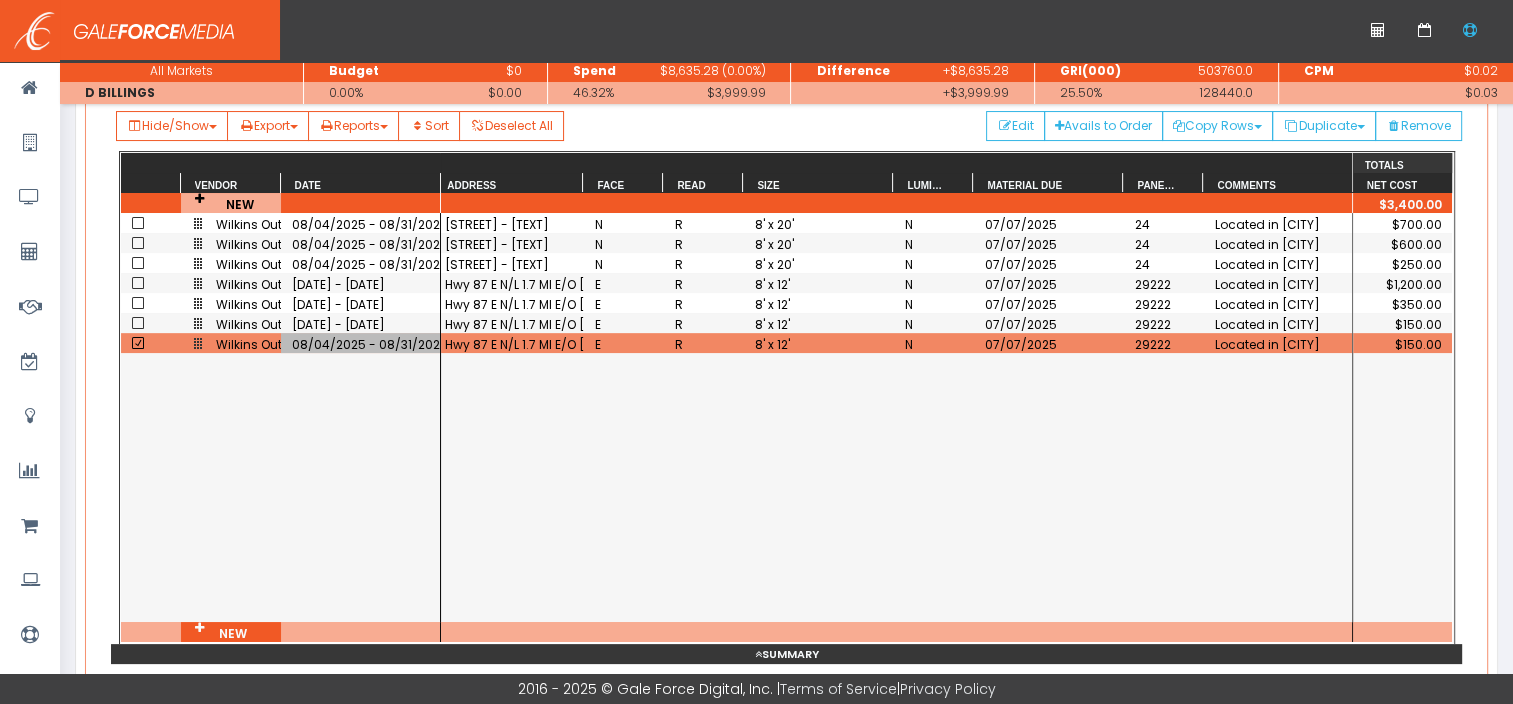 scroll, scrollTop: 271, scrollLeft: 0, axis: vertical 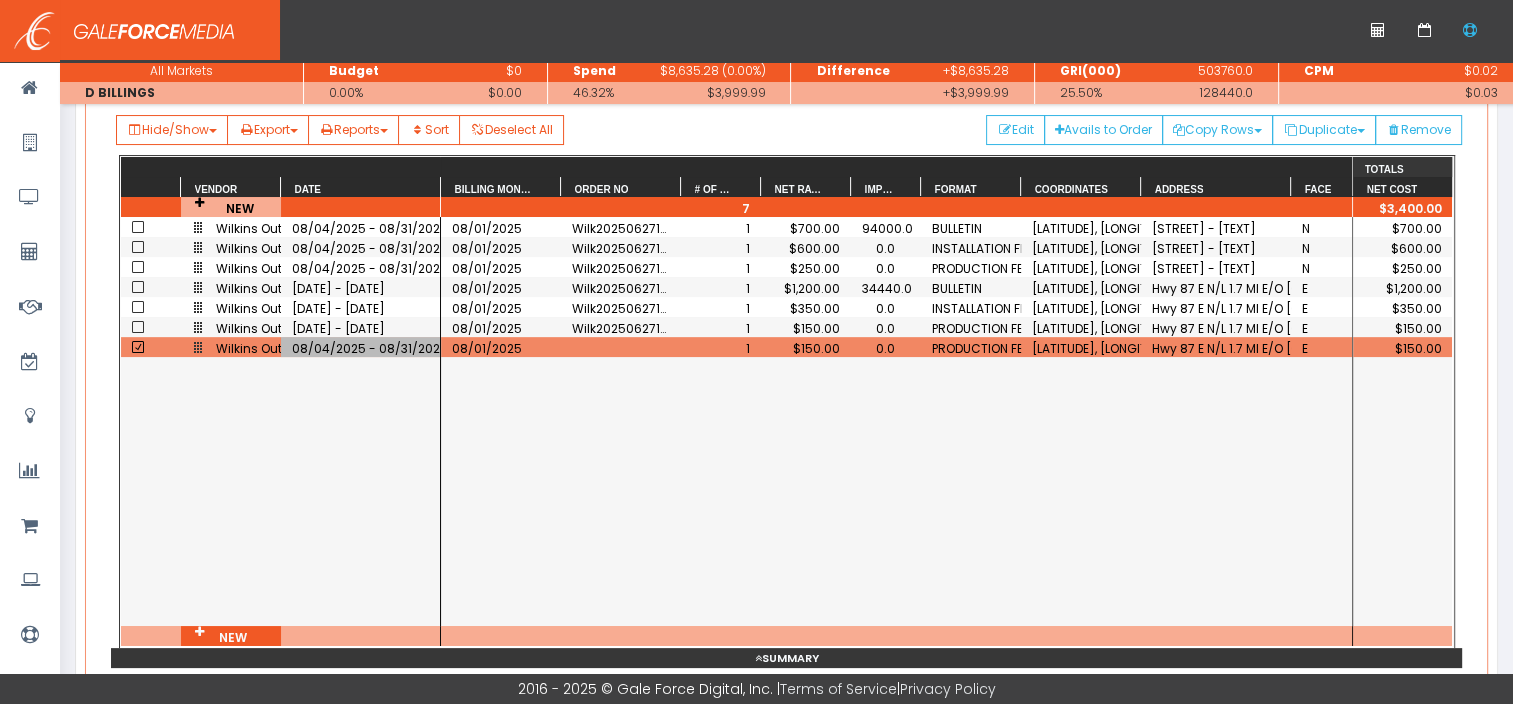 click on "$150.00" at bounding box center (806, 348) 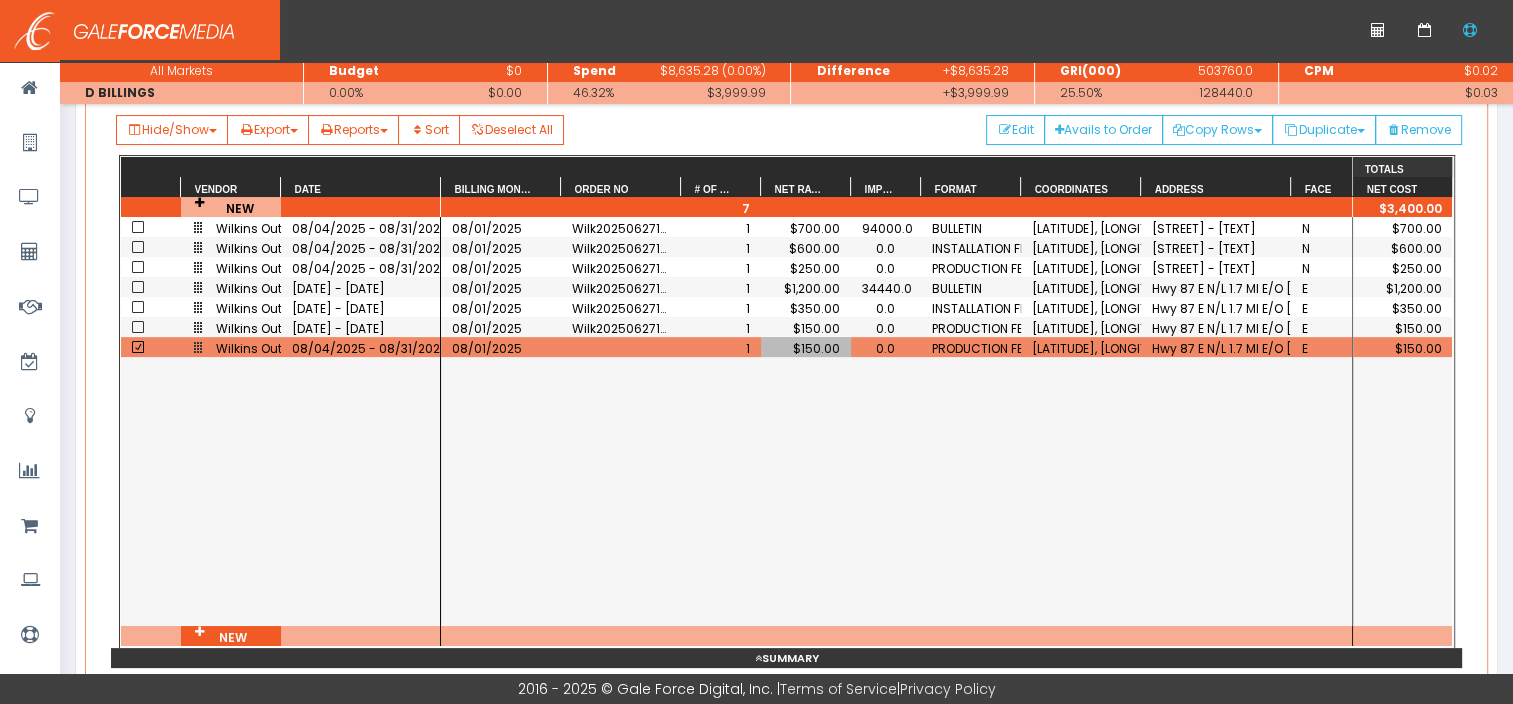 scroll, scrollTop: 0, scrollLeft: 67, axis: horizontal 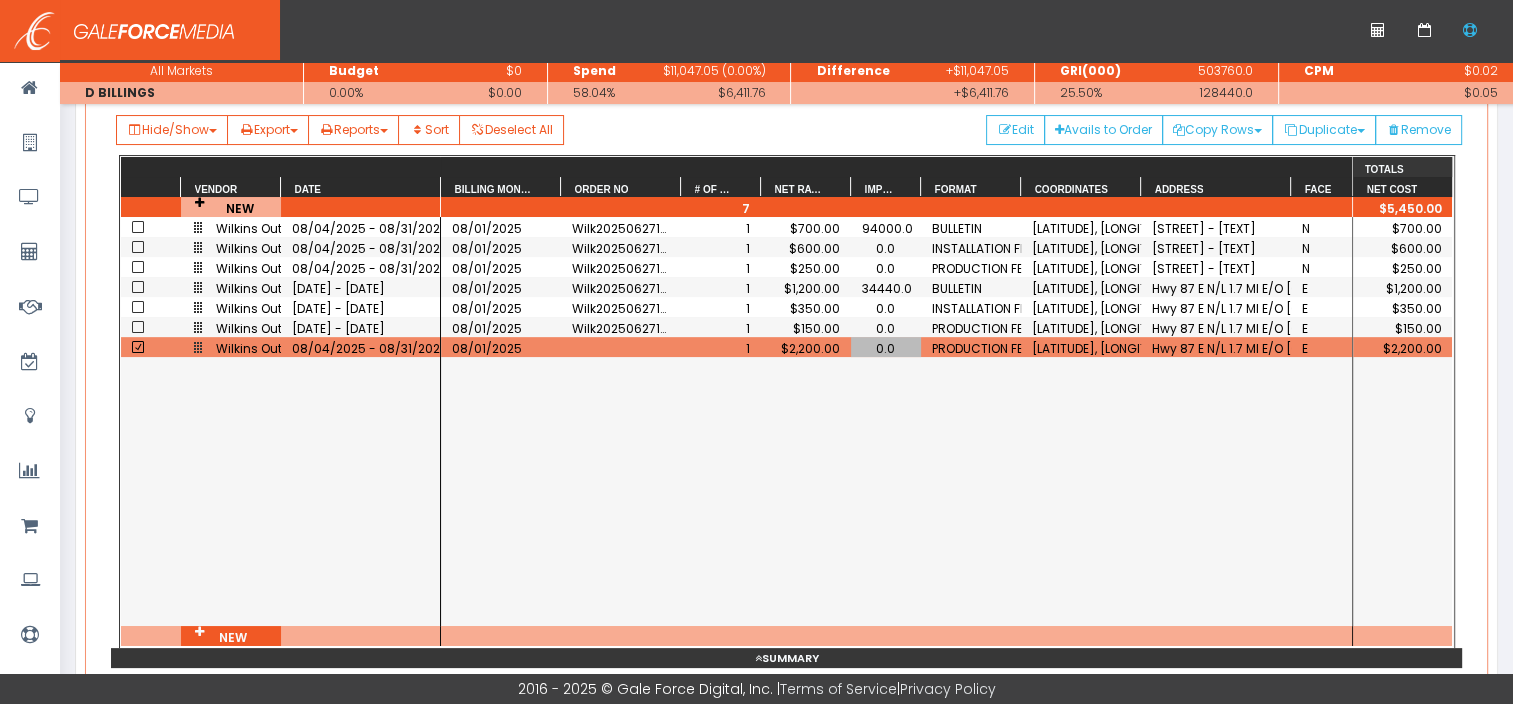 click on "0.0" at bounding box center (886, 348) 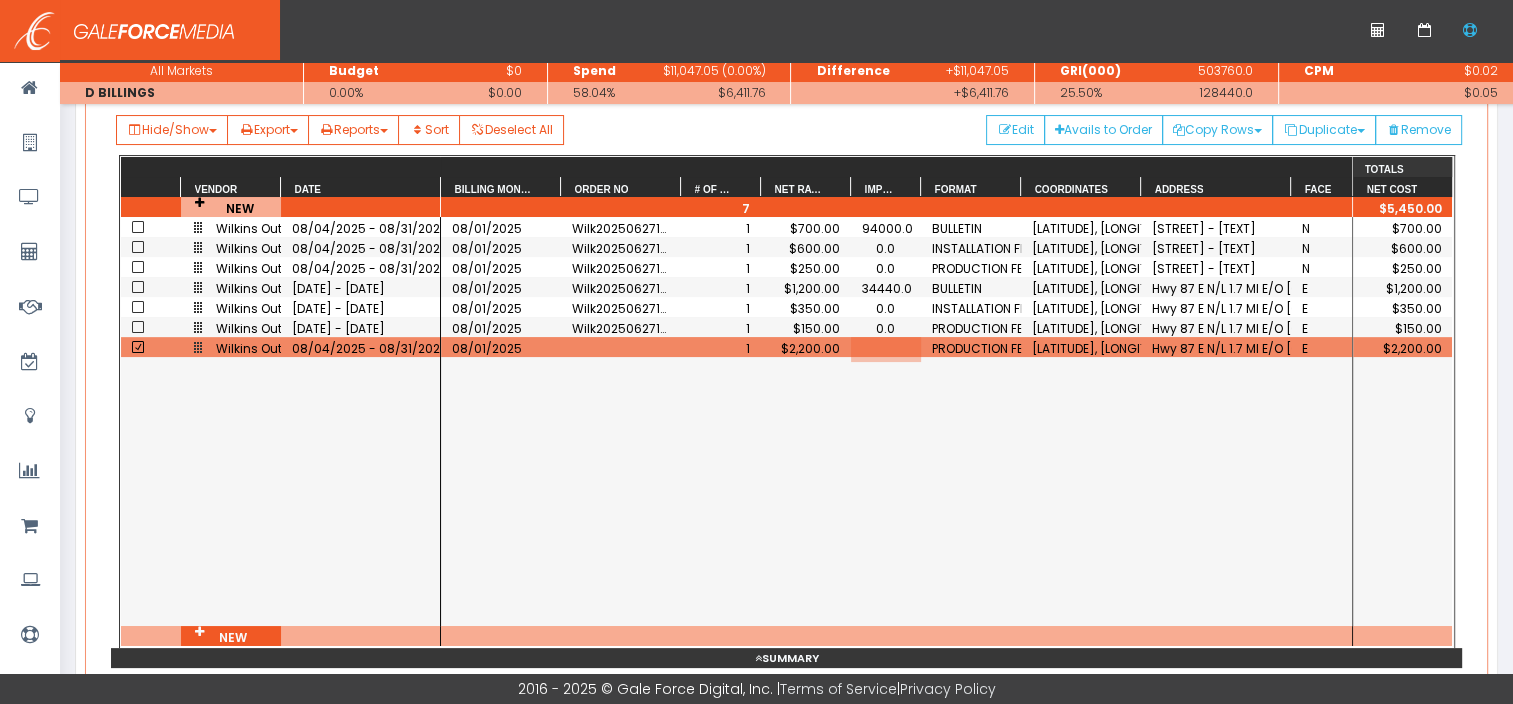 scroll, scrollTop: 0, scrollLeft: 0, axis: both 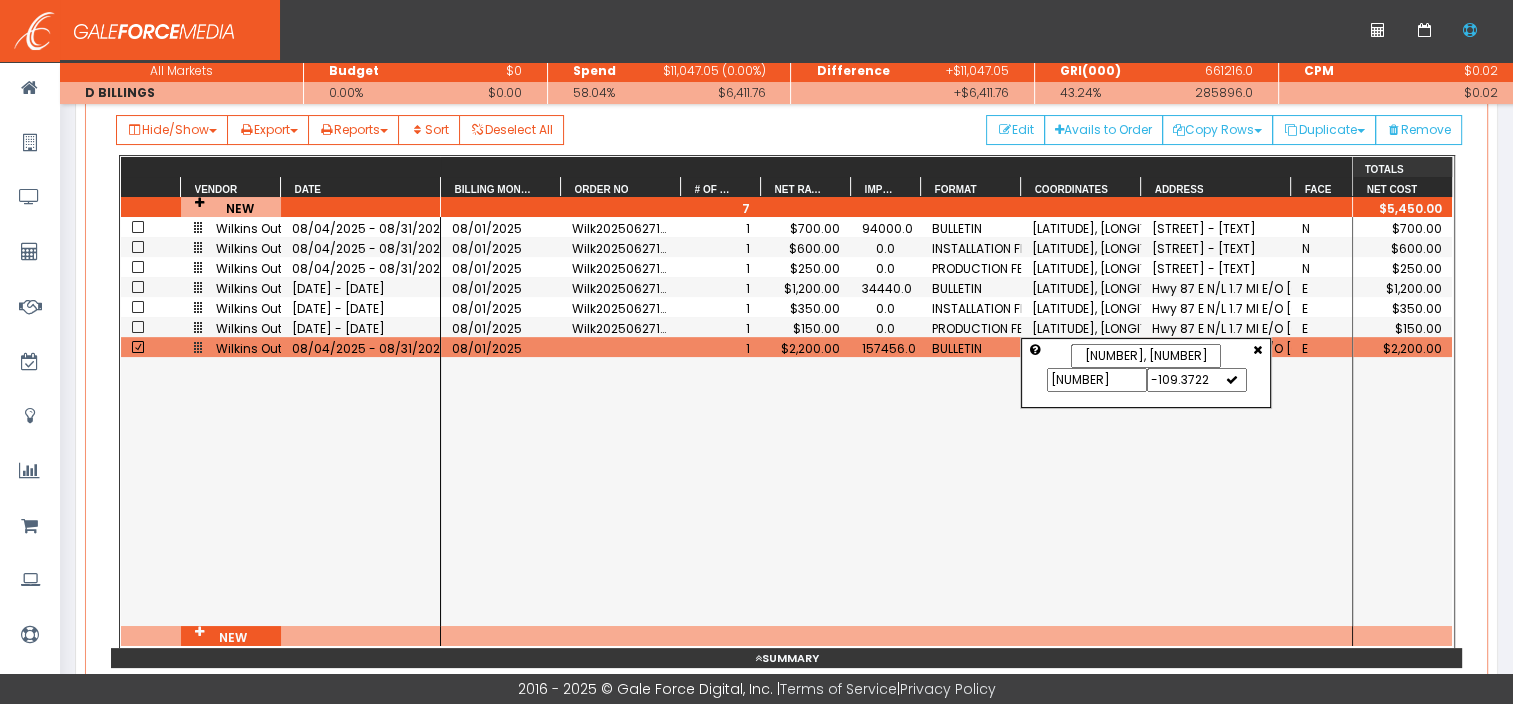 type on "45.63170" 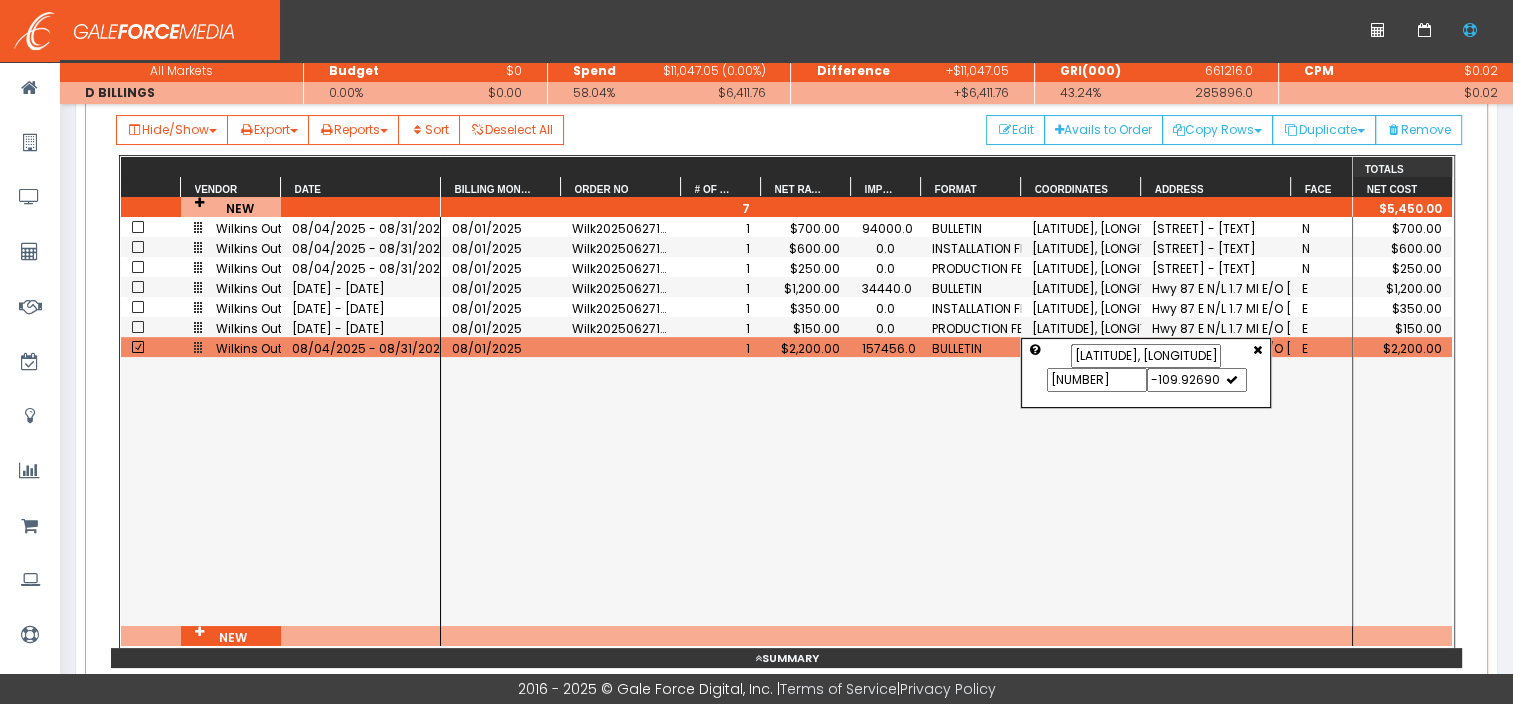 type on "-109.92690" 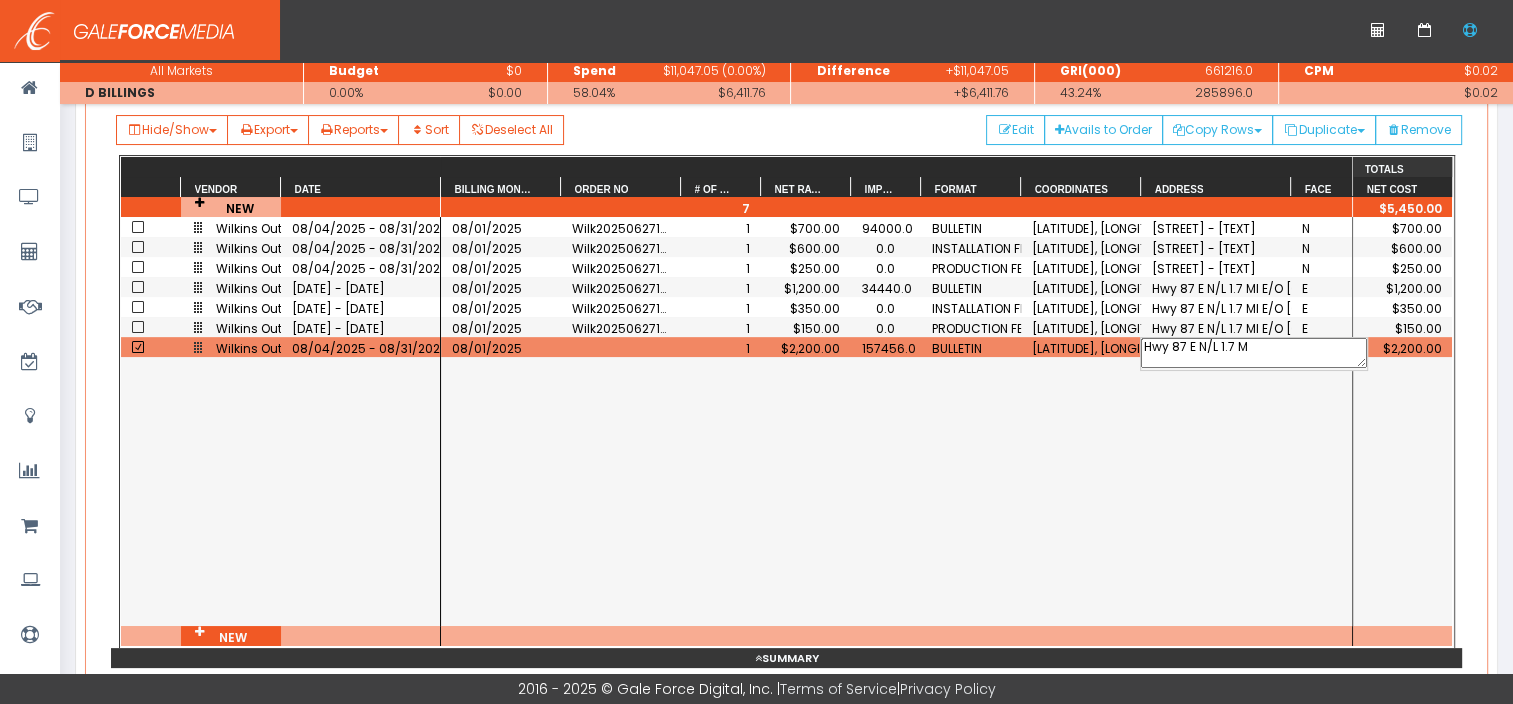 scroll, scrollTop: 0, scrollLeft: 0, axis: both 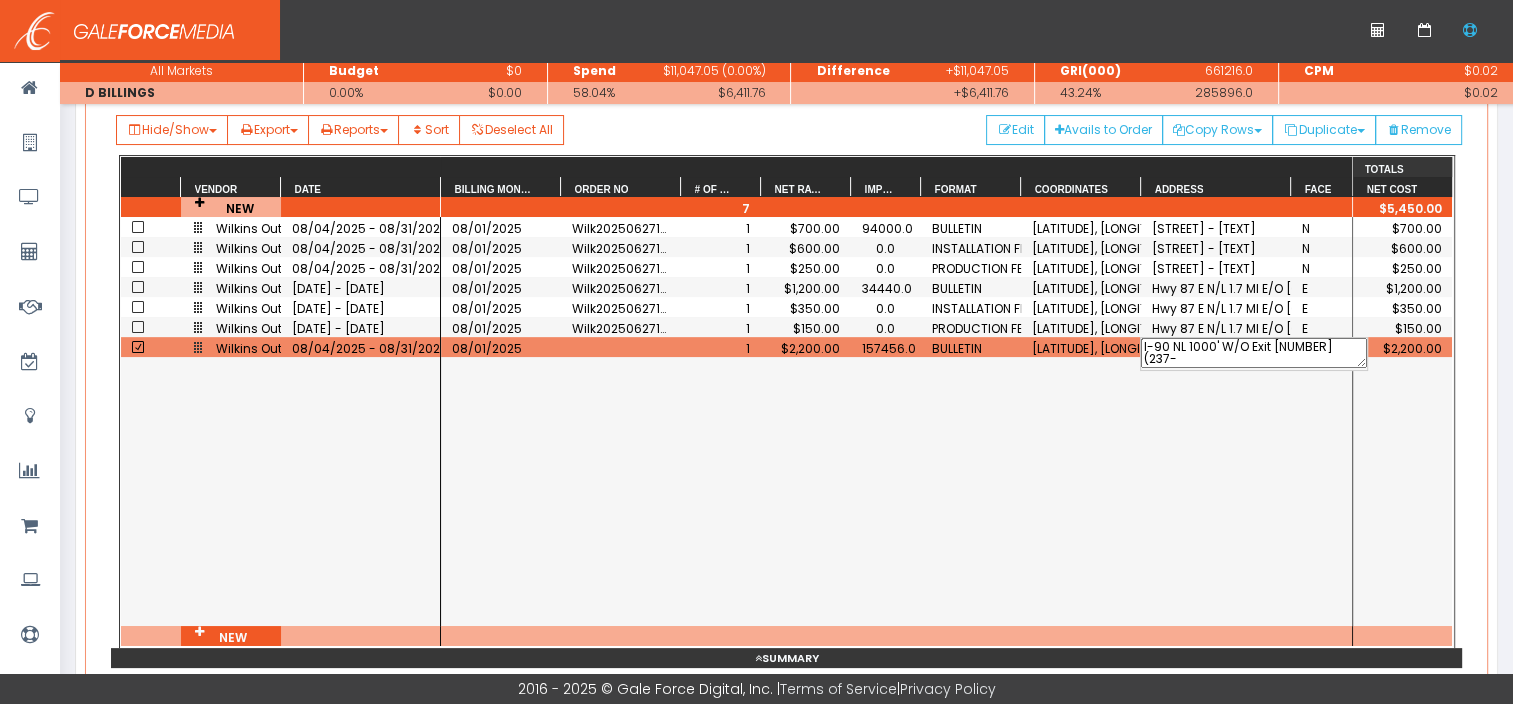 type on "I-90 NL 1000' W/O Exit 426 (237-" 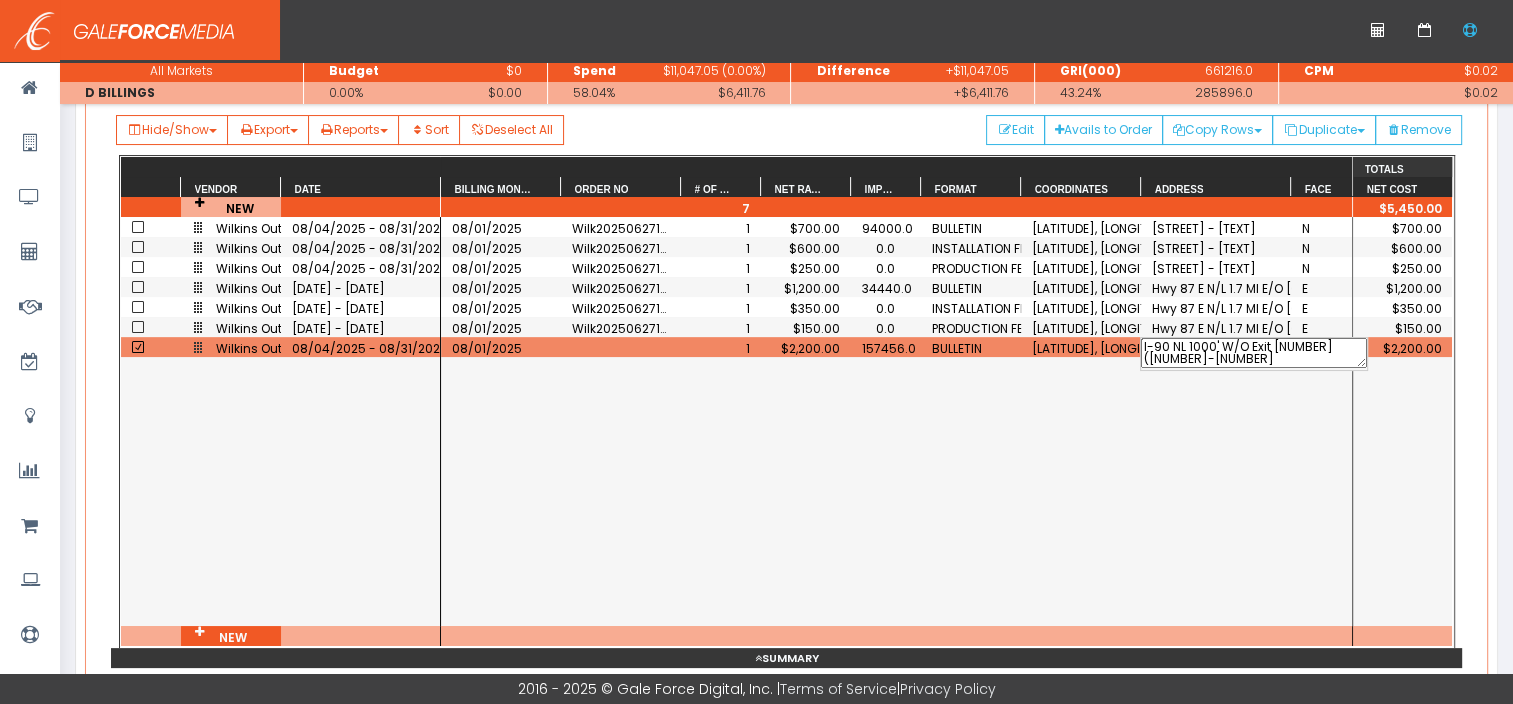 scroll, scrollTop: 12, scrollLeft: 0, axis: vertical 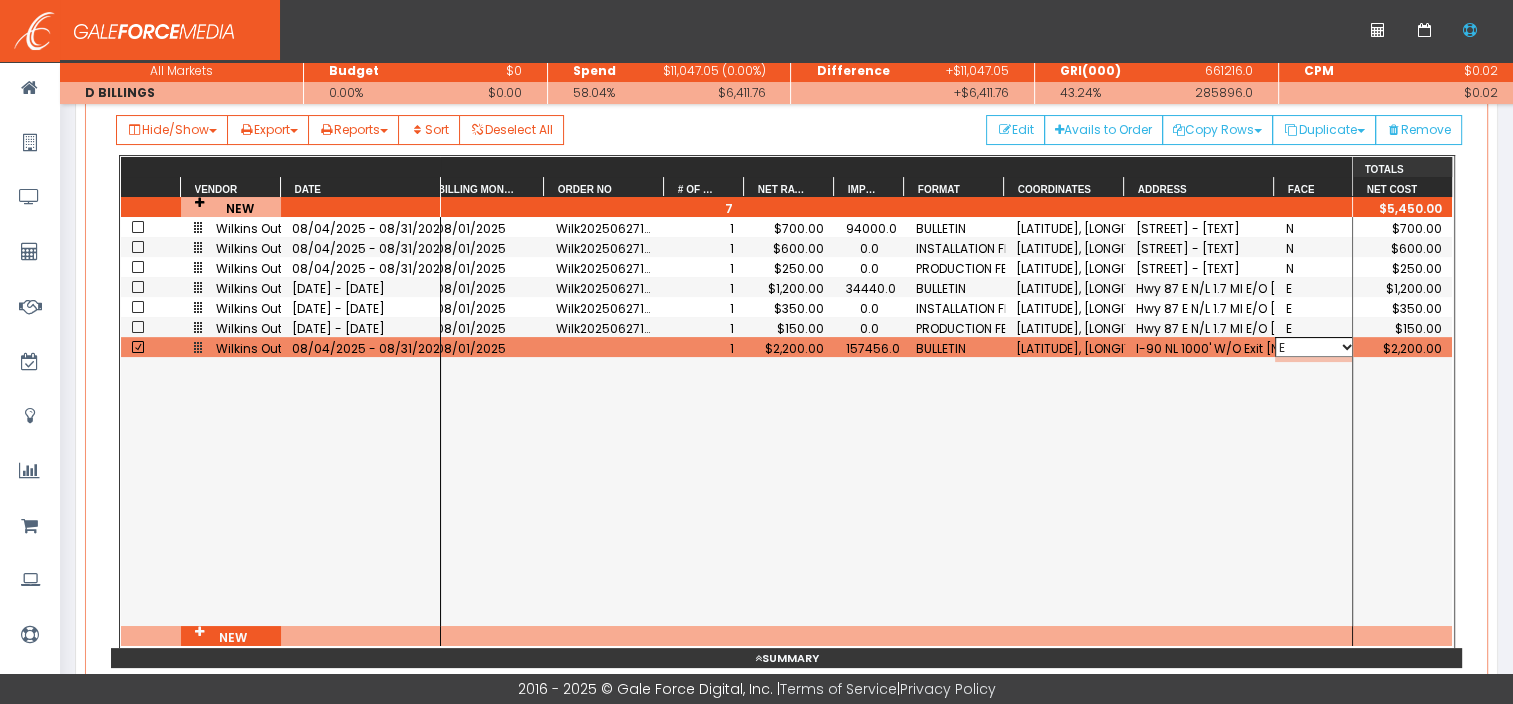 click on "N E S W NE NW SE SW" at bounding box center (1315, 347) 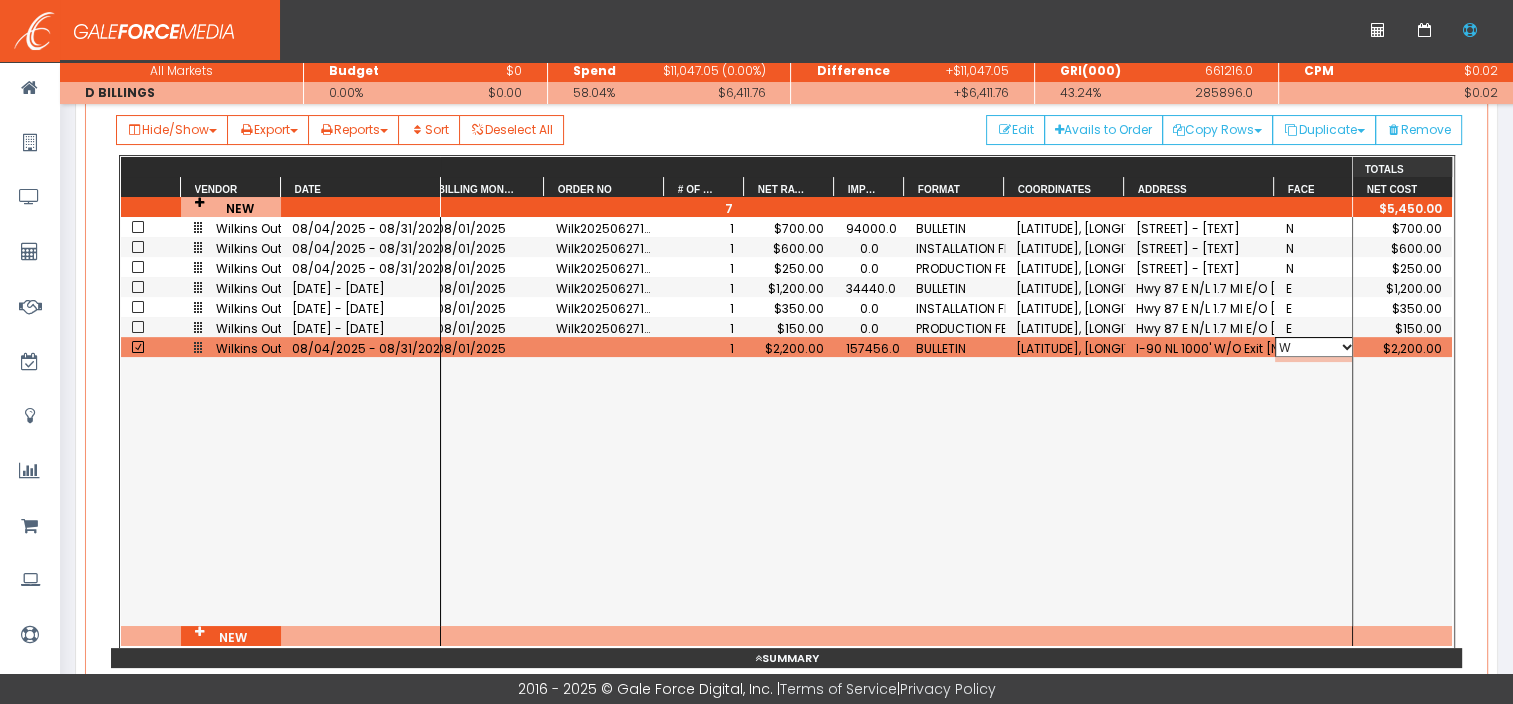 click on "N E S W NE NW SE SW" at bounding box center (1315, 347) 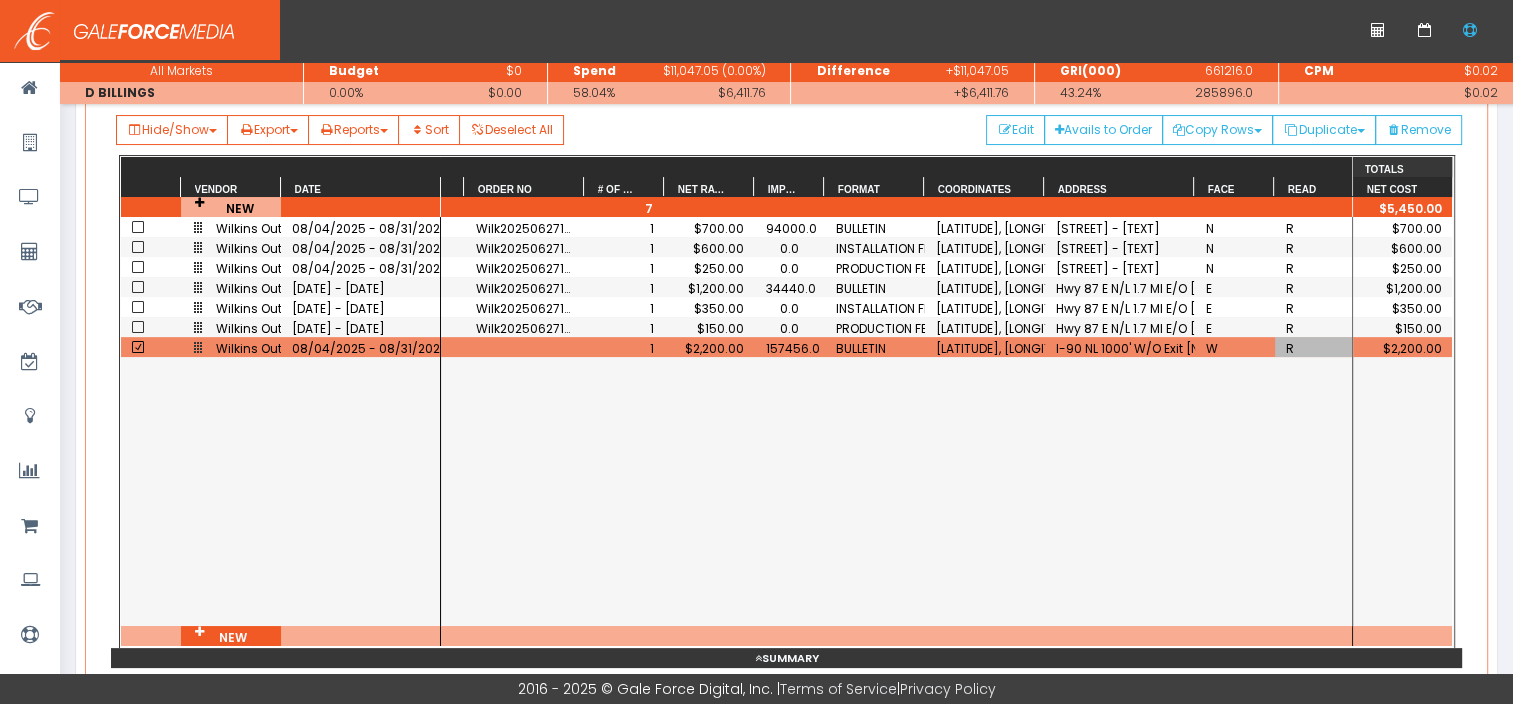 click on "R" at bounding box center [1315, 348] 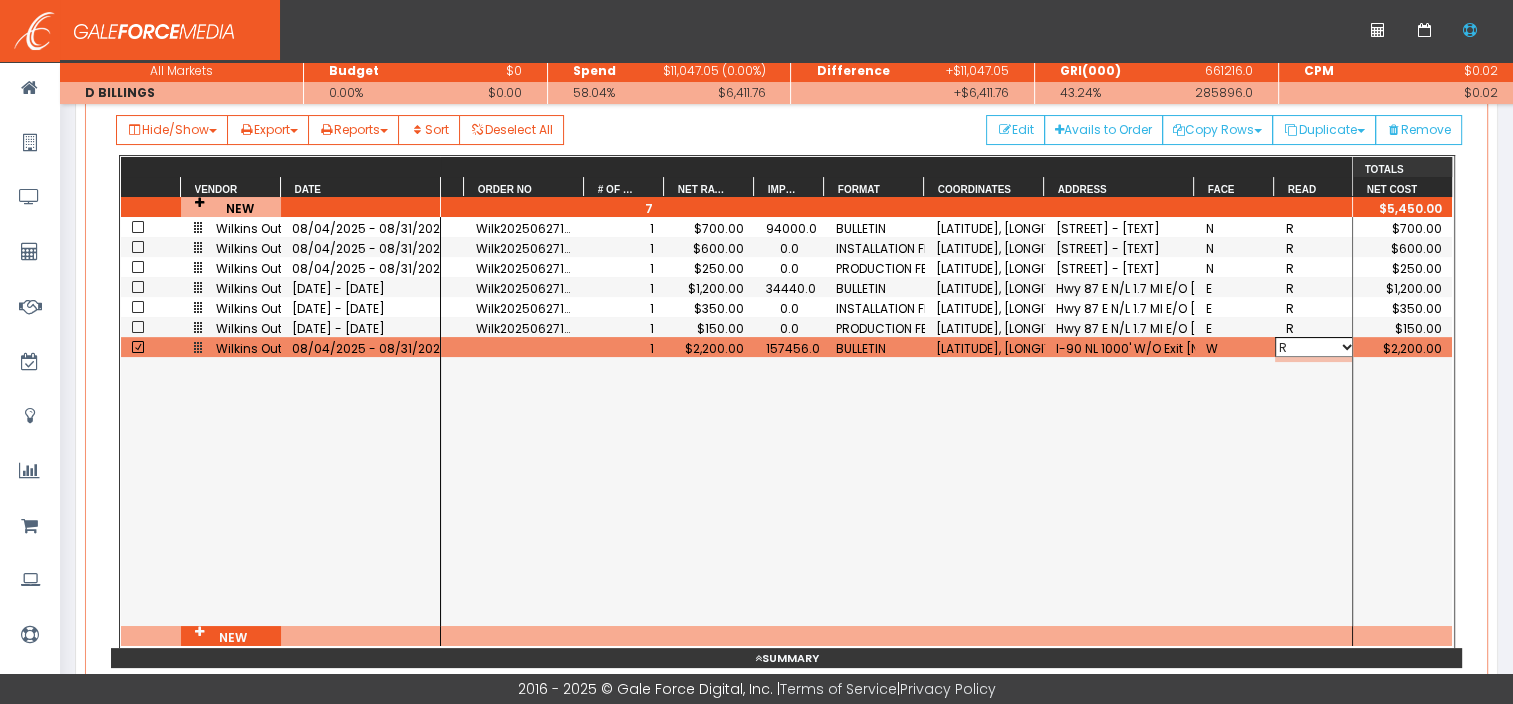 click on "L R" at bounding box center (1315, 347) 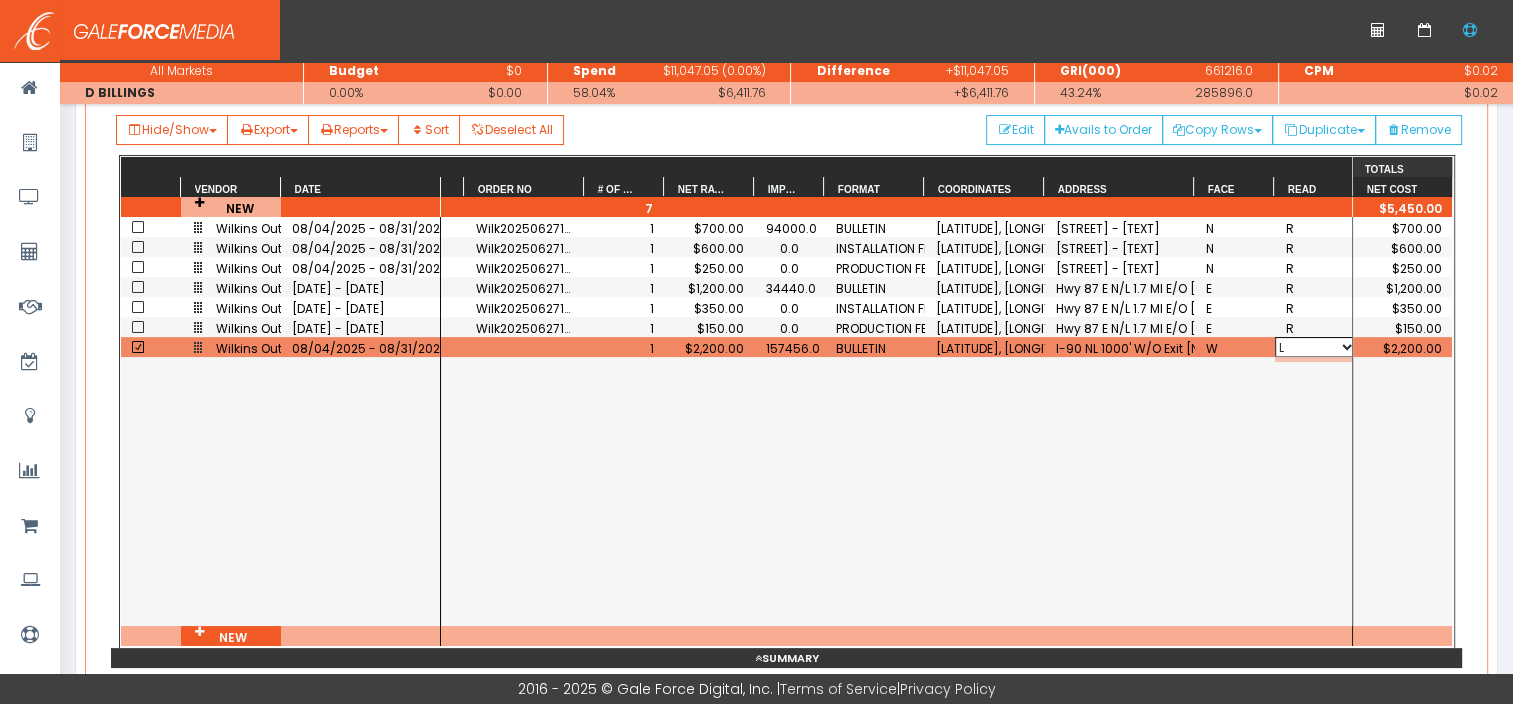 click on "L R" at bounding box center (1315, 347) 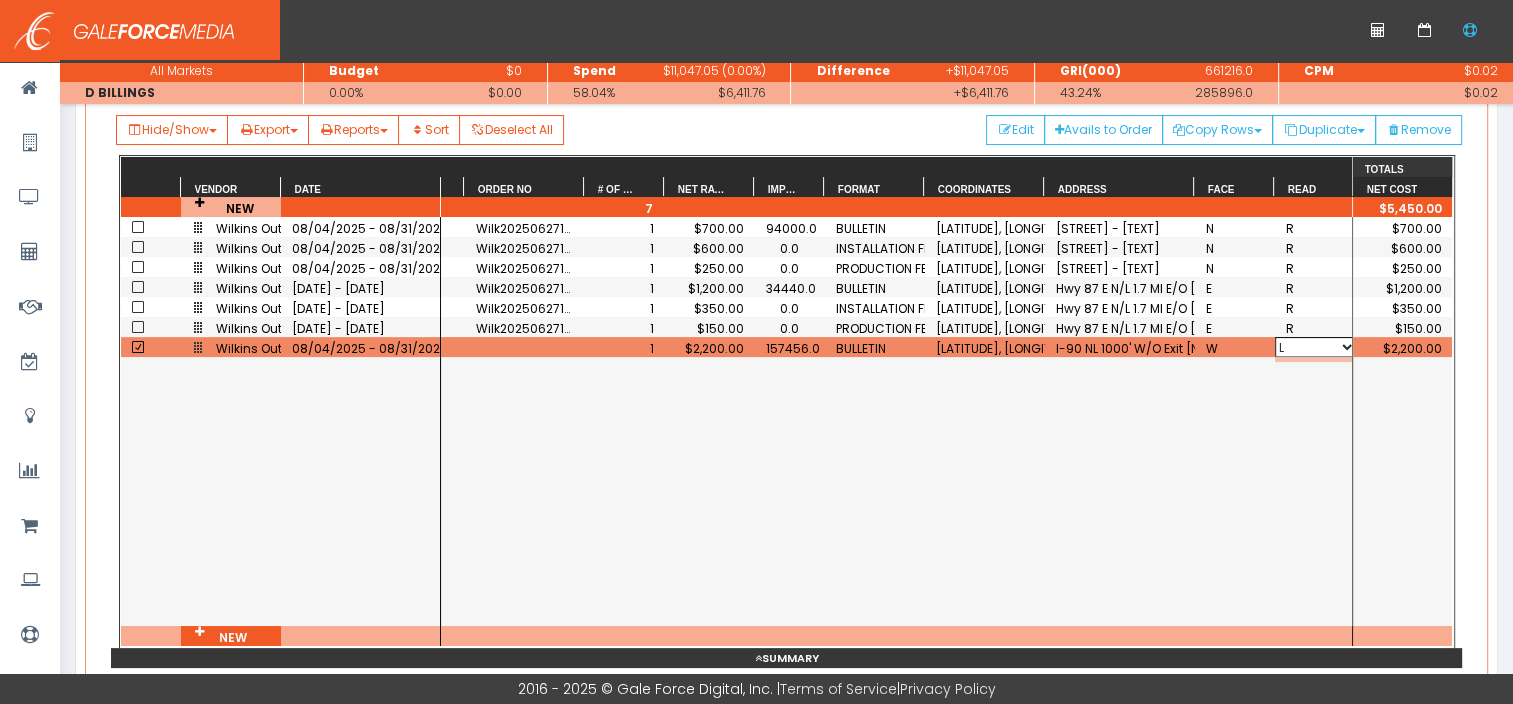 scroll, scrollTop: 0, scrollLeft: 247, axis: horizontal 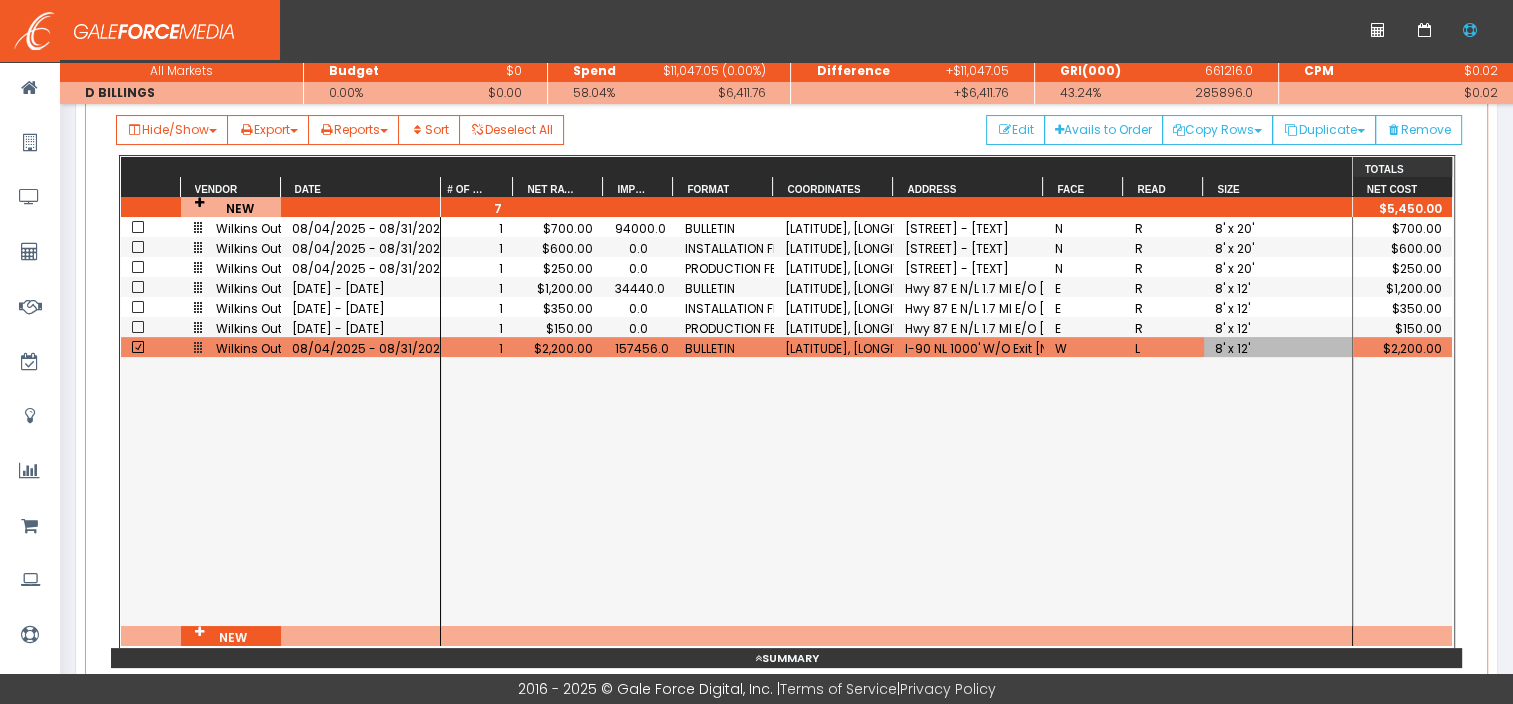 click on "8' x 12'" at bounding box center [1279, 348] 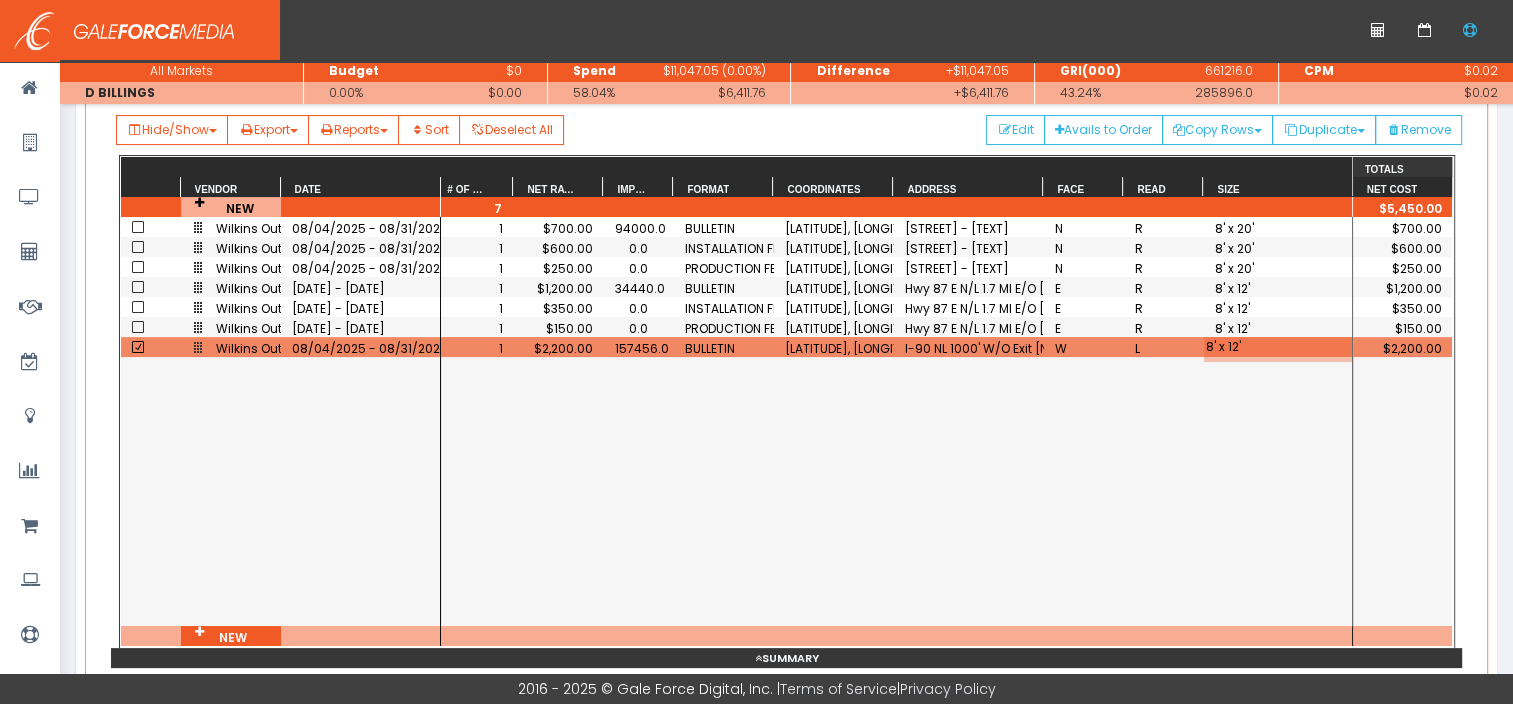 click on "8' x 12'" at bounding box center [1322, 347] 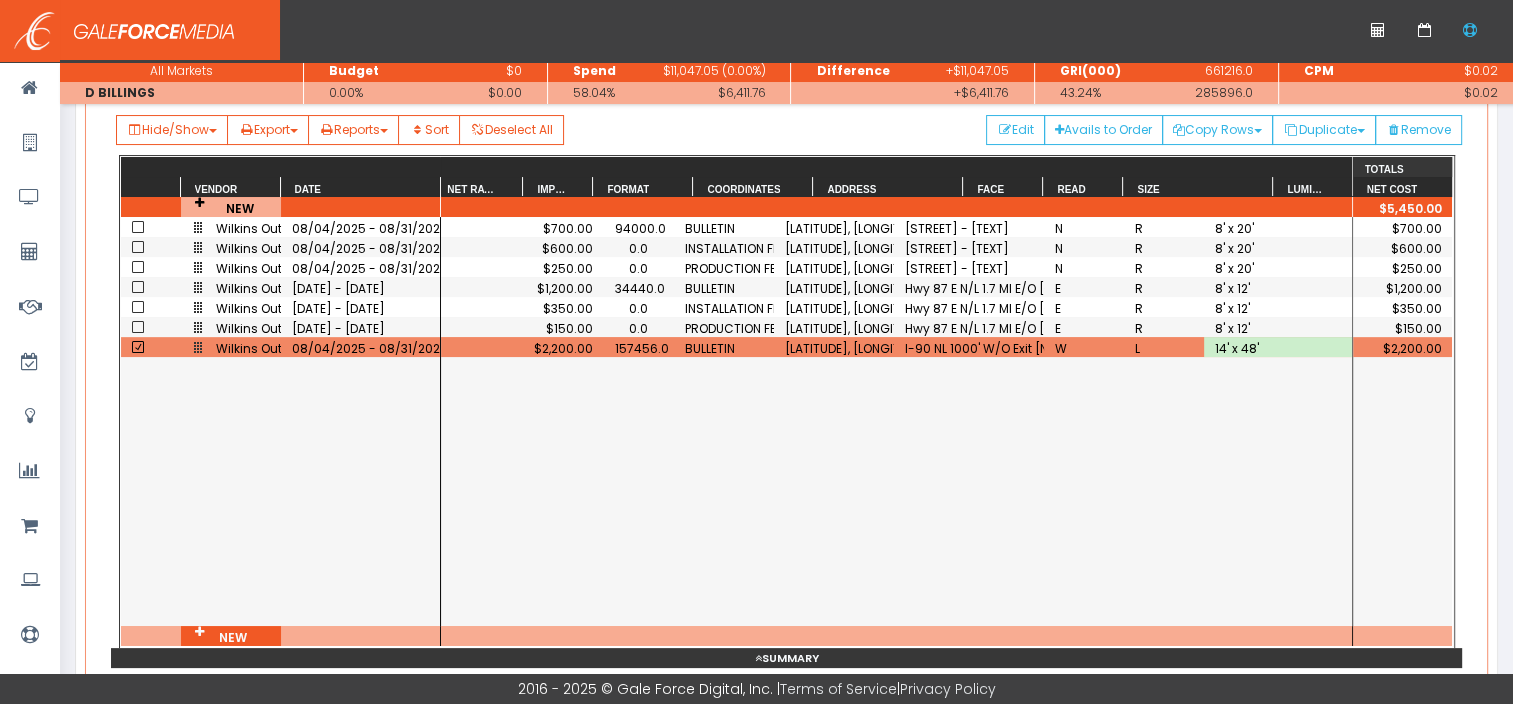 scroll, scrollTop: 0, scrollLeft: 327, axis: horizontal 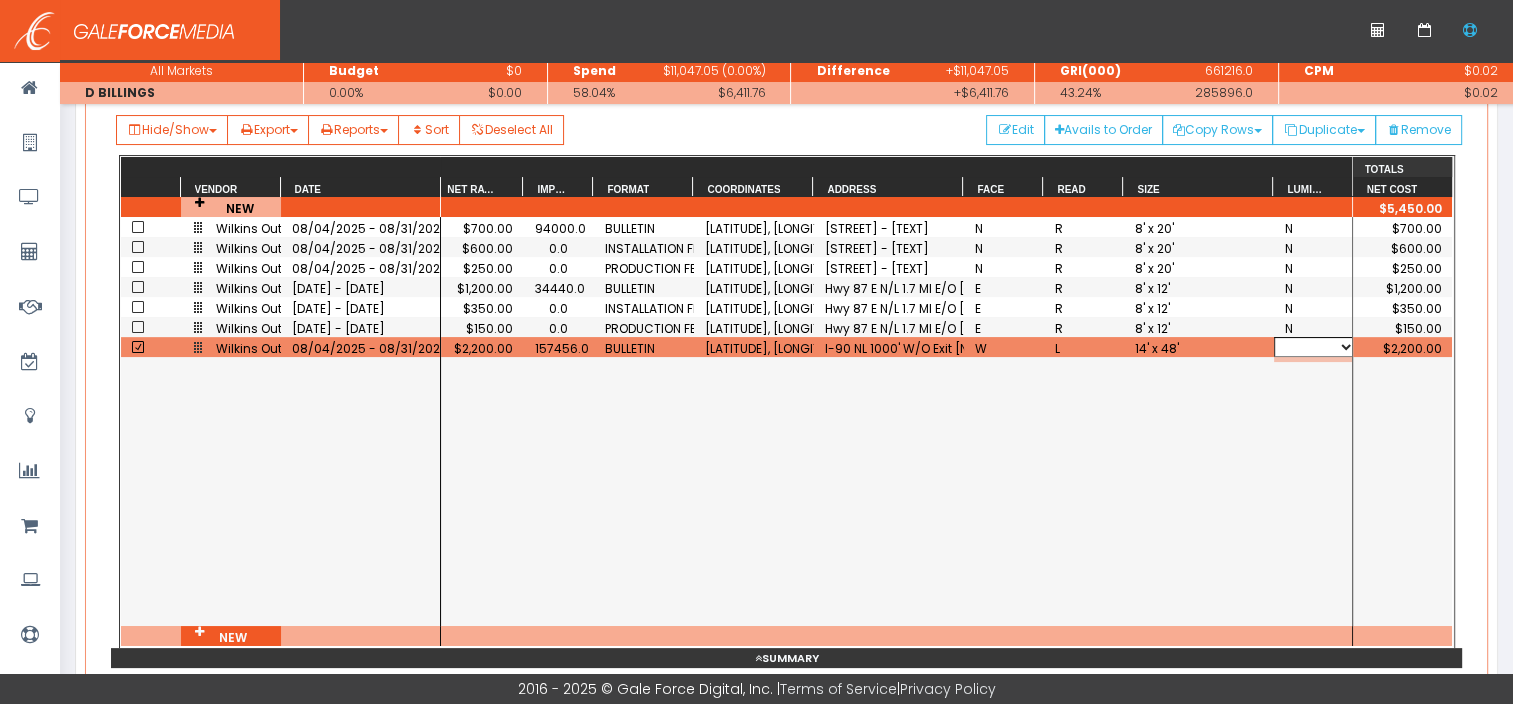select on "Y" 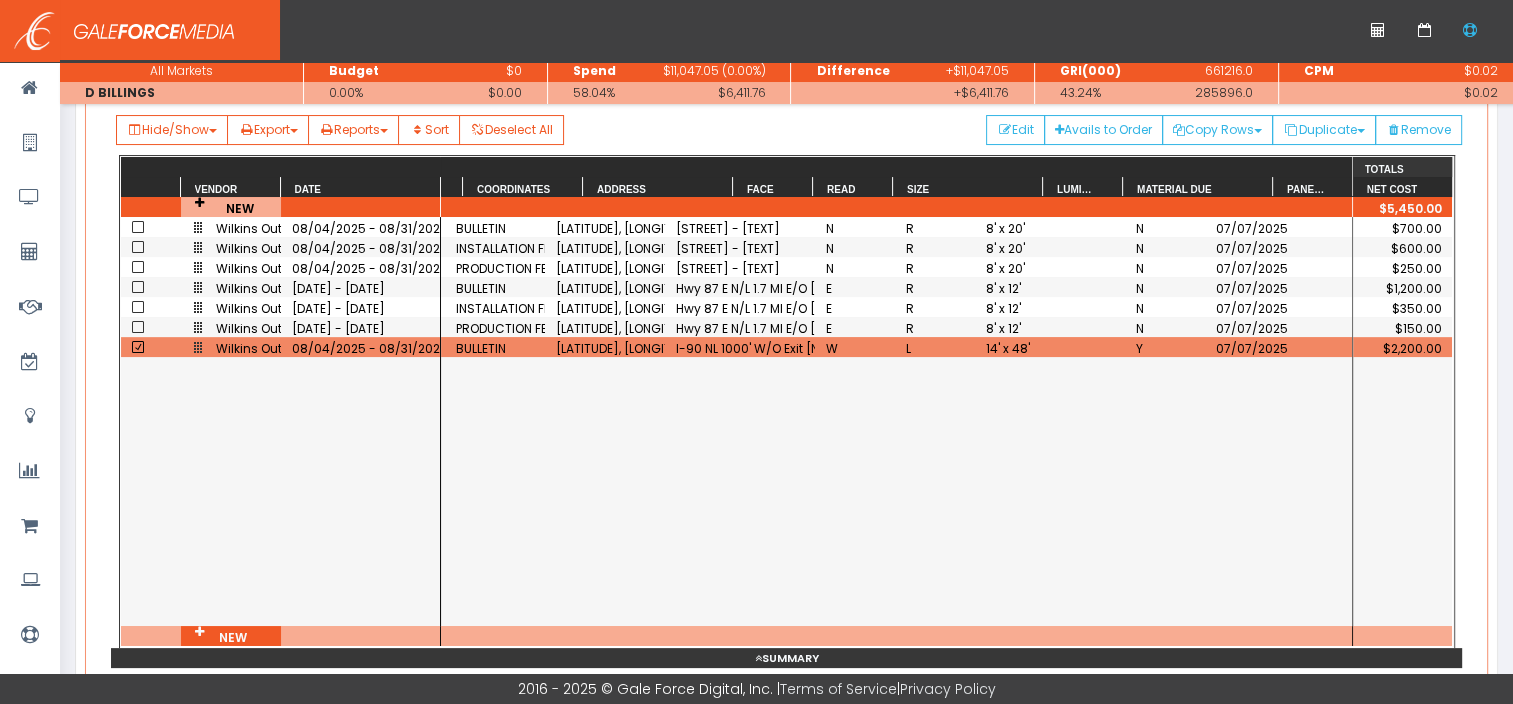 scroll, scrollTop: 0, scrollLeft: 557, axis: horizontal 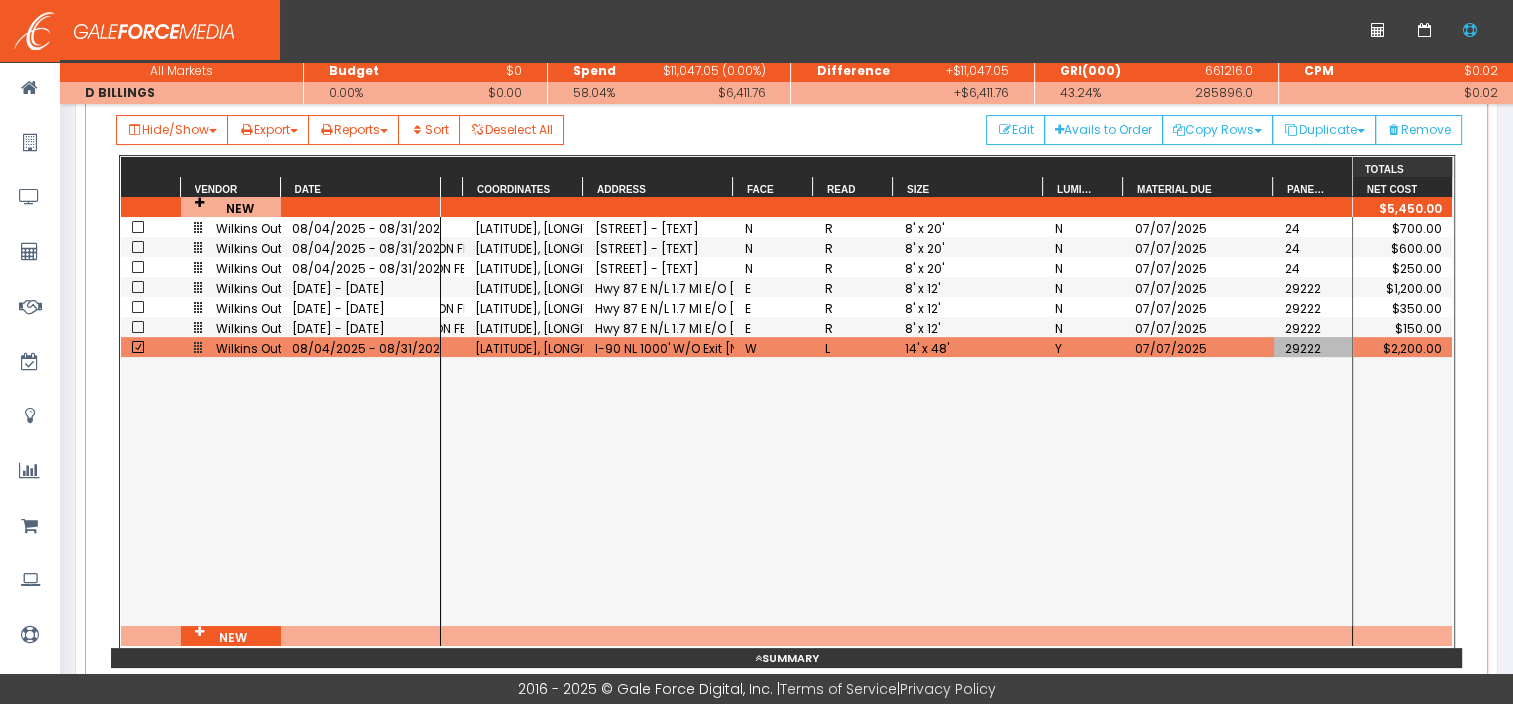 click on "29222" at bounding box center [1314, 348] 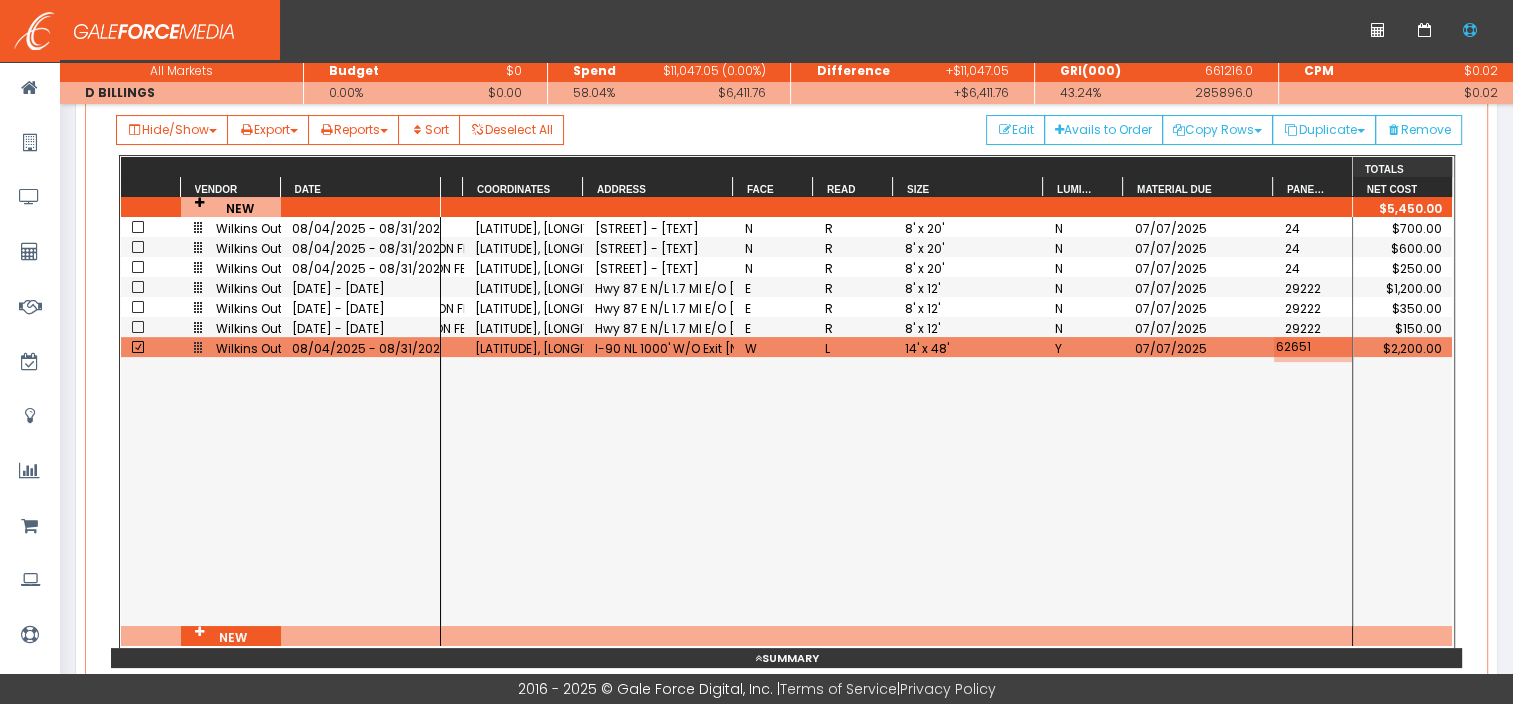 scroll, scrollTop: 0, scrollLeft: 707, axis: horizontal 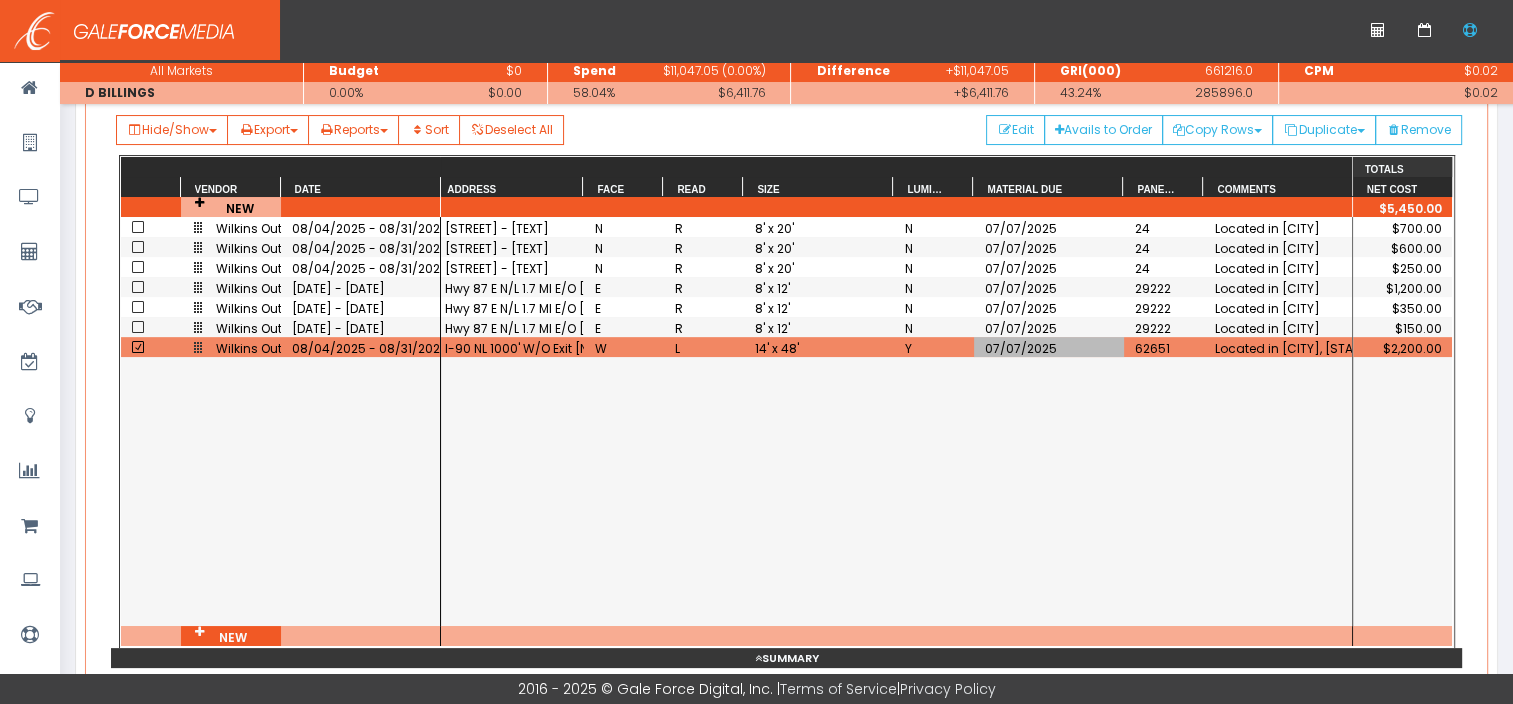 click on "07/07/2025" at bounding box center [1049, 348] 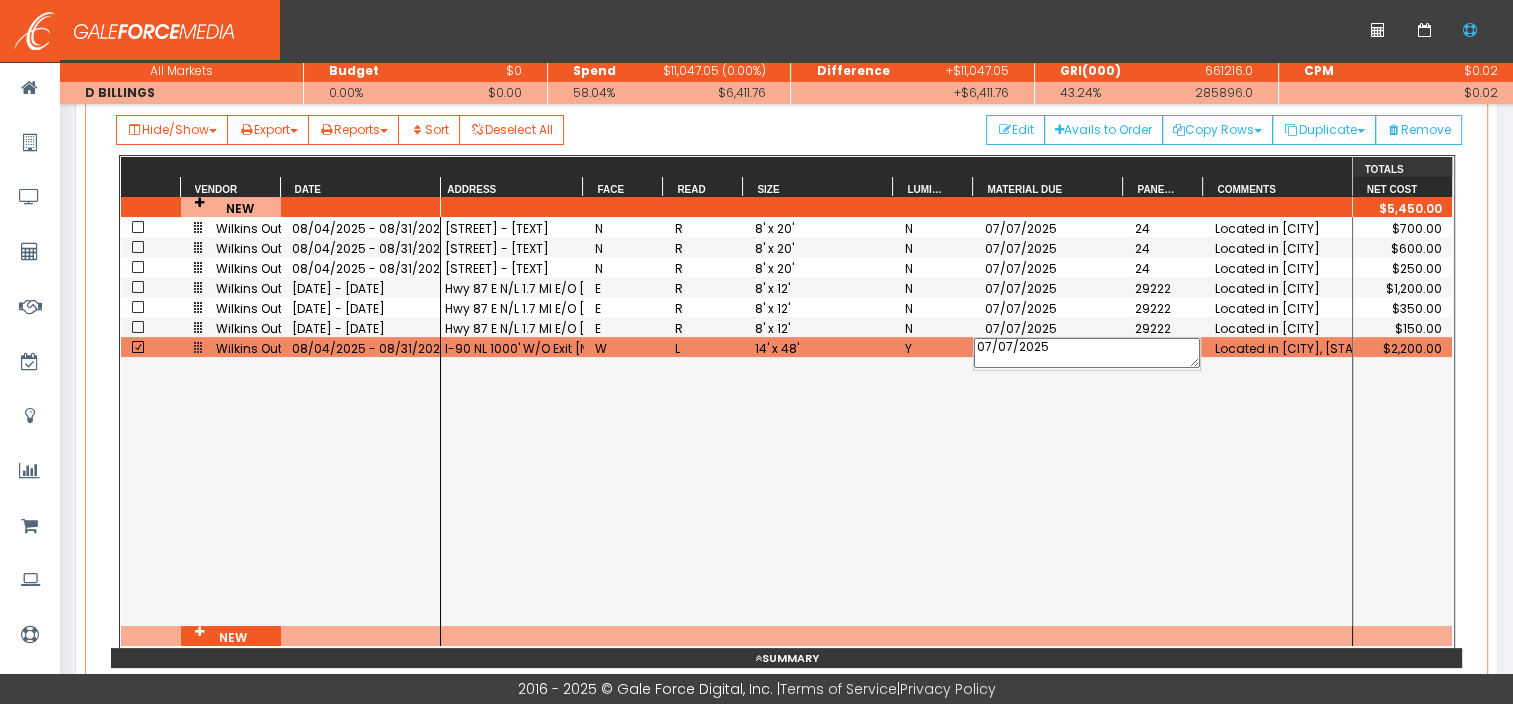 click on "07/07/2025" at bounding box center [1087, 353] 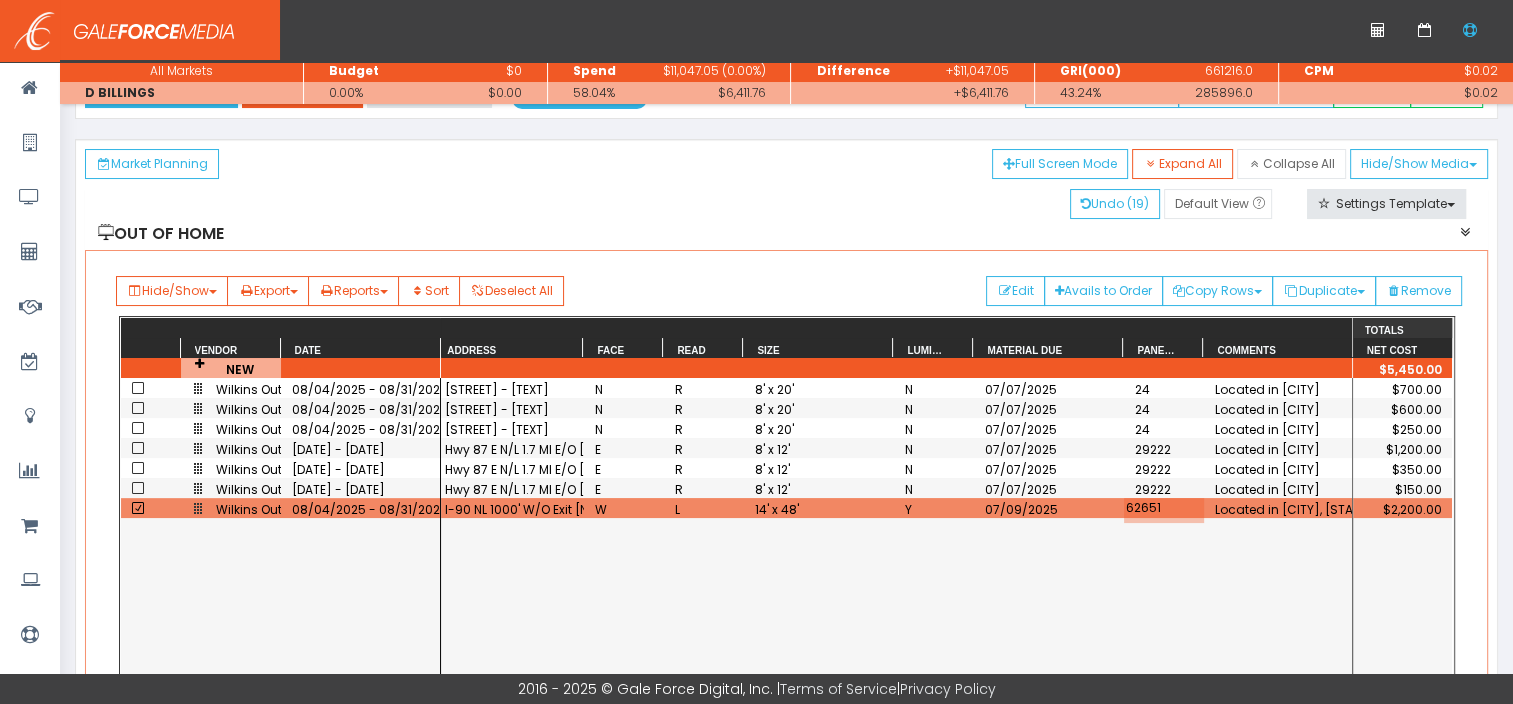 scroll, scrollTop: 0, scrollLeft: 0, axis: both 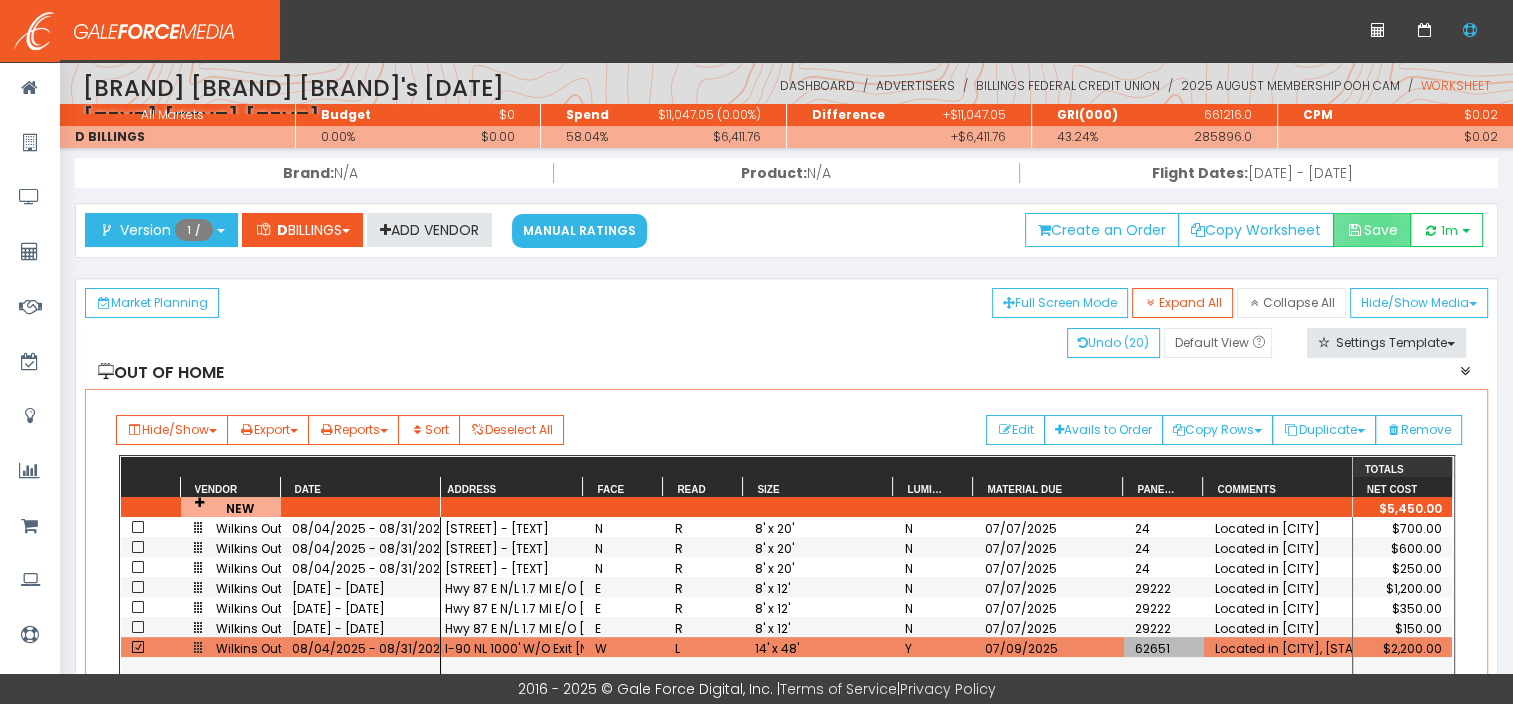 click on "Save" at bounding box center (1372, 230) 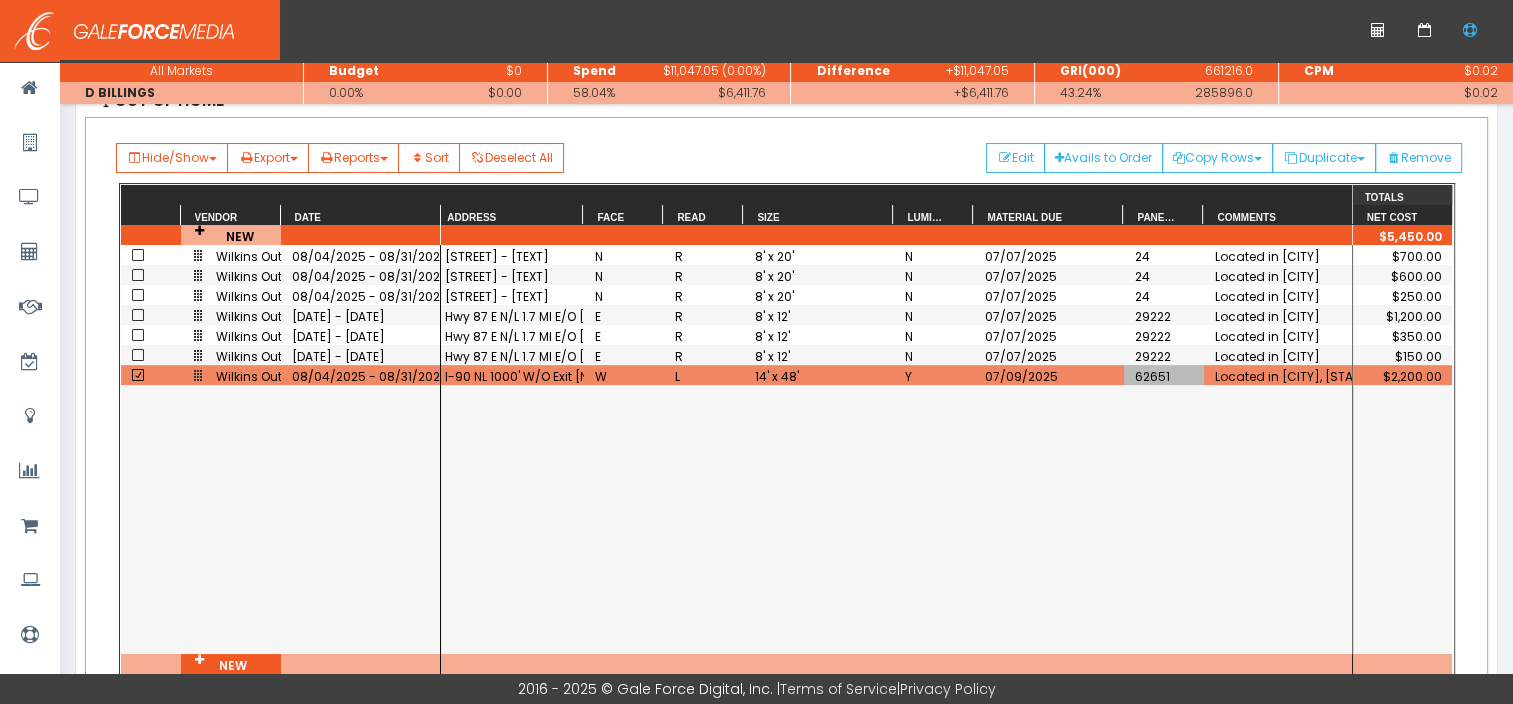 scroll, scrollTop: 256, scrollLeft: 0, axis: vertical 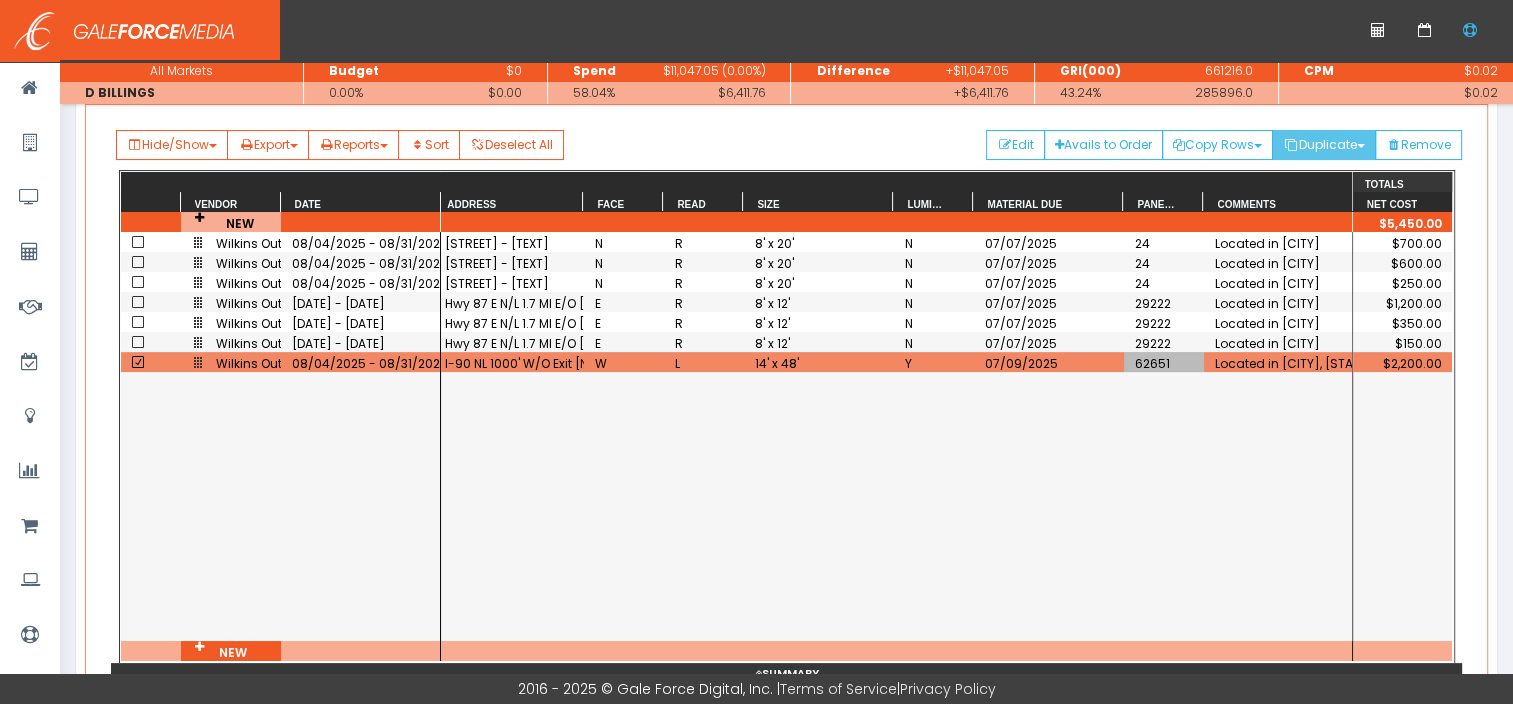 click on "Duplicate" at bounding box center [1217, 145] 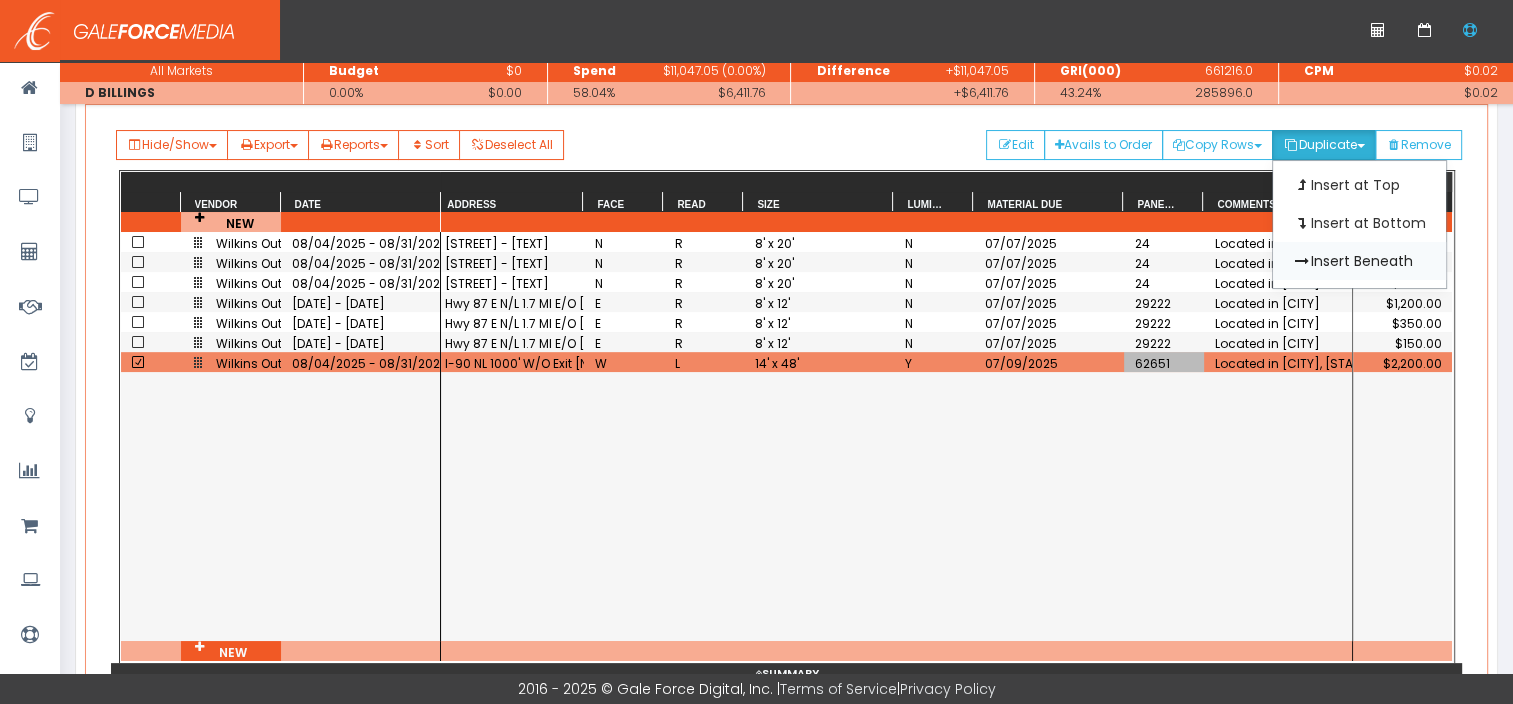 click on "Insert Beneath" at bounding box center (1359, 185) 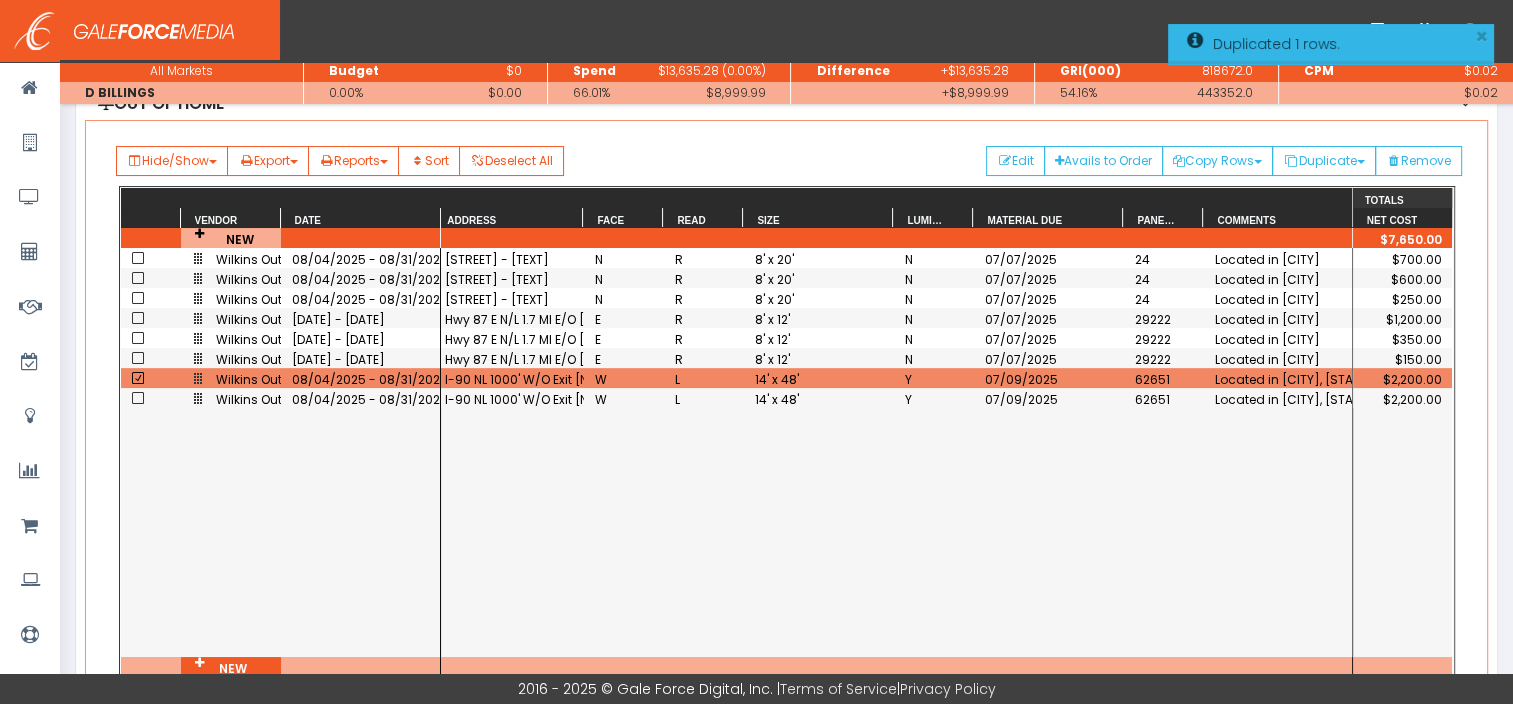 scroll, scrollTop: 272, scrollLeft: 0, axis: vertical 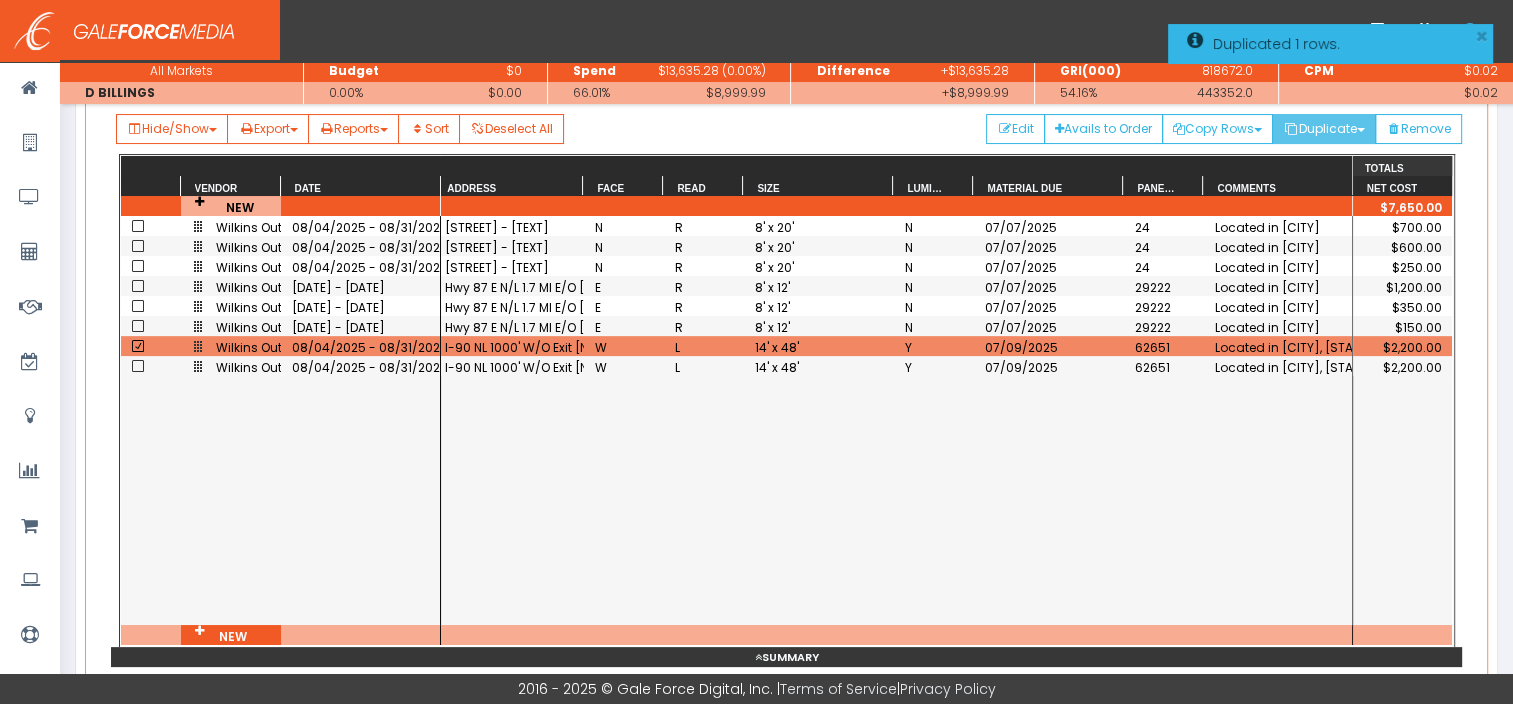 click on "Duplicate" at bounding box center [1217, 129] 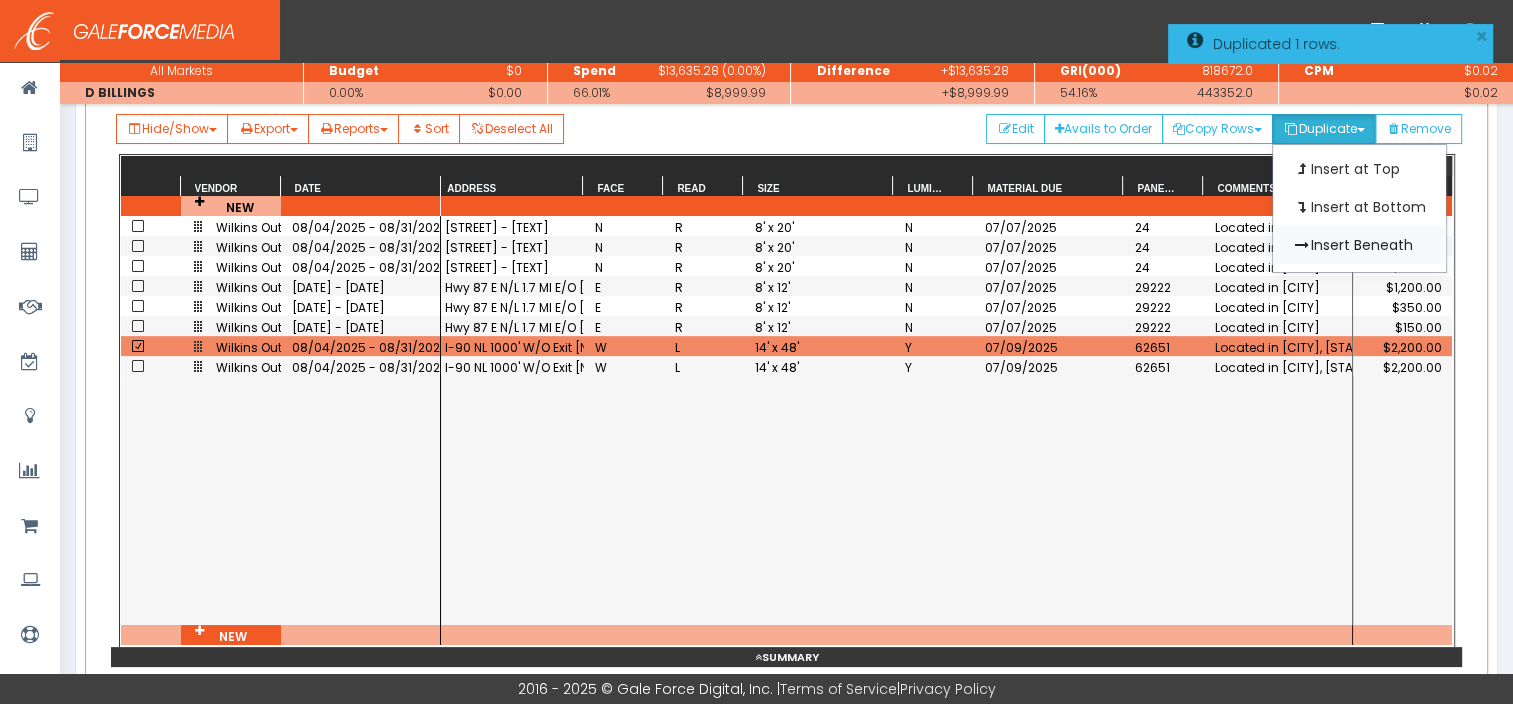 click at bounding box center (1302, 245) 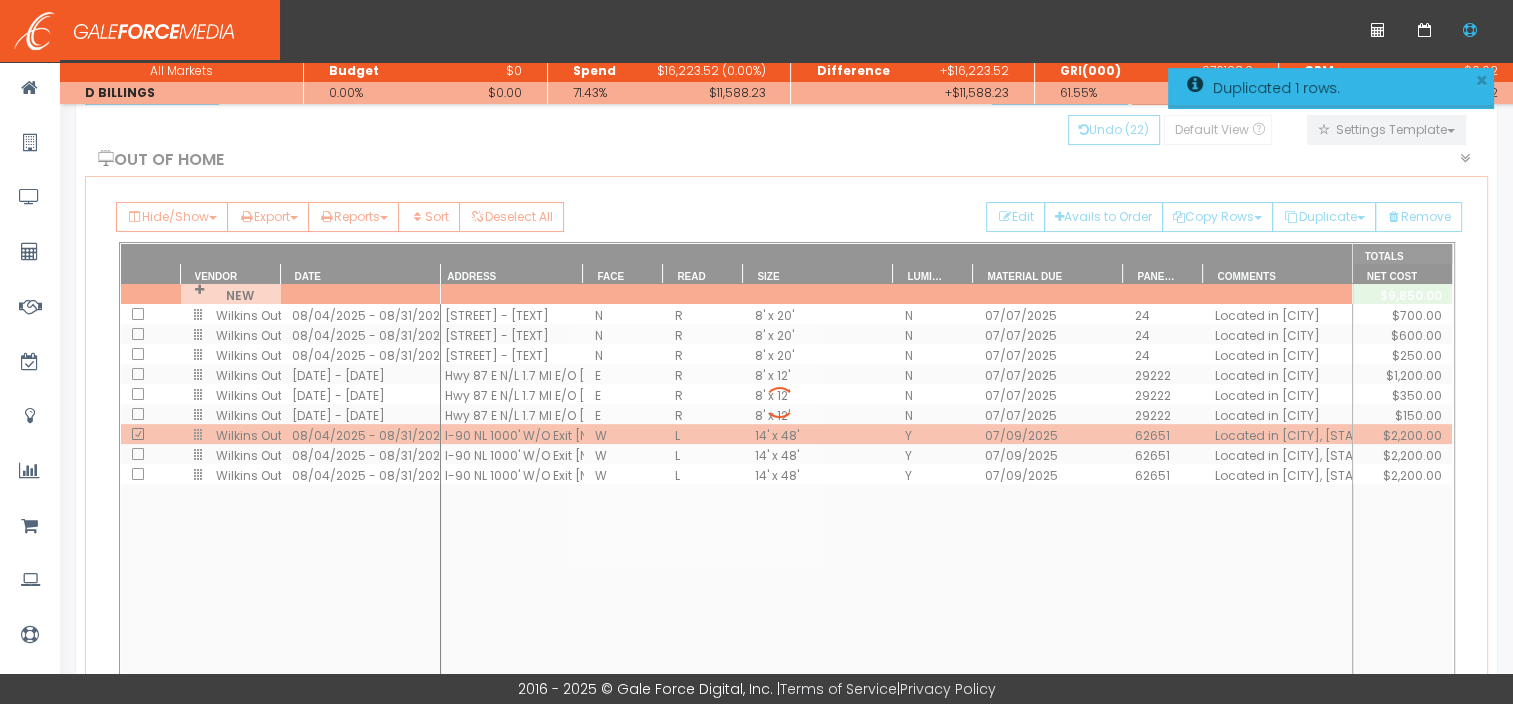 scroll, scrollTop: 265, scrollLeft: 0, axis: vertical 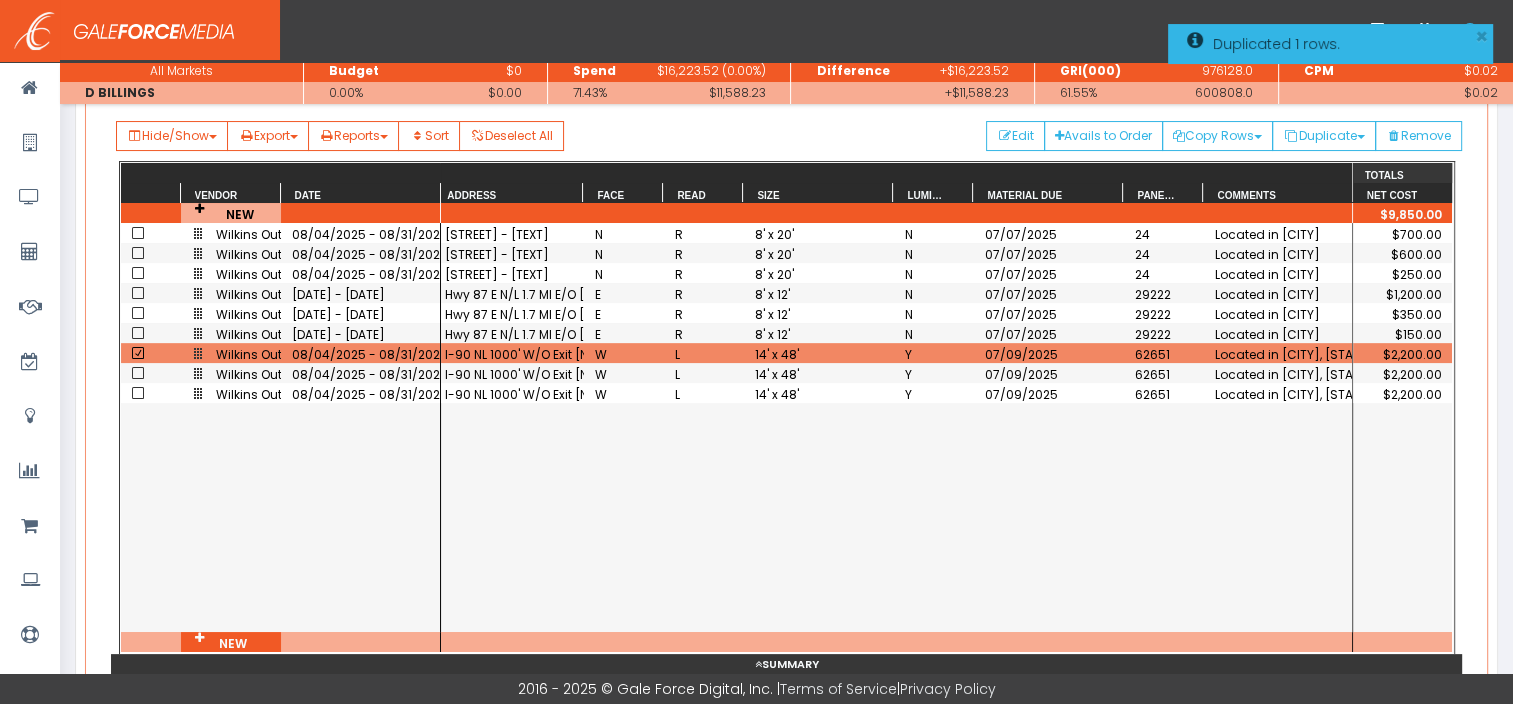 click at bounding box center (138, 353) 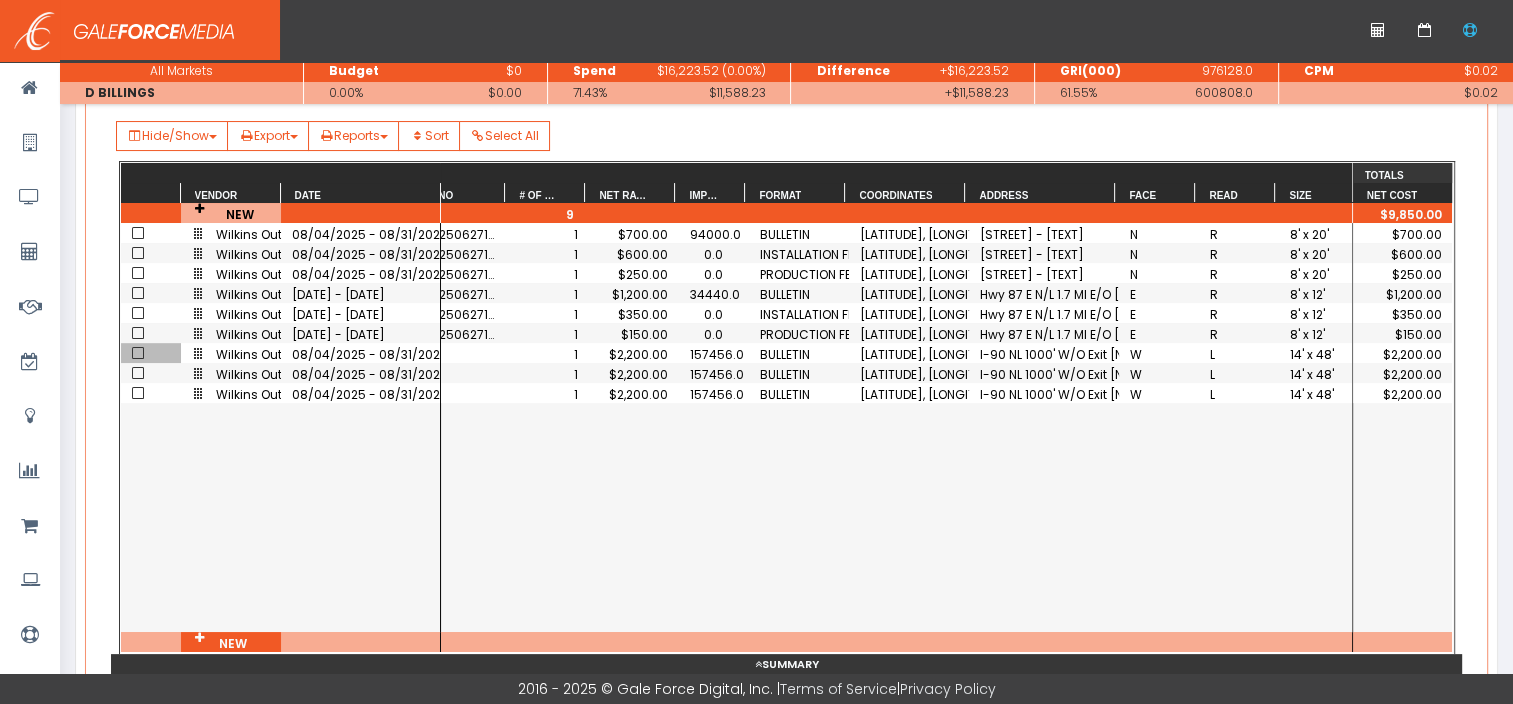 scroll, scrollTop: 0, scrollLeft: 175, axis: horizontal 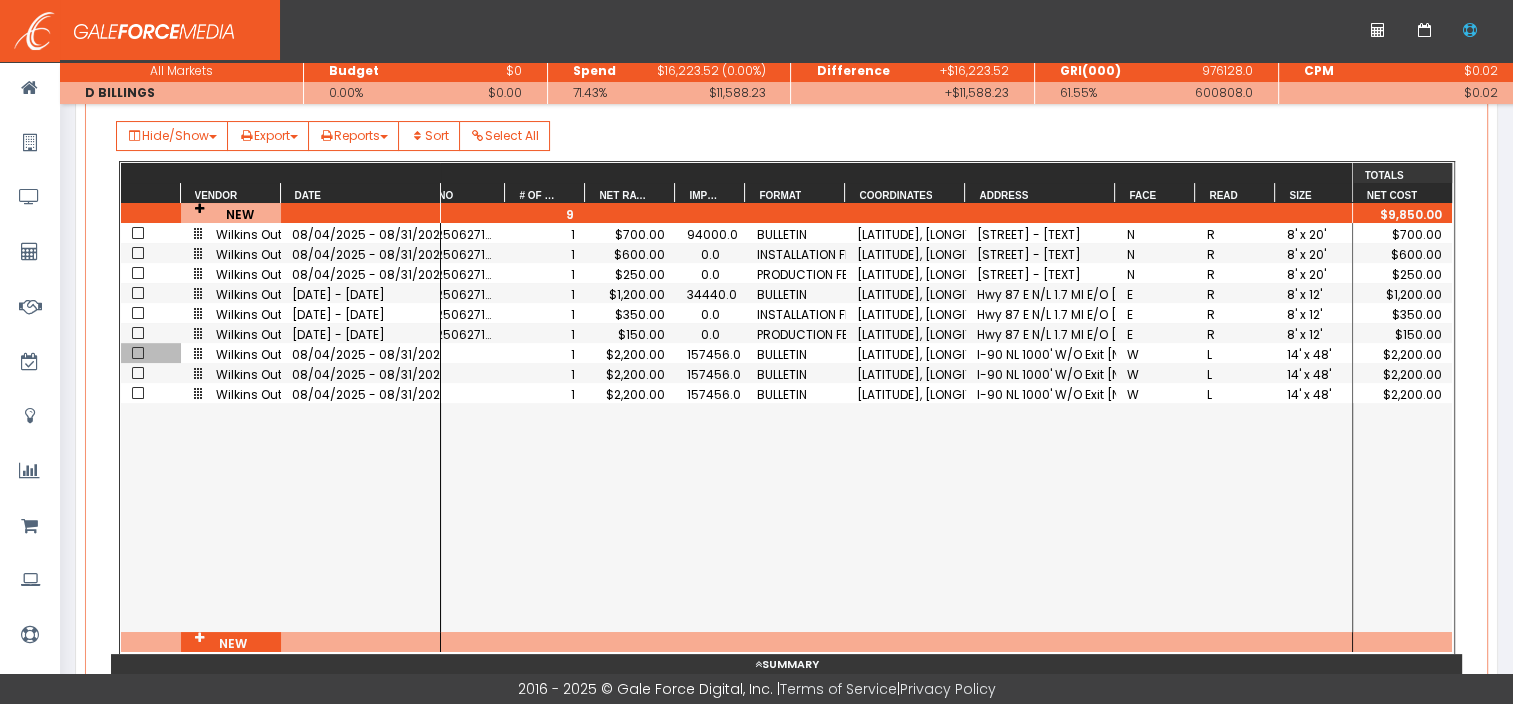 click on "$2,200.00" at bounding box center (631, 374) 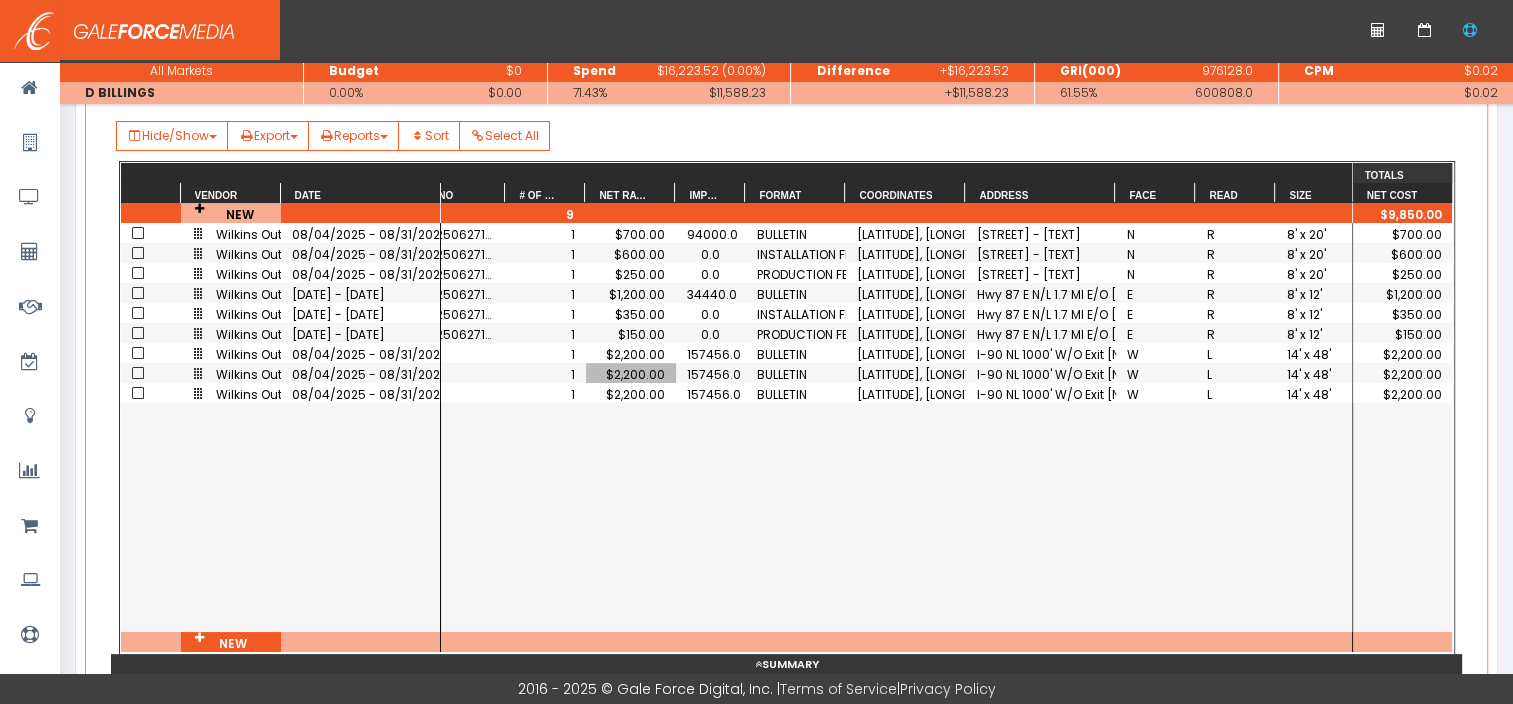 click on "$2,200.00" at bounding box center (631, 374) 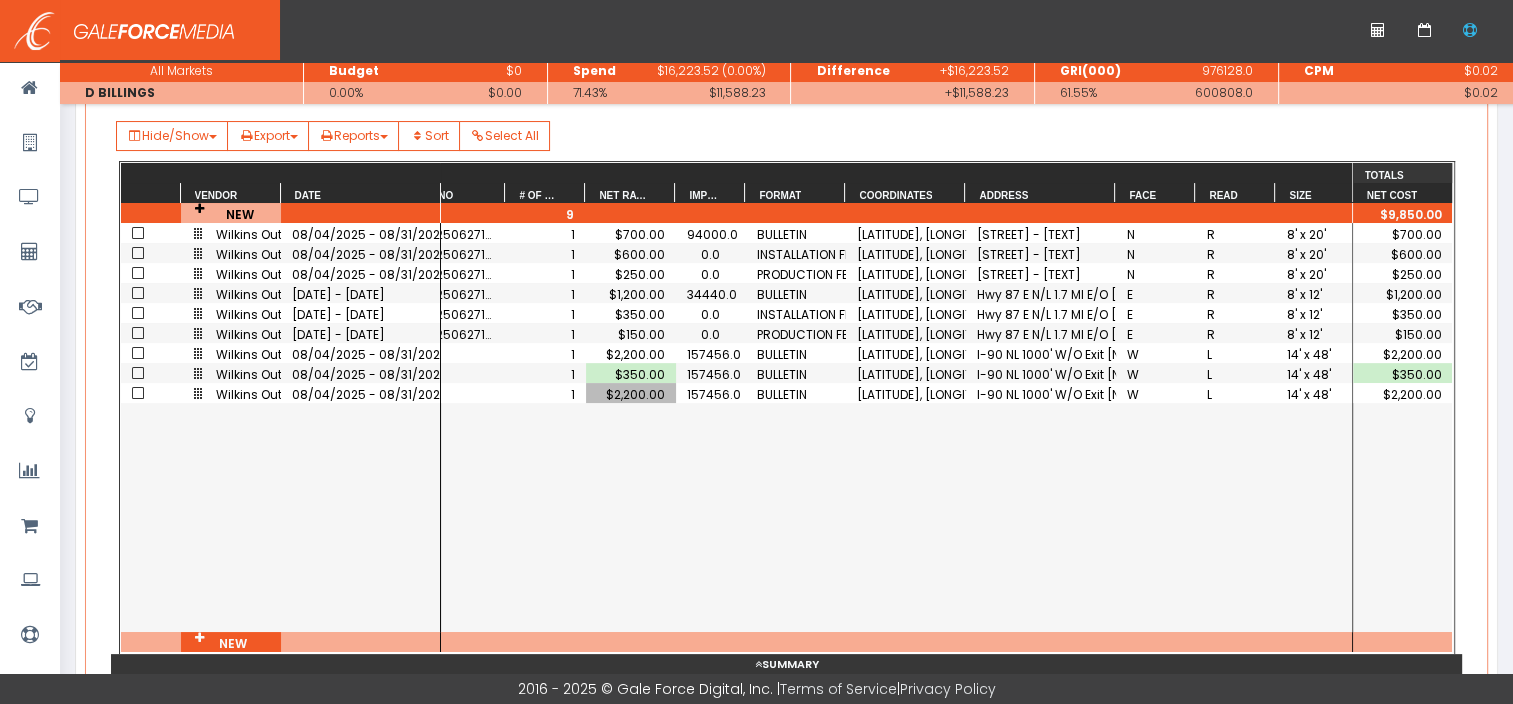 scroll, scrollTop: 0, scrollLeft: 0, axis: both 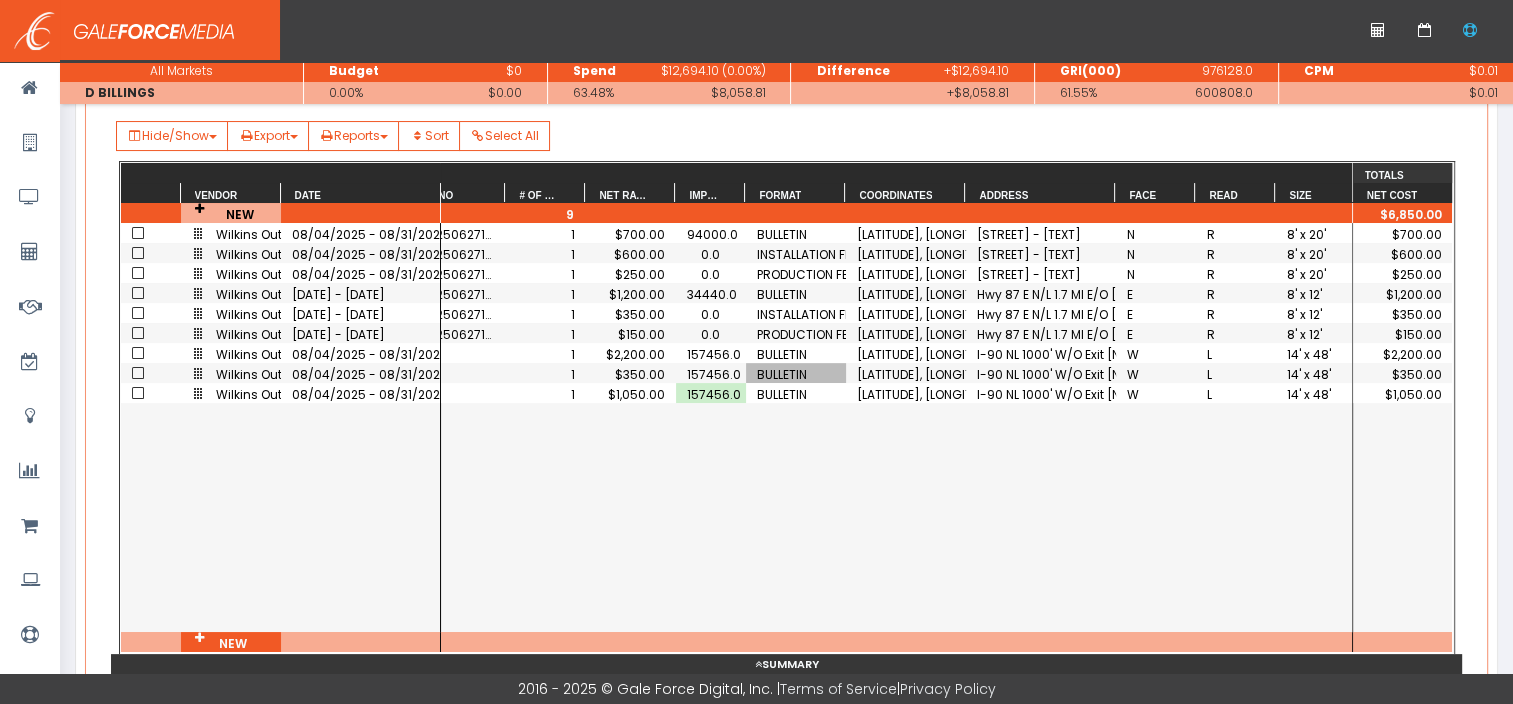 click on "BULLETIN" at bounding box center [796, 374] 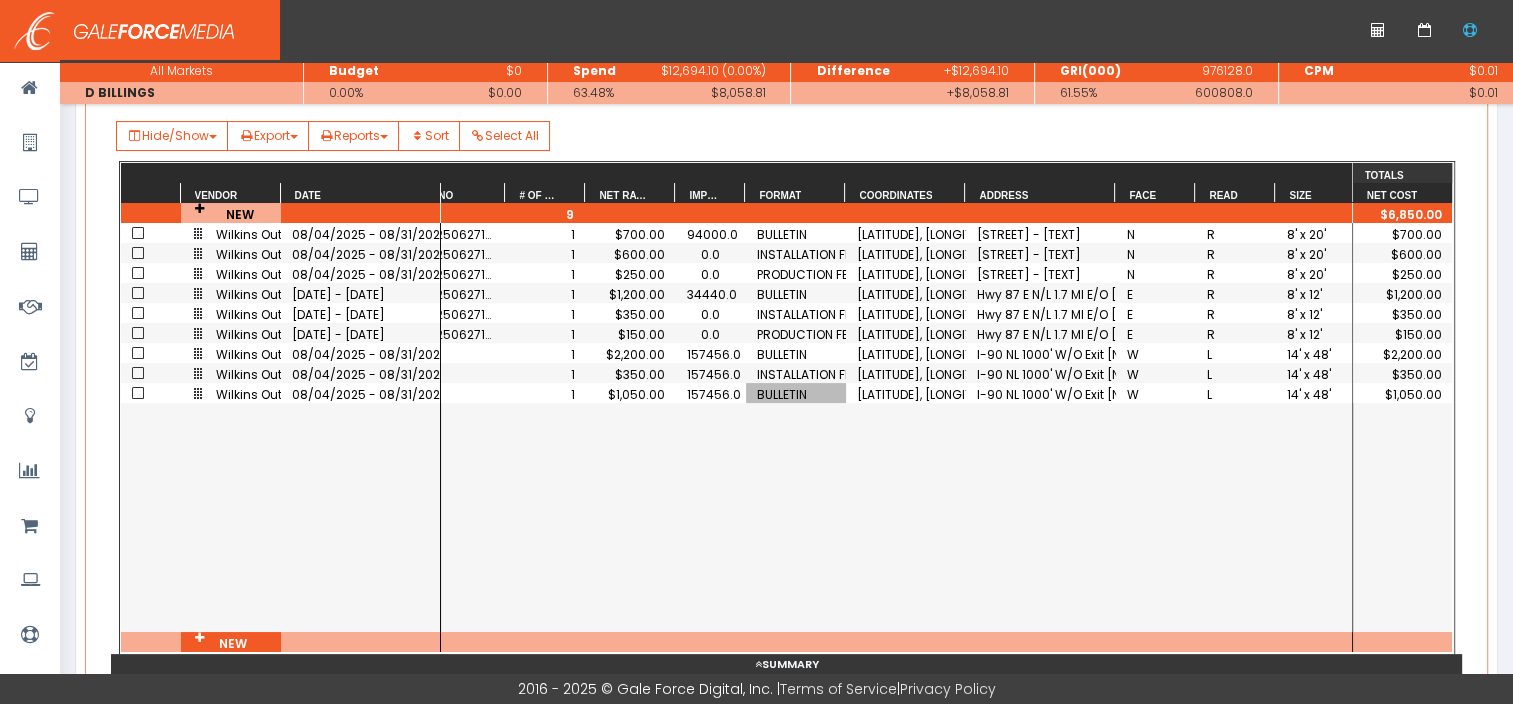 click on "BULLETIN" at bounding box center [796, 394] 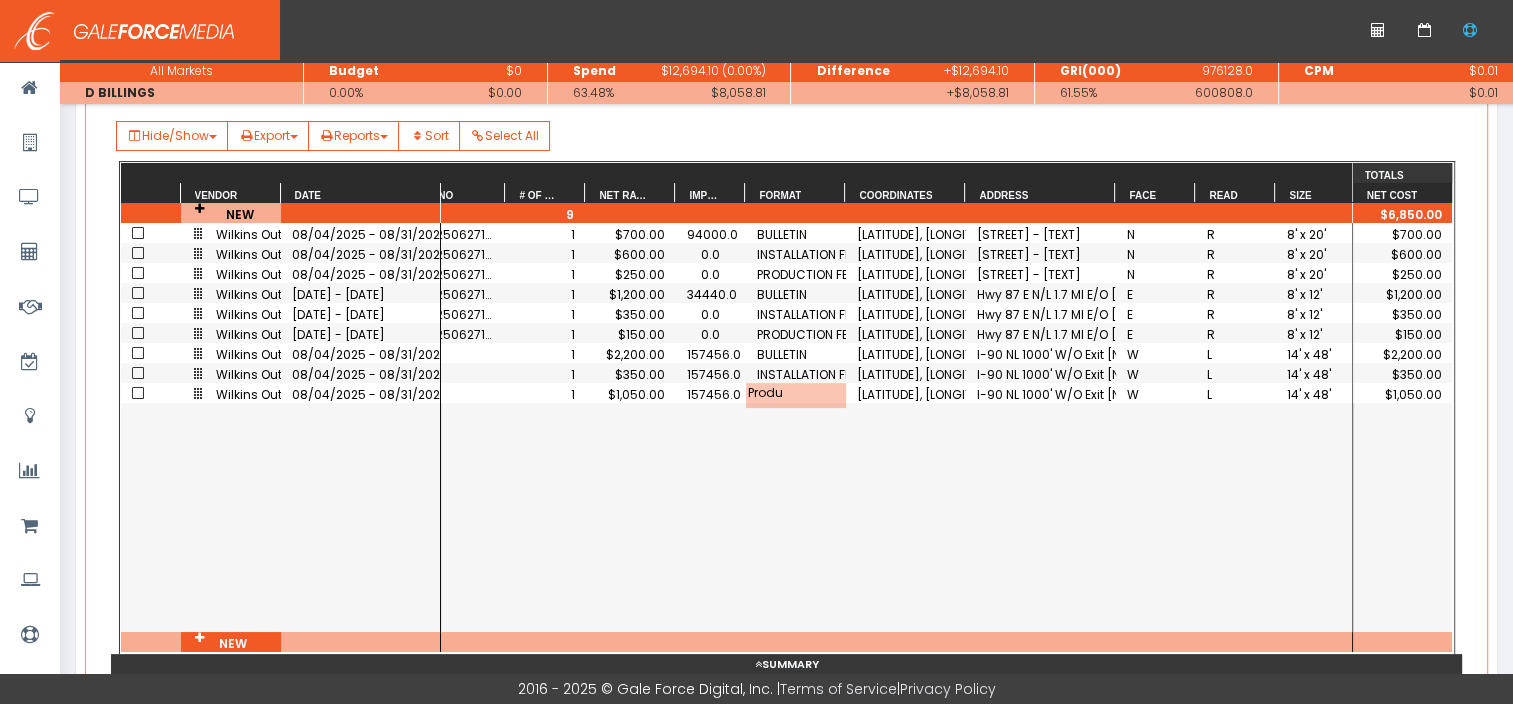 type on "Produc" 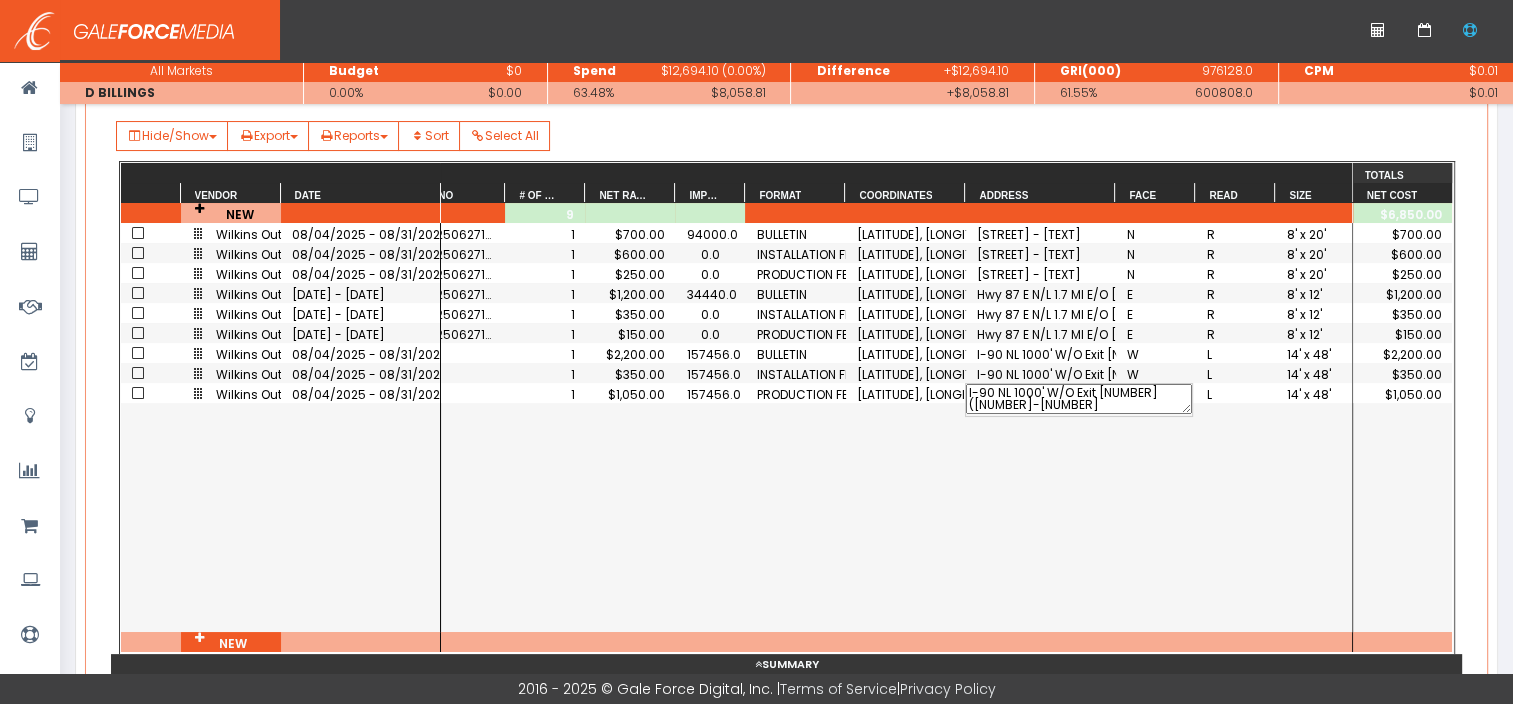 scroll, scrollTop: 12, scrollLeft: 0, axis: vertical 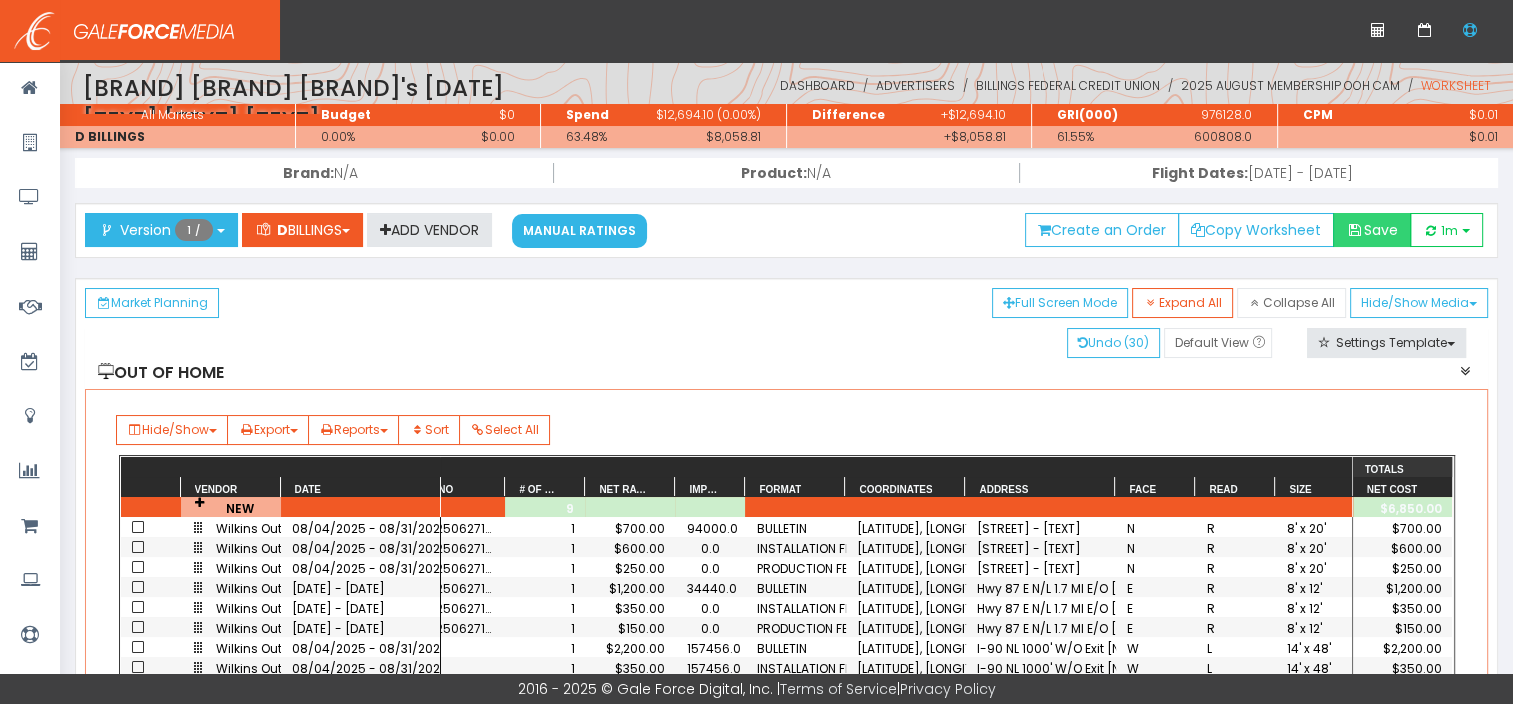 click at bounding box center (1355, 230) 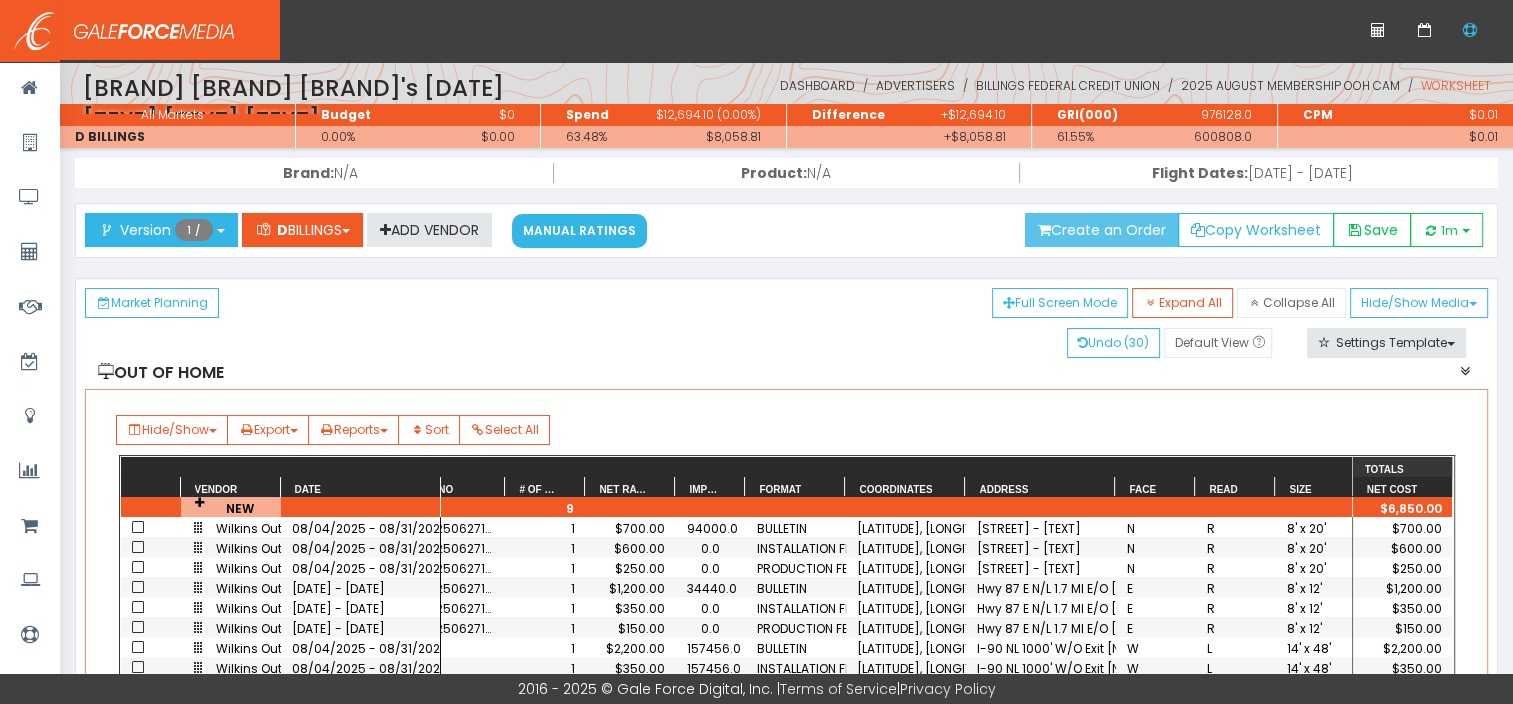 click on "Create an Order" at bounding box center (1102, 230) 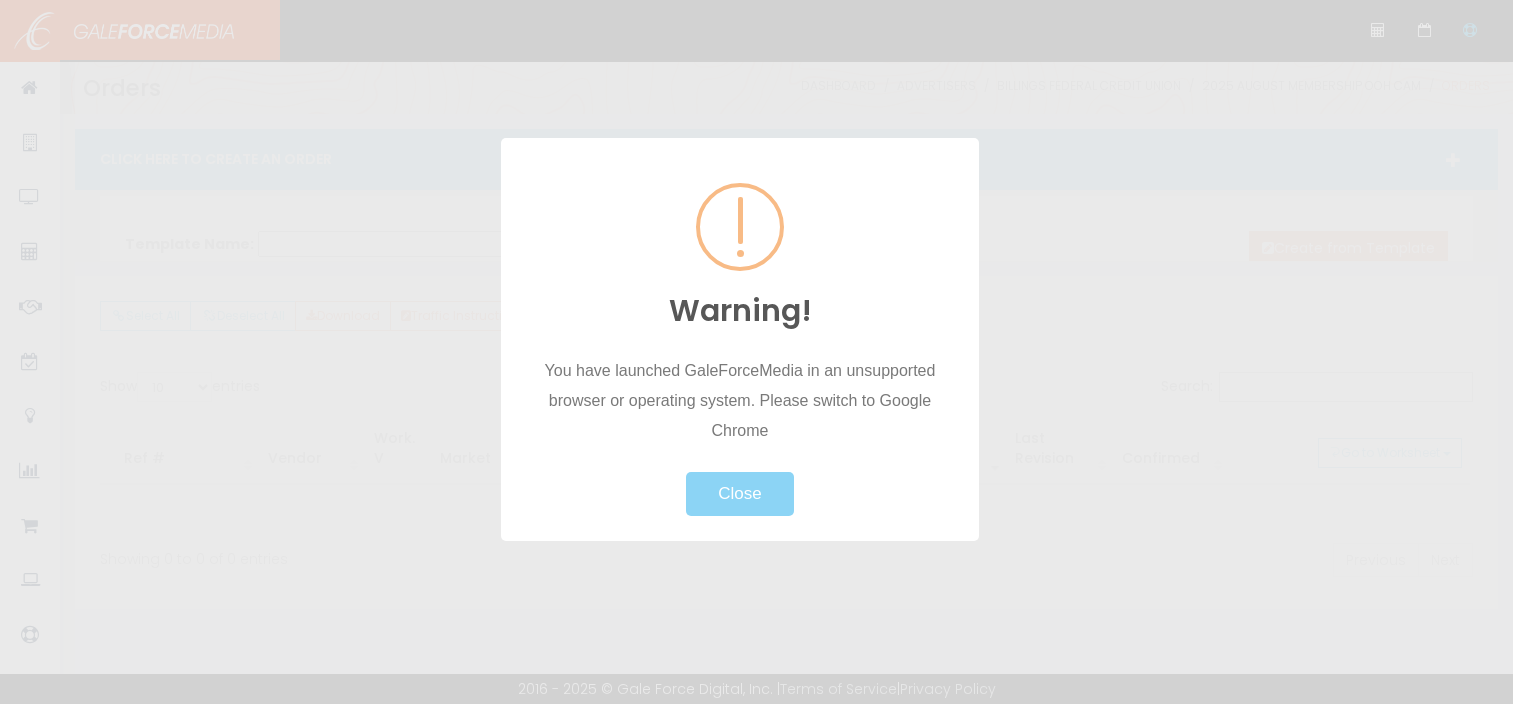 scroll, scrollTop: 0, scrollLeft: 0, axis: both 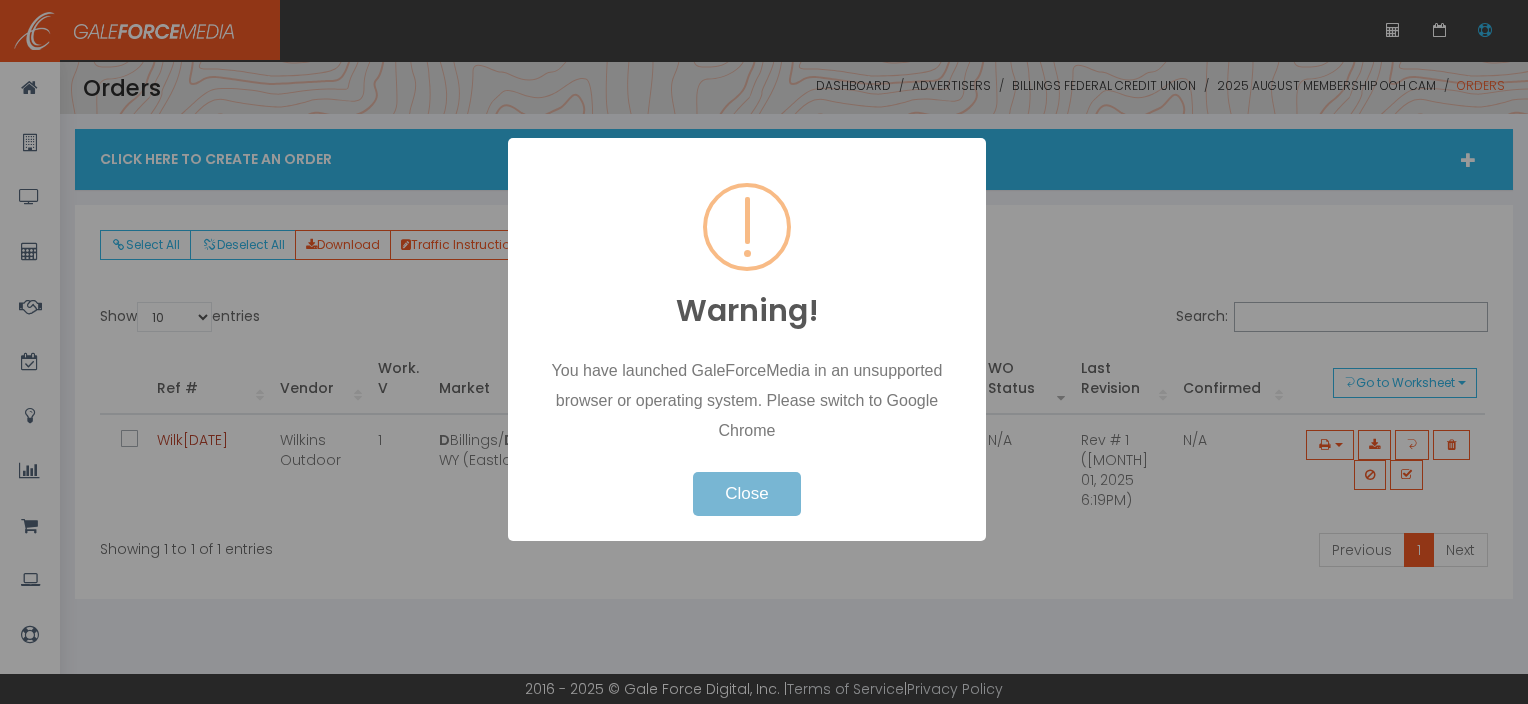 click on "Close" at bounding box center (746, 494) 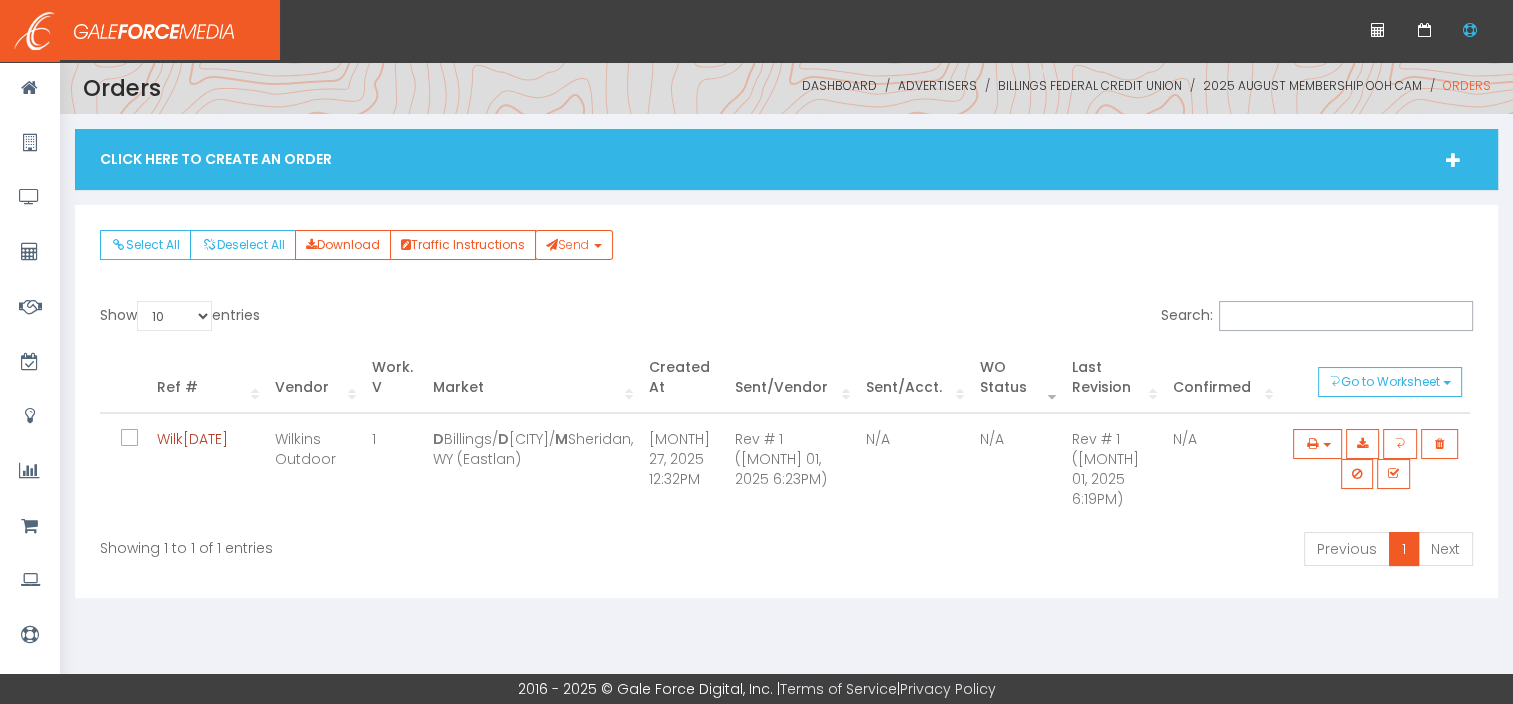 click on "Click Here To Create An Order" at bounding box center [786, 159] 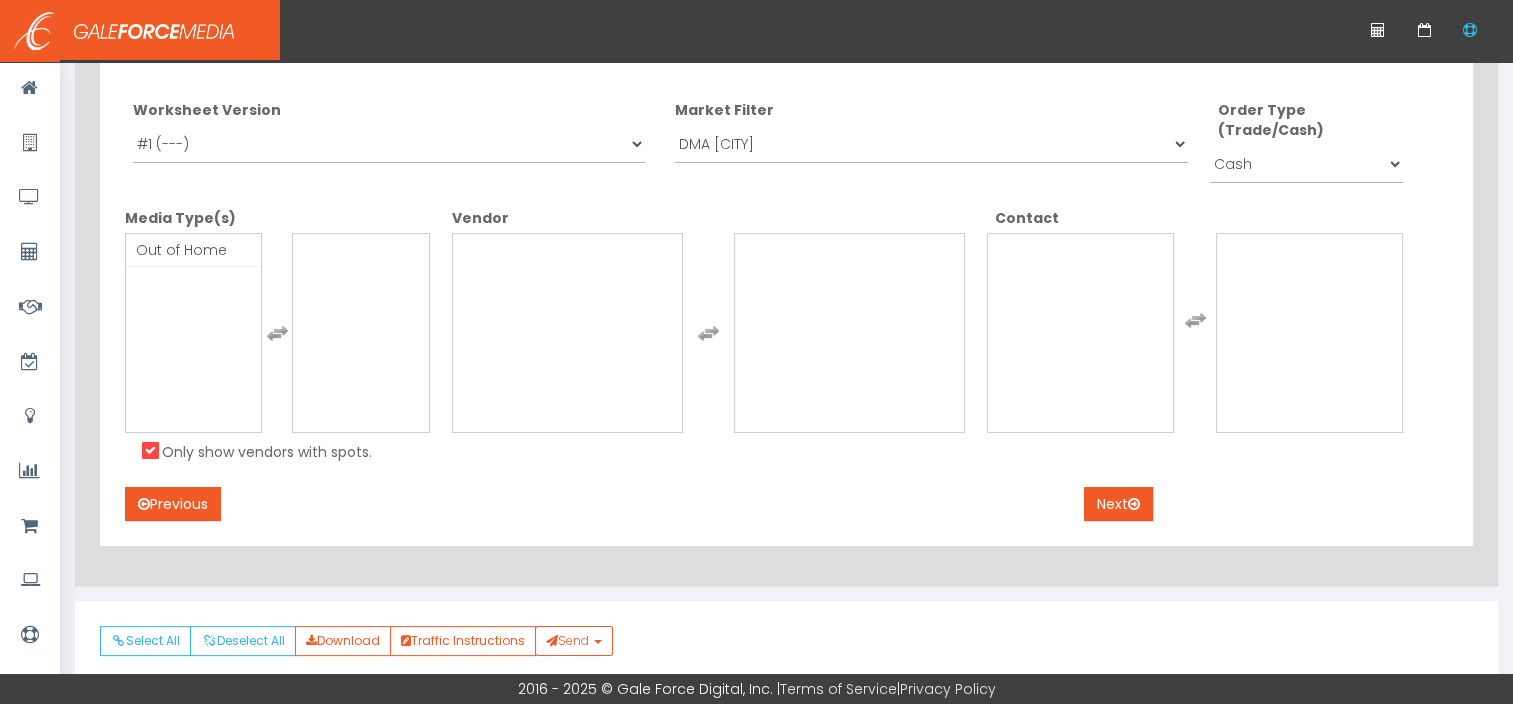 scroll, scrollTop: 284, scrollLeft: 0, axis: vertical 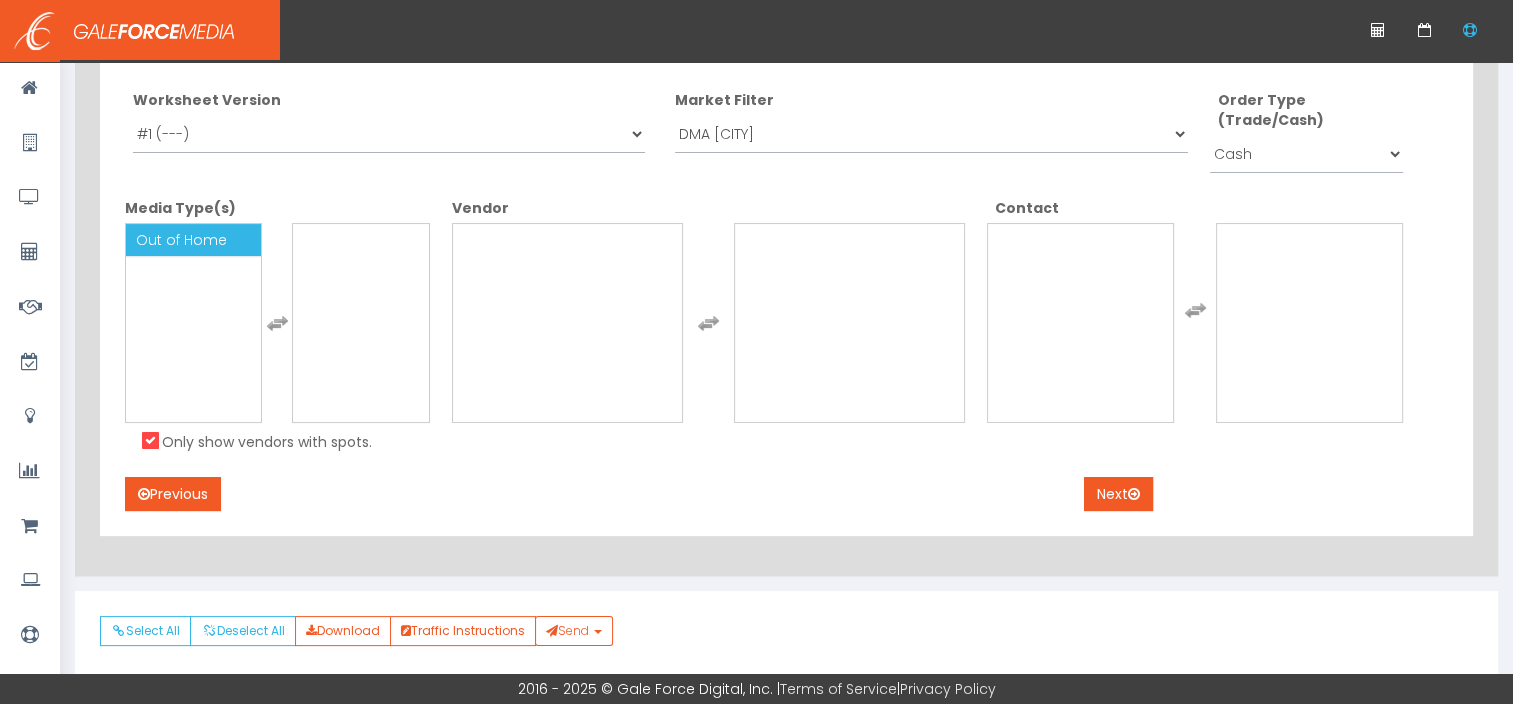 click on "Out of Home" at bounding box center [181, 240] 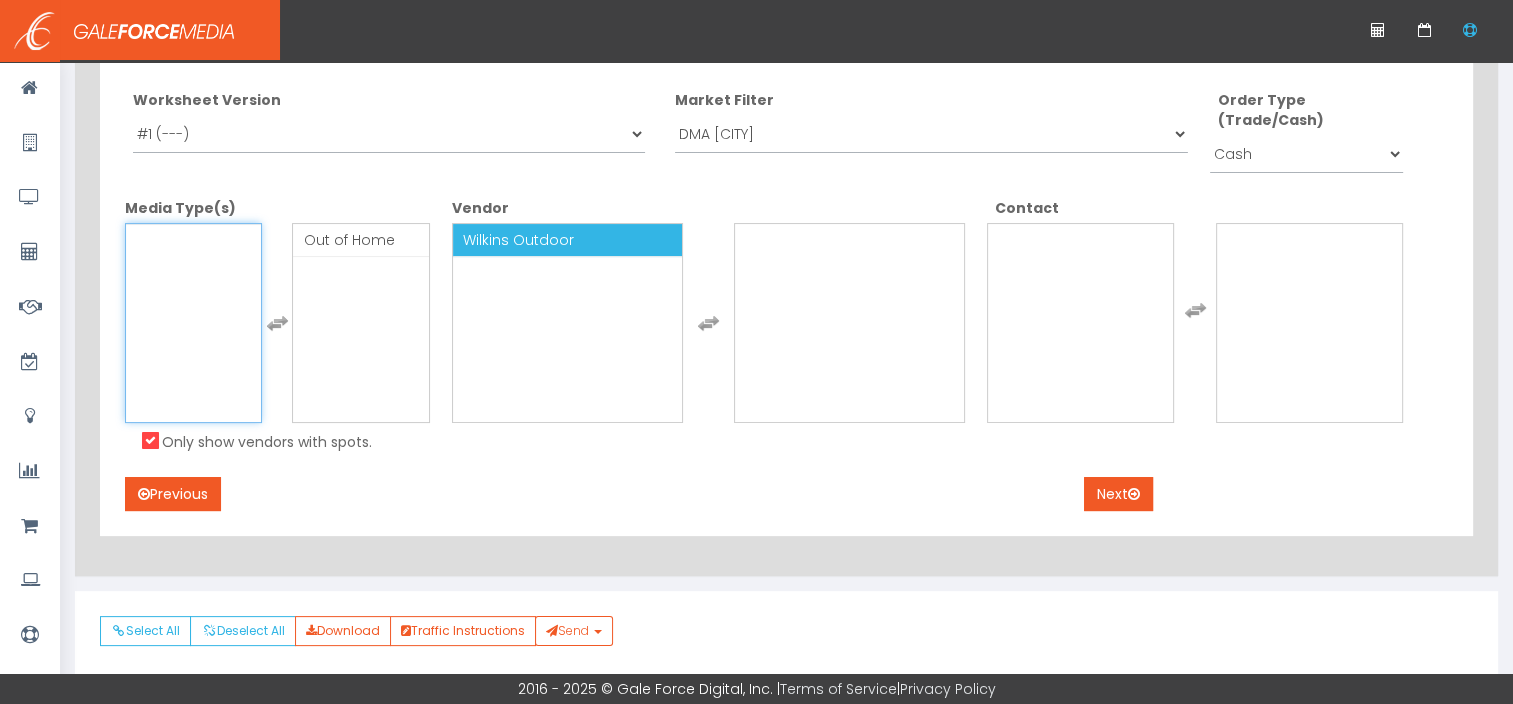 click on "Wilkins Outdoor" at bounding box center (567, 240) 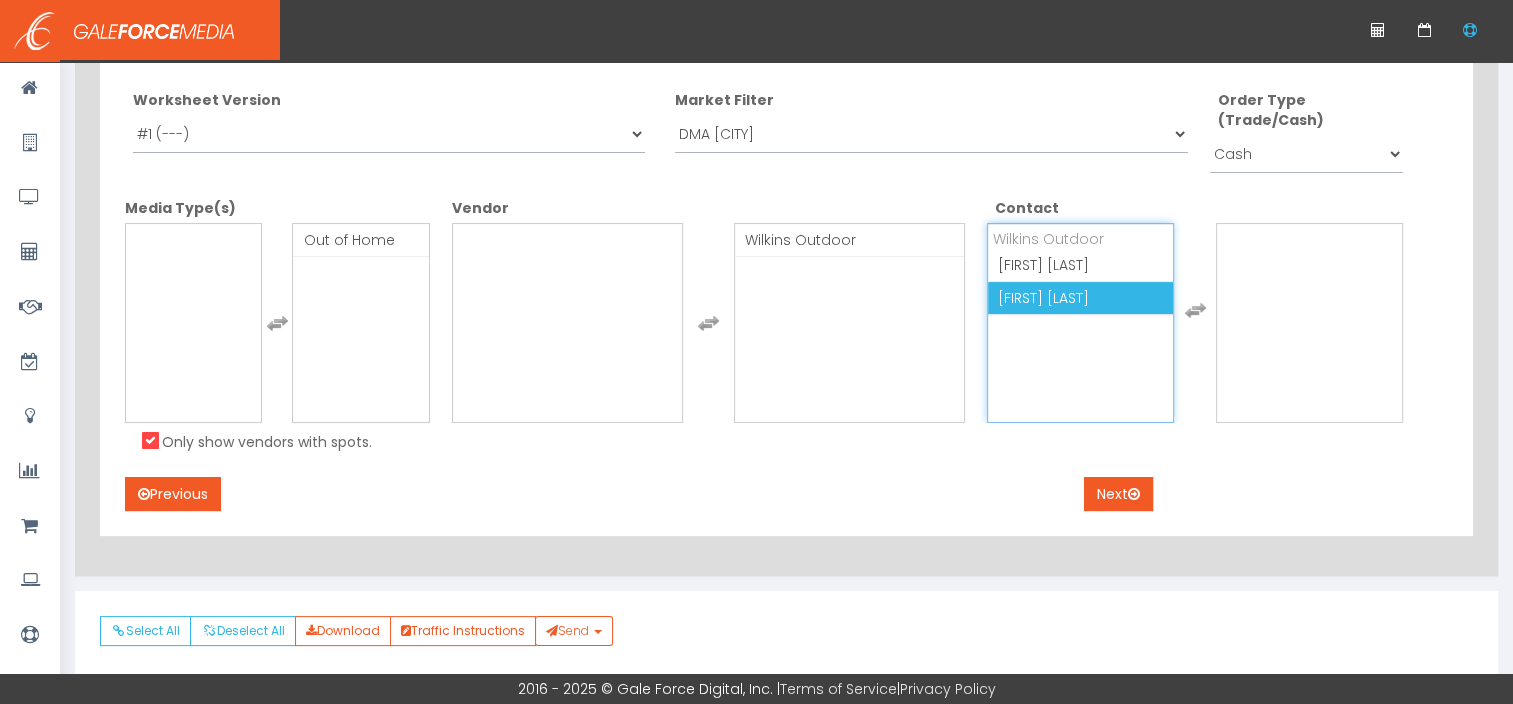 click on "[FIRST] [LAST]" at bounding box center (1043, 298) 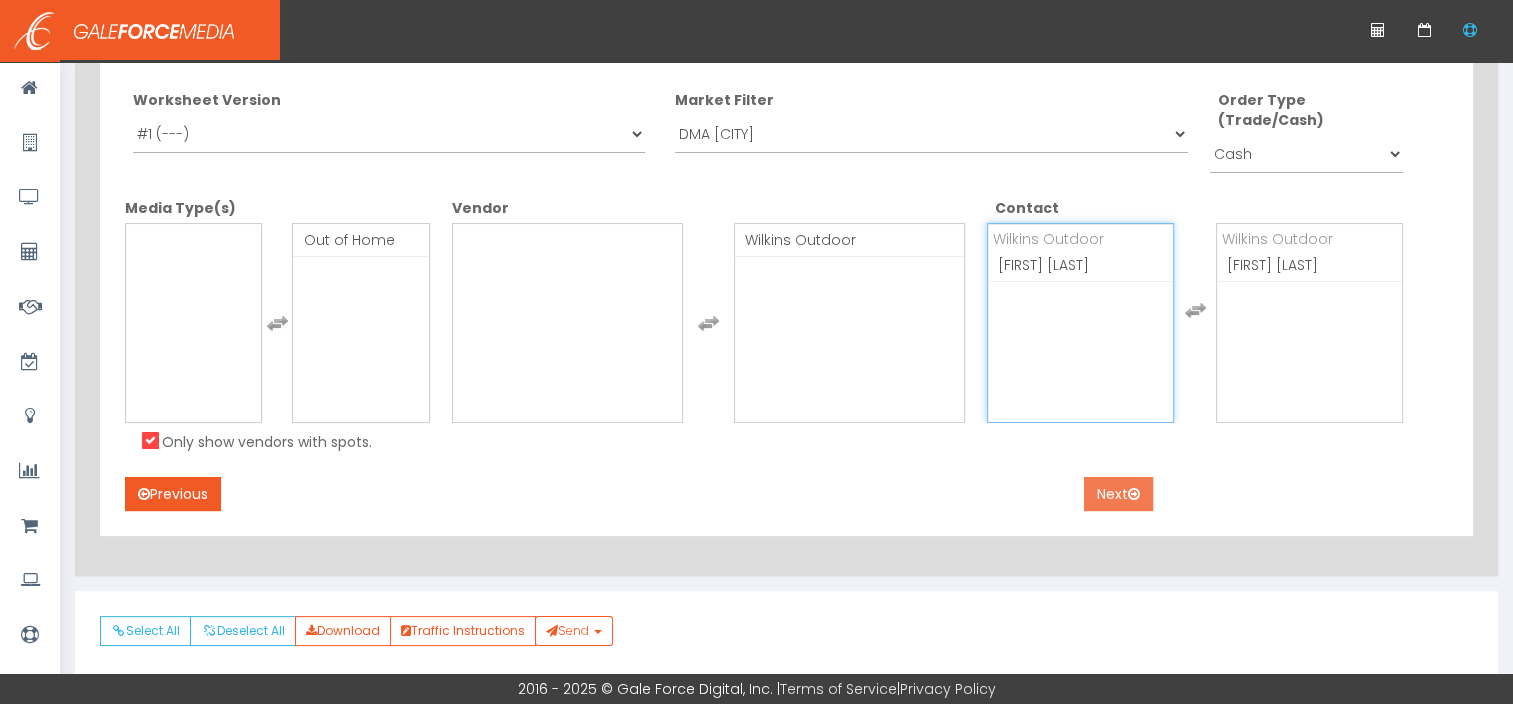 click on "Next" at bounding box center (1118, 494) 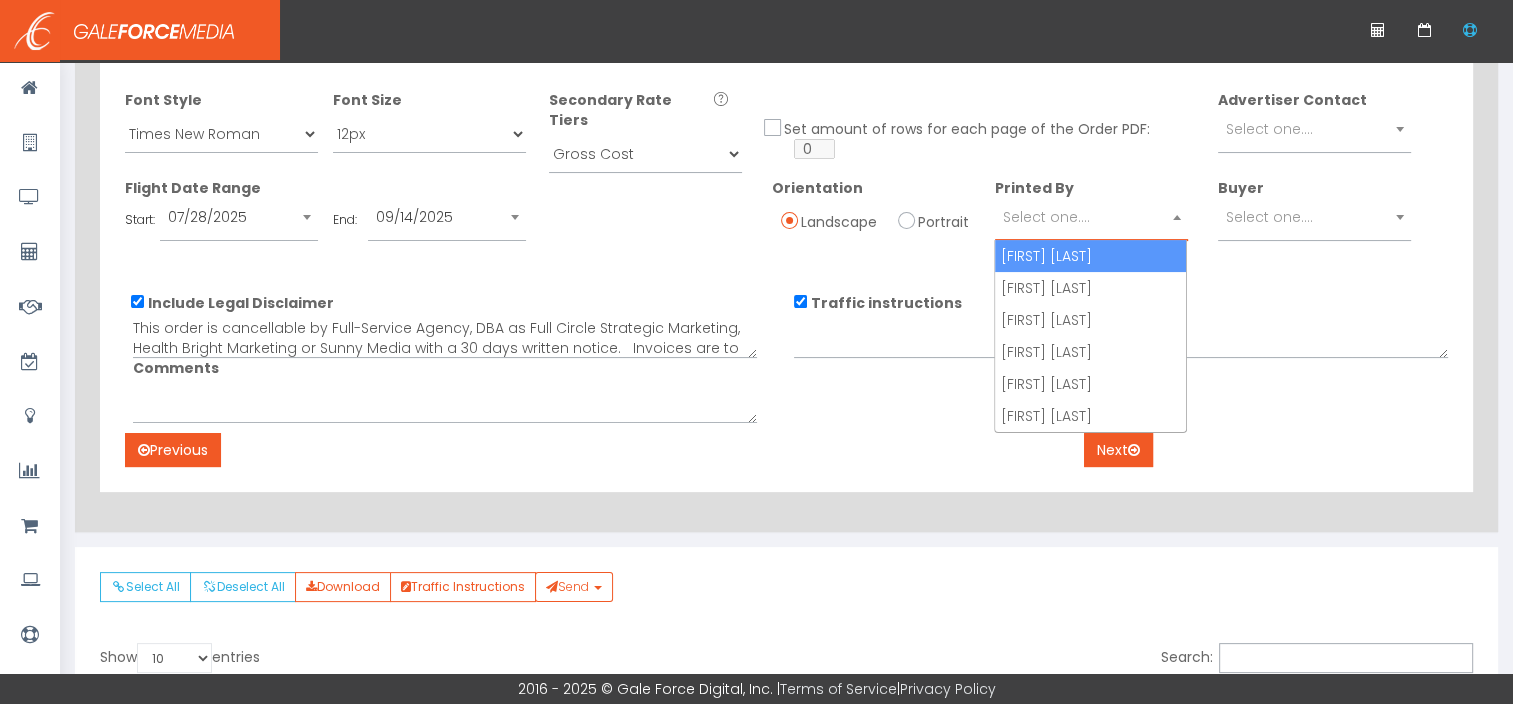 click on "Select one...." at bounding box center (1091, 217) 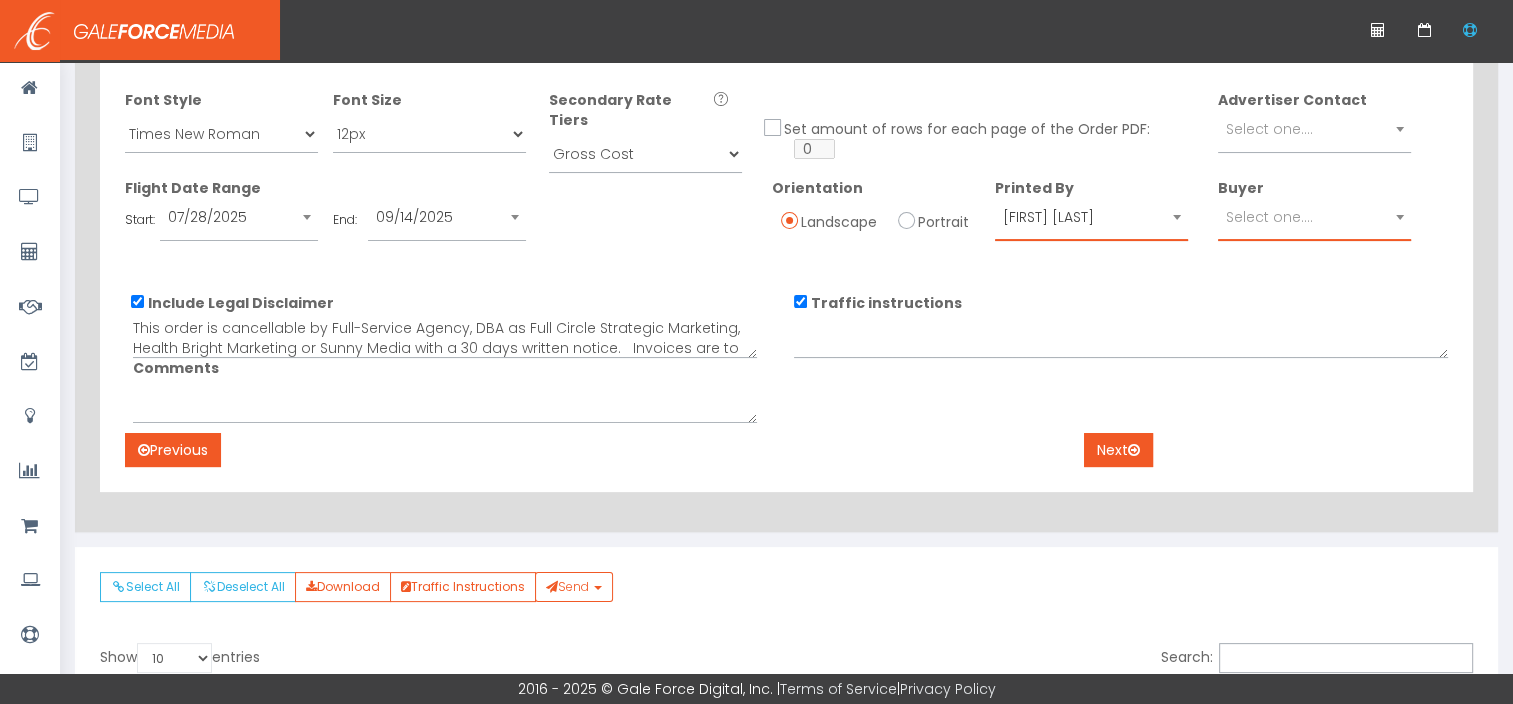 click on "Select one...." at bounding box center [1314, 217] 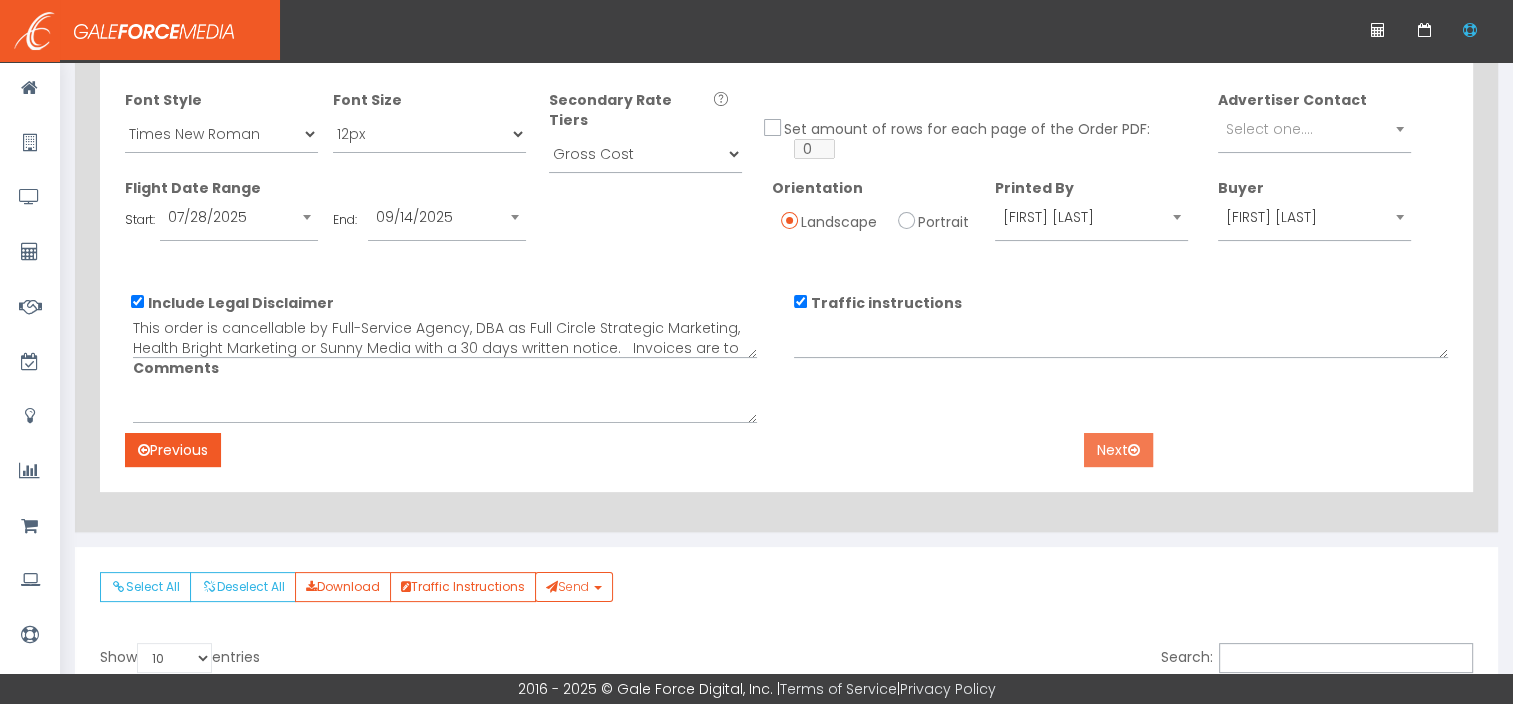 click on "Next" at bounding box center (1118, 450) 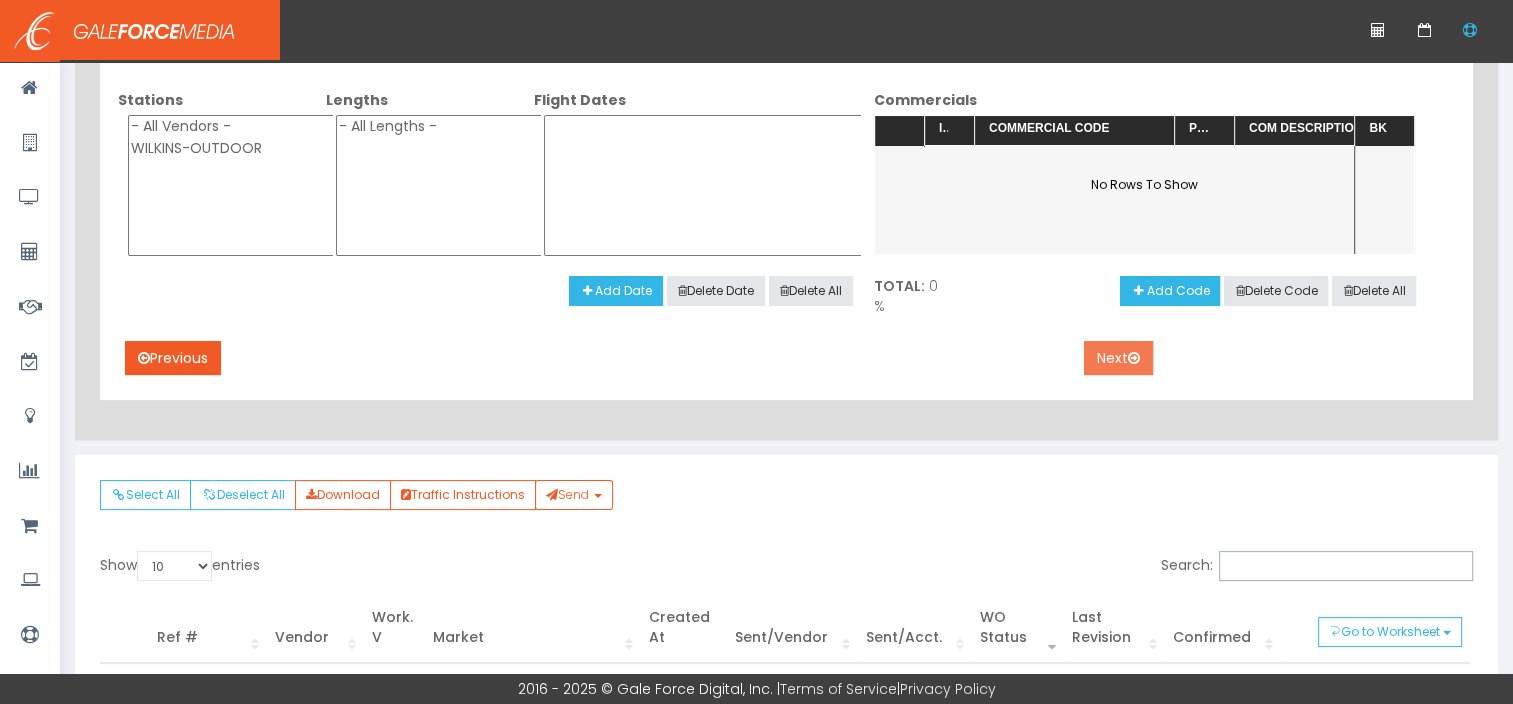 click on "Next" at bounding box center [1118, 358] 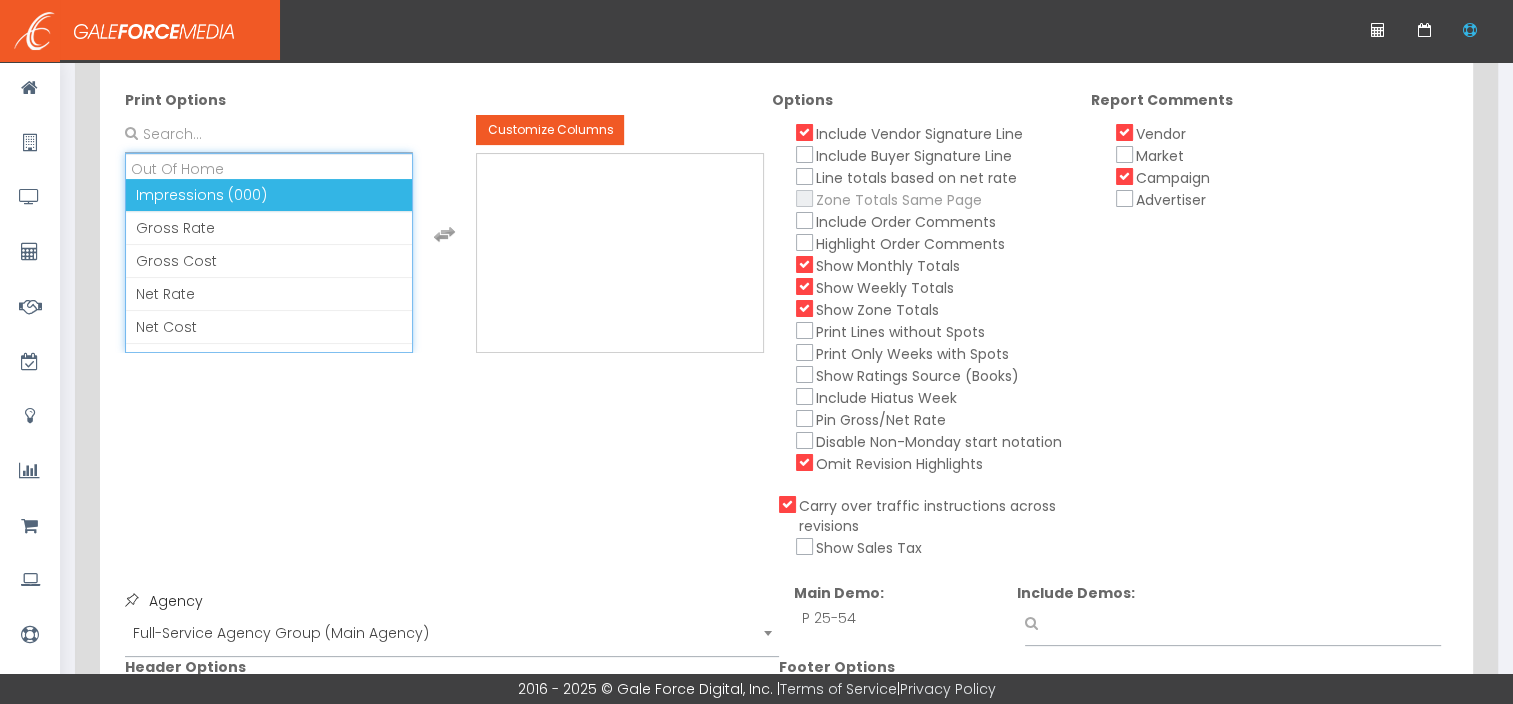 click on "Impressions (000)" at bounding box center (269, 195) 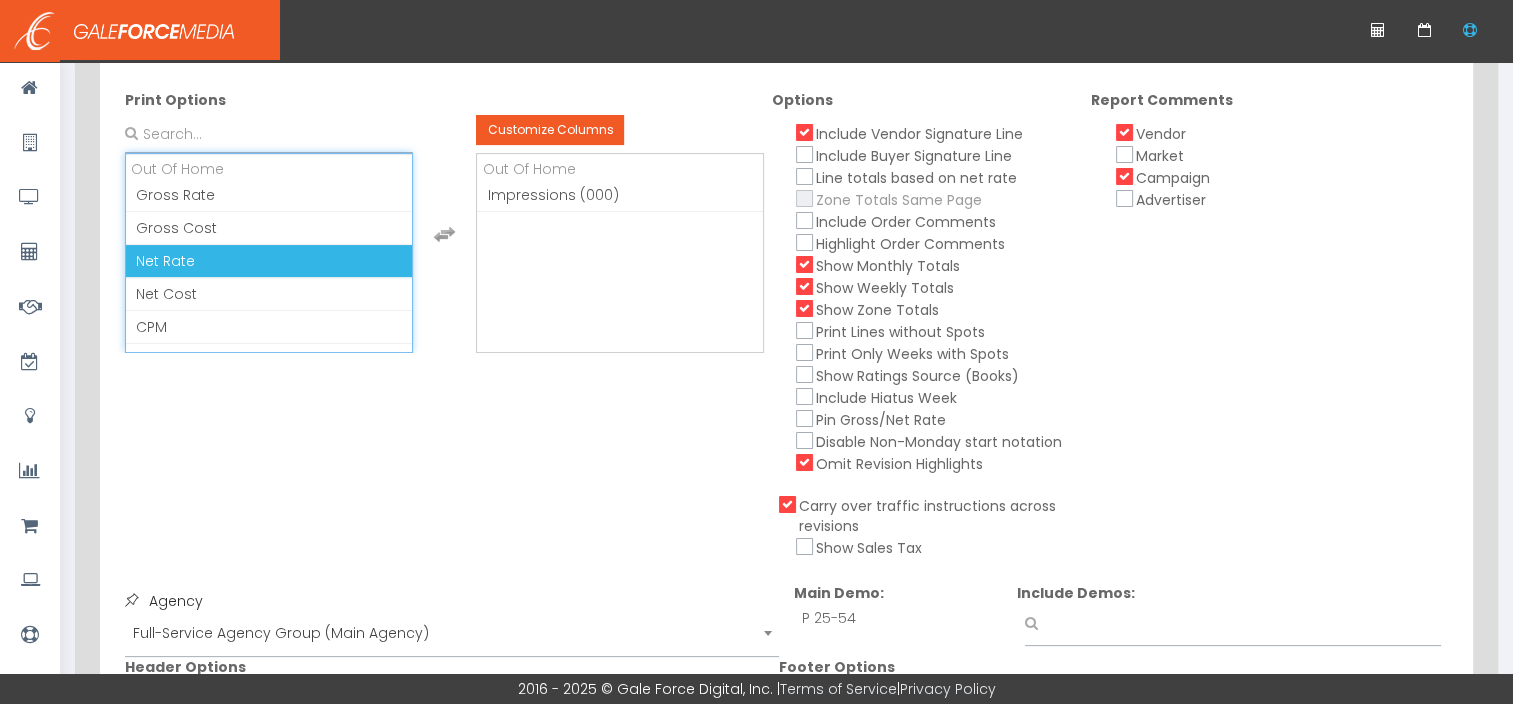 click on "Net Rate" at bounding box center [269, 261] 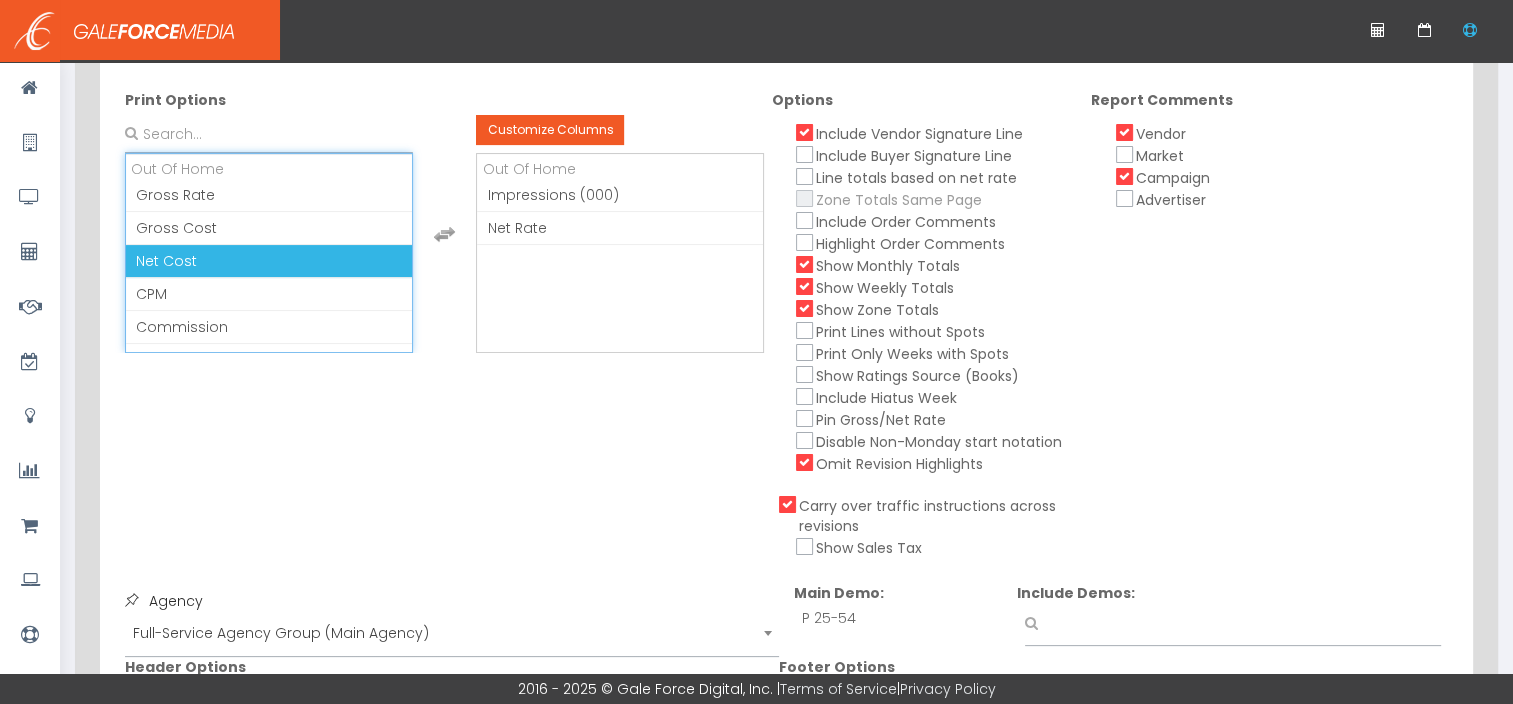click on "Net Cost" at bounding box center (269, 261) 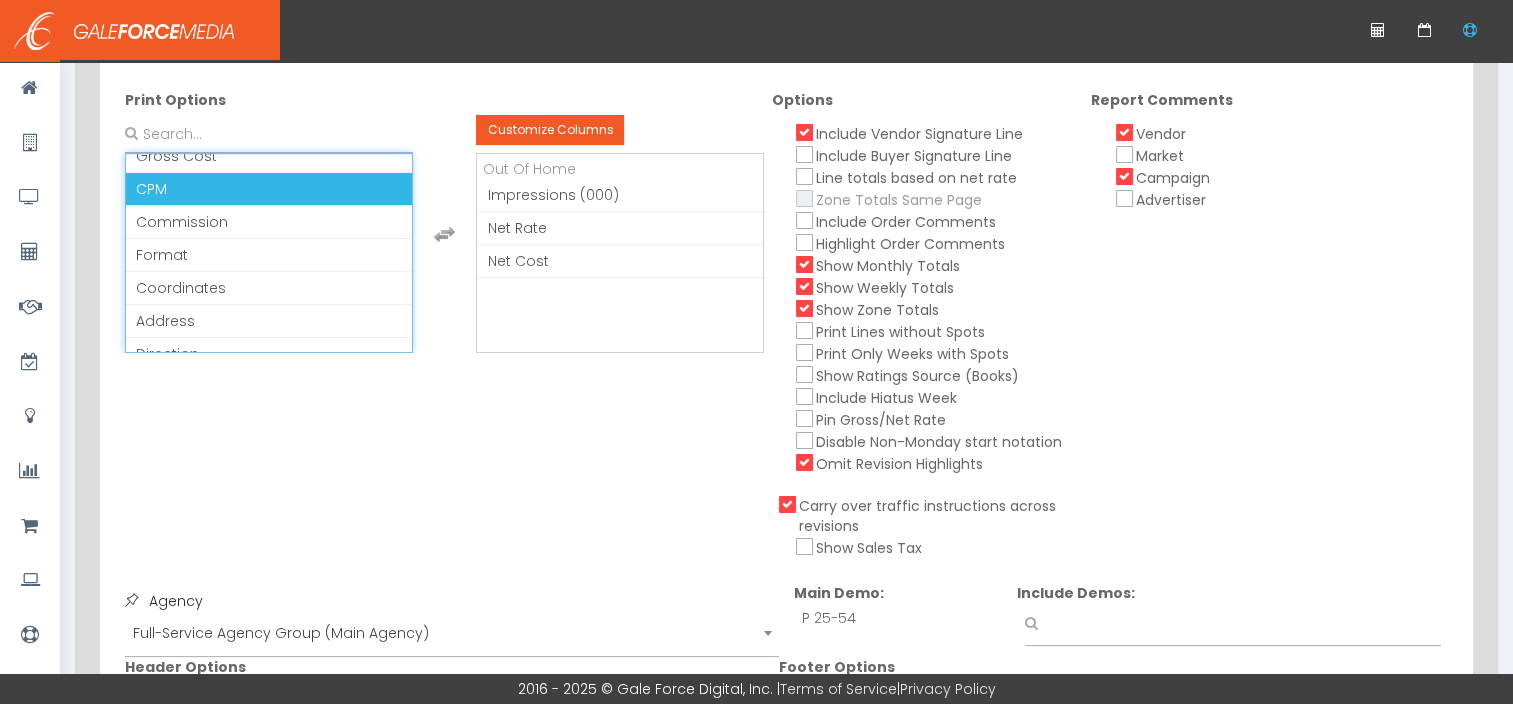 scroll, scrollTop: 74, scrollLeft: 0, axis: vertical 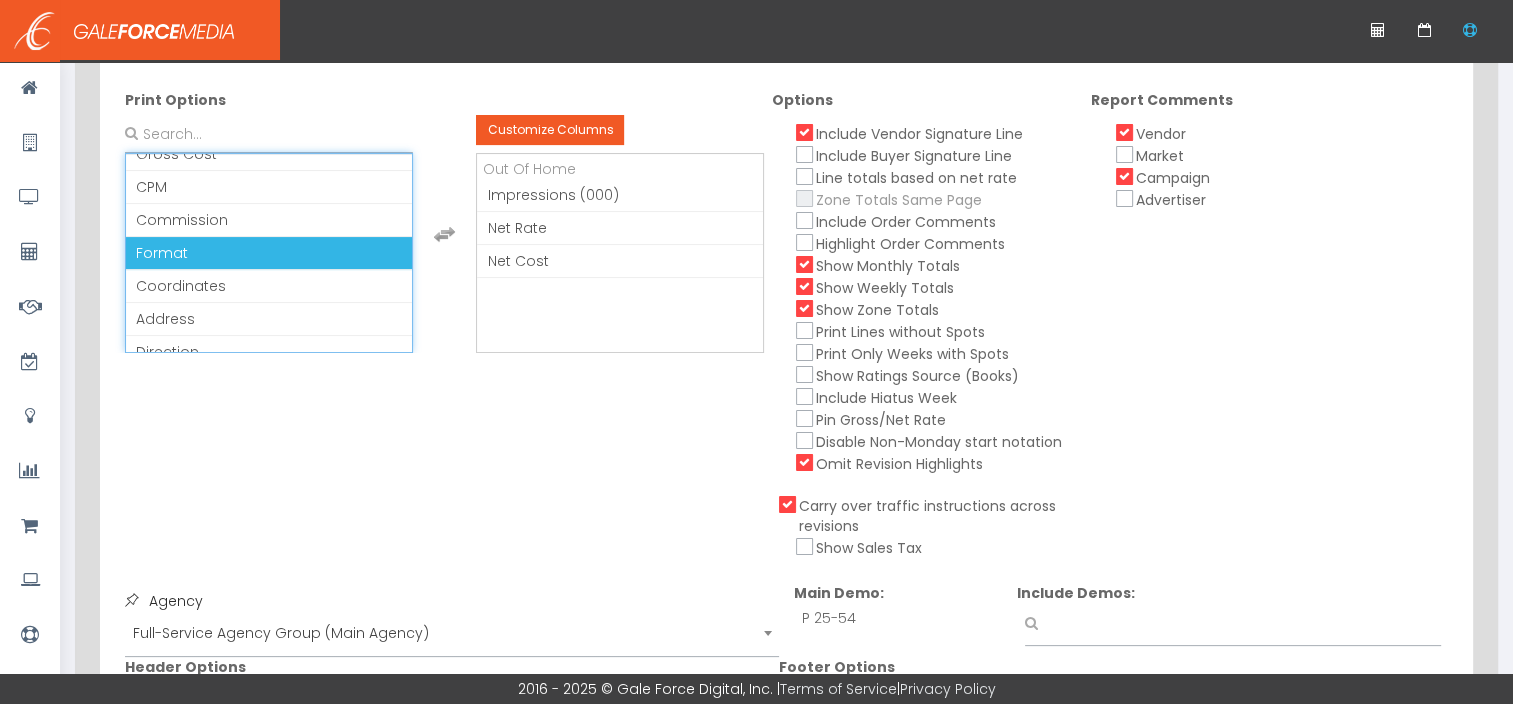 click on "Format" at bounding box center [269, 253] 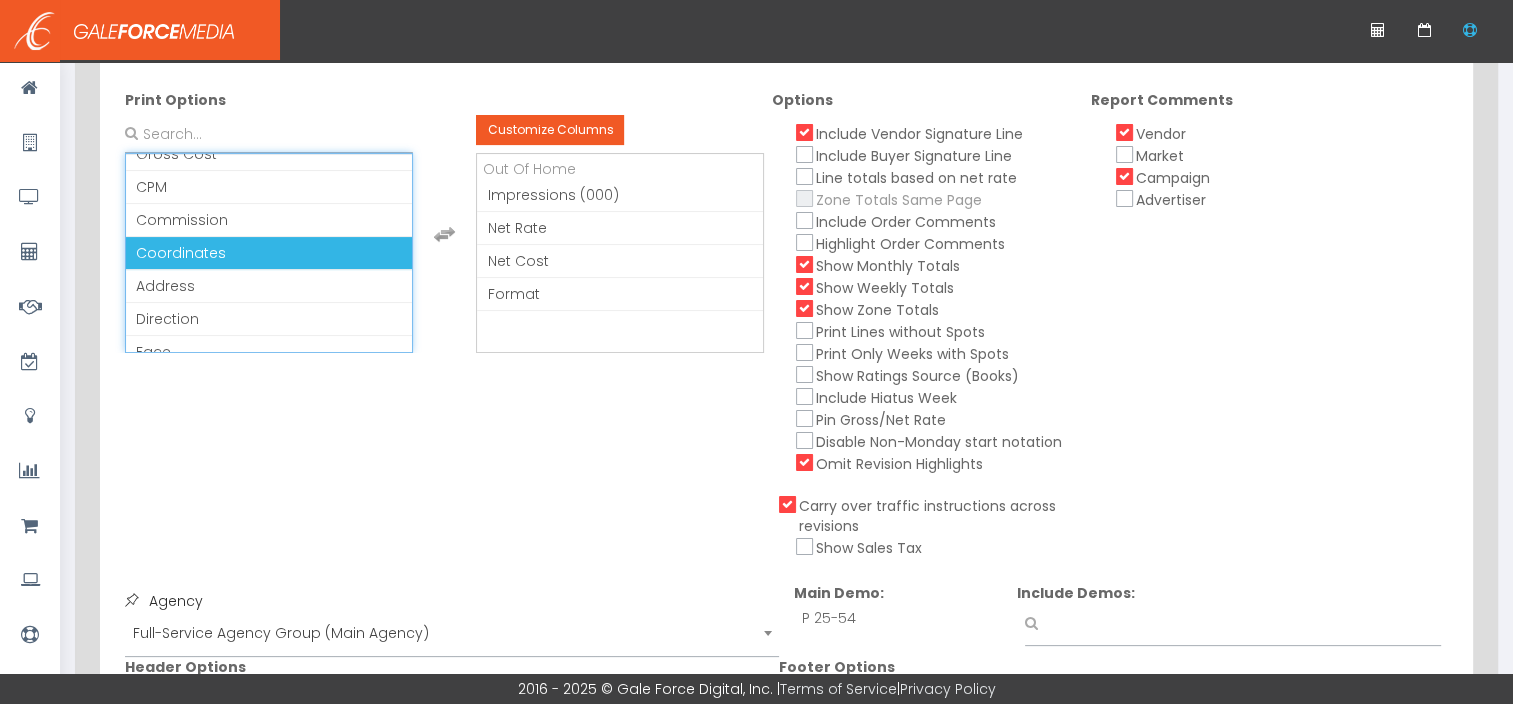 click on "Coordinates" at bounding box center [269, 253] 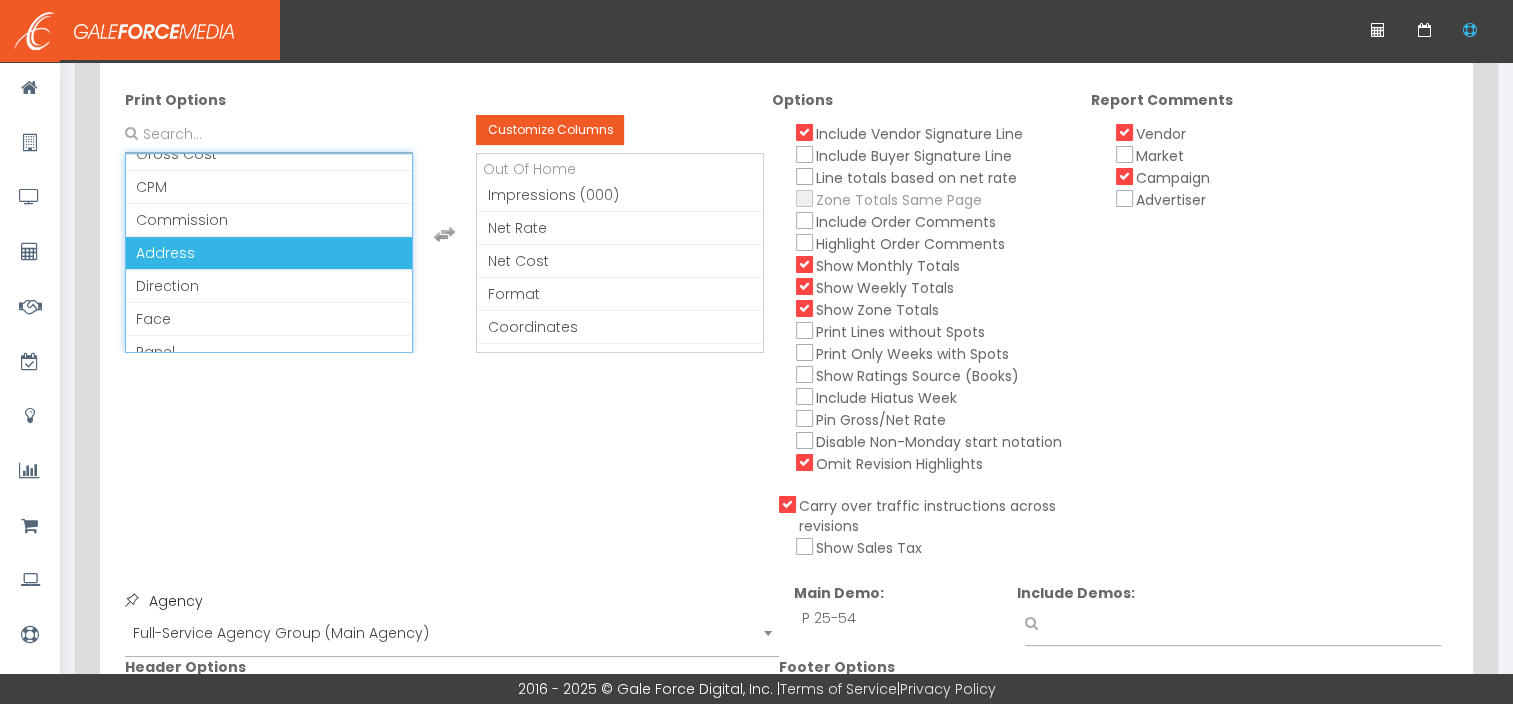 click on "Address" at bounding box center (269, 253) 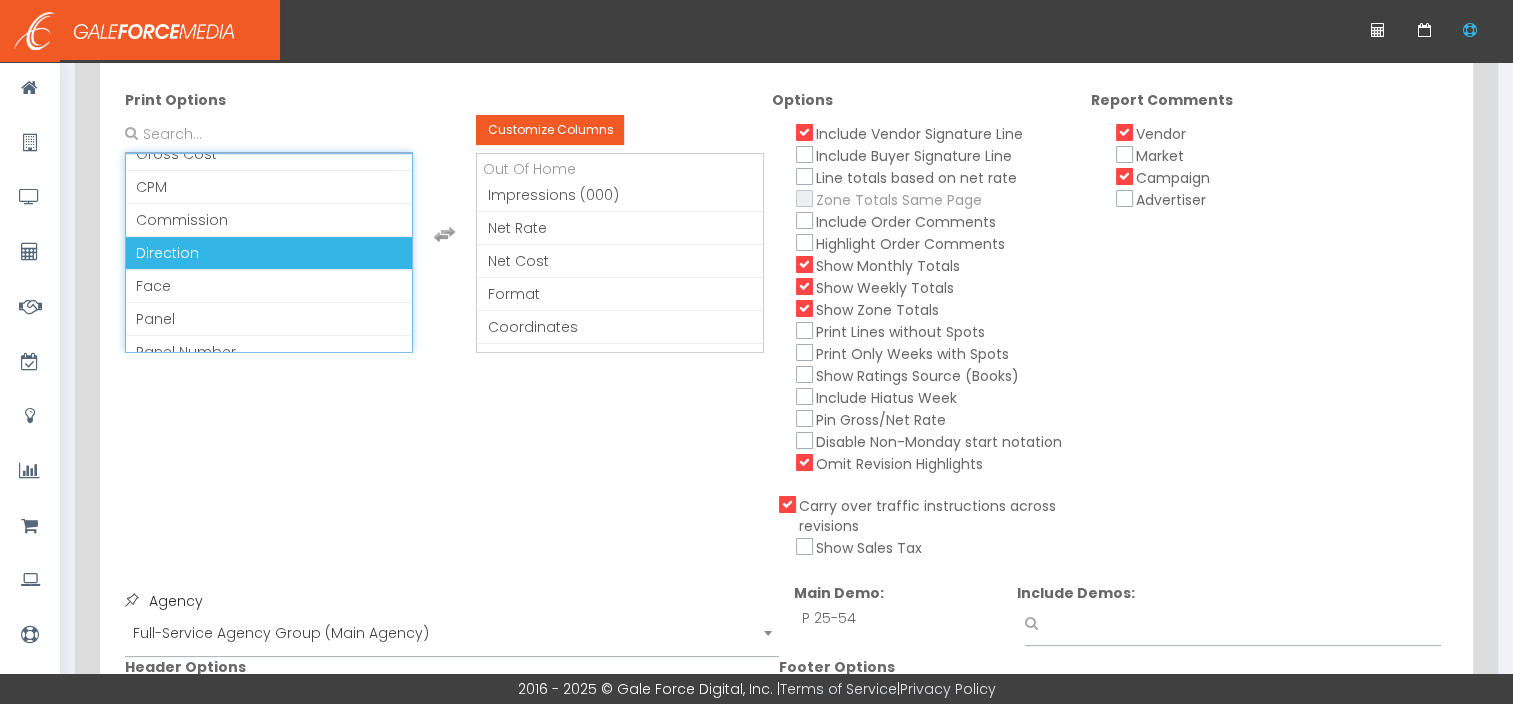 click on "Direction" at bounding box center (269, 253) 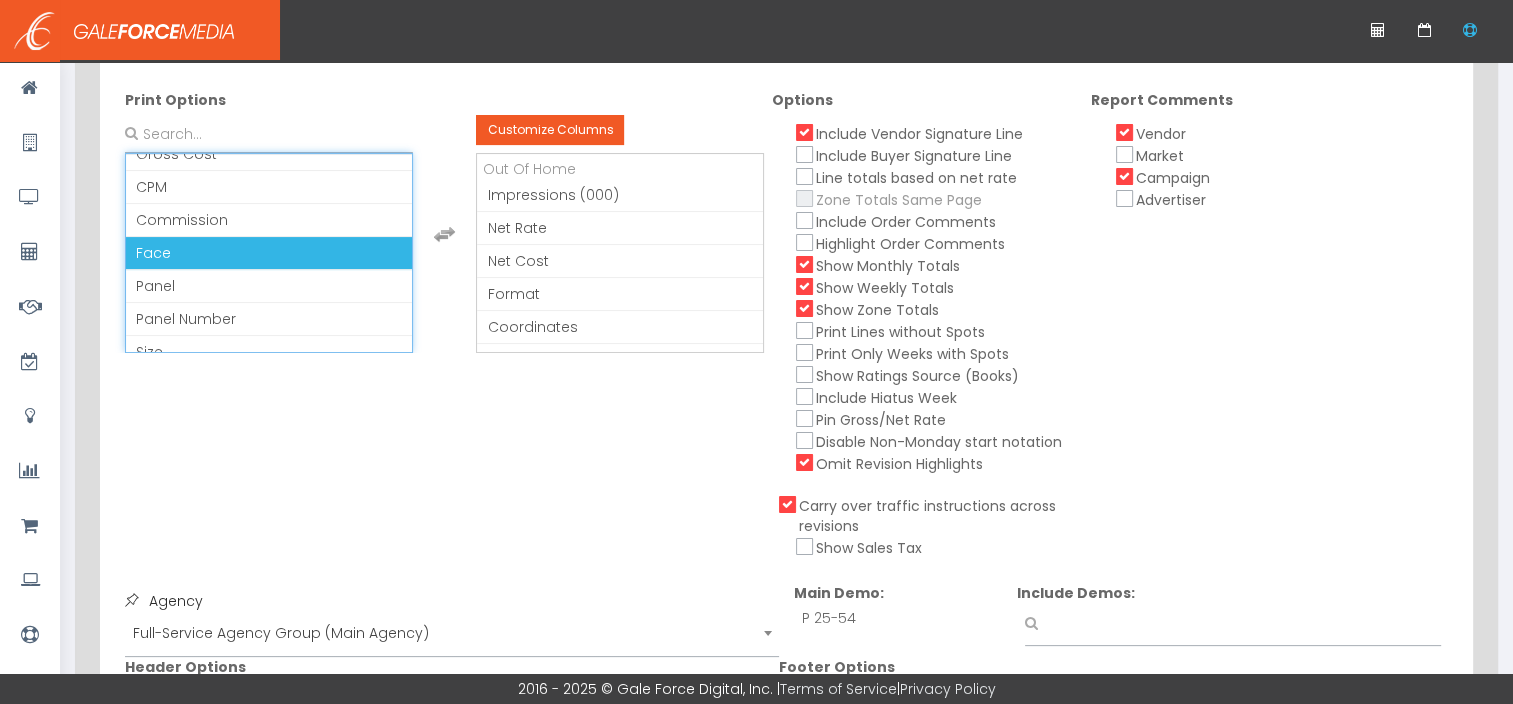 click on "Face" at bounding box center (269, 253) 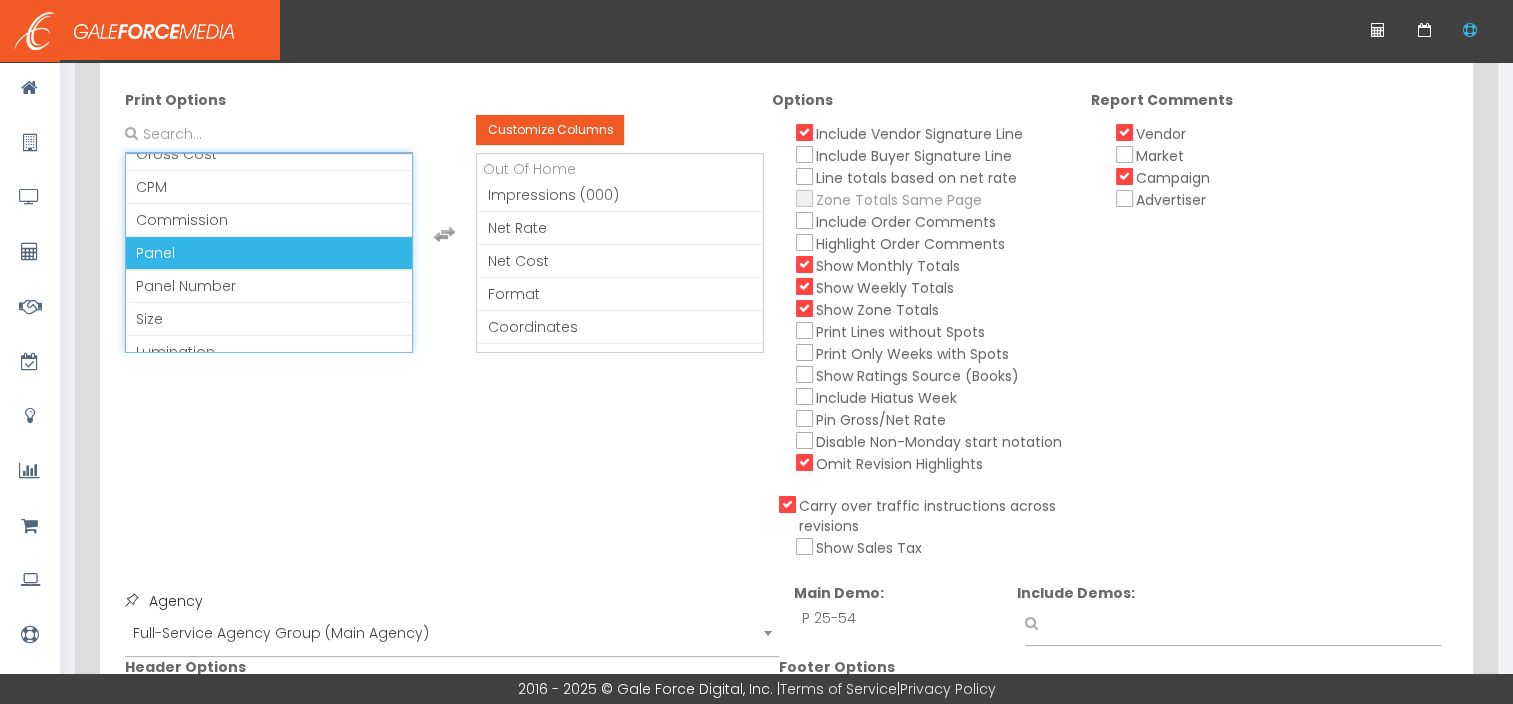 click on "Panel" at bounding box center (269, 253) 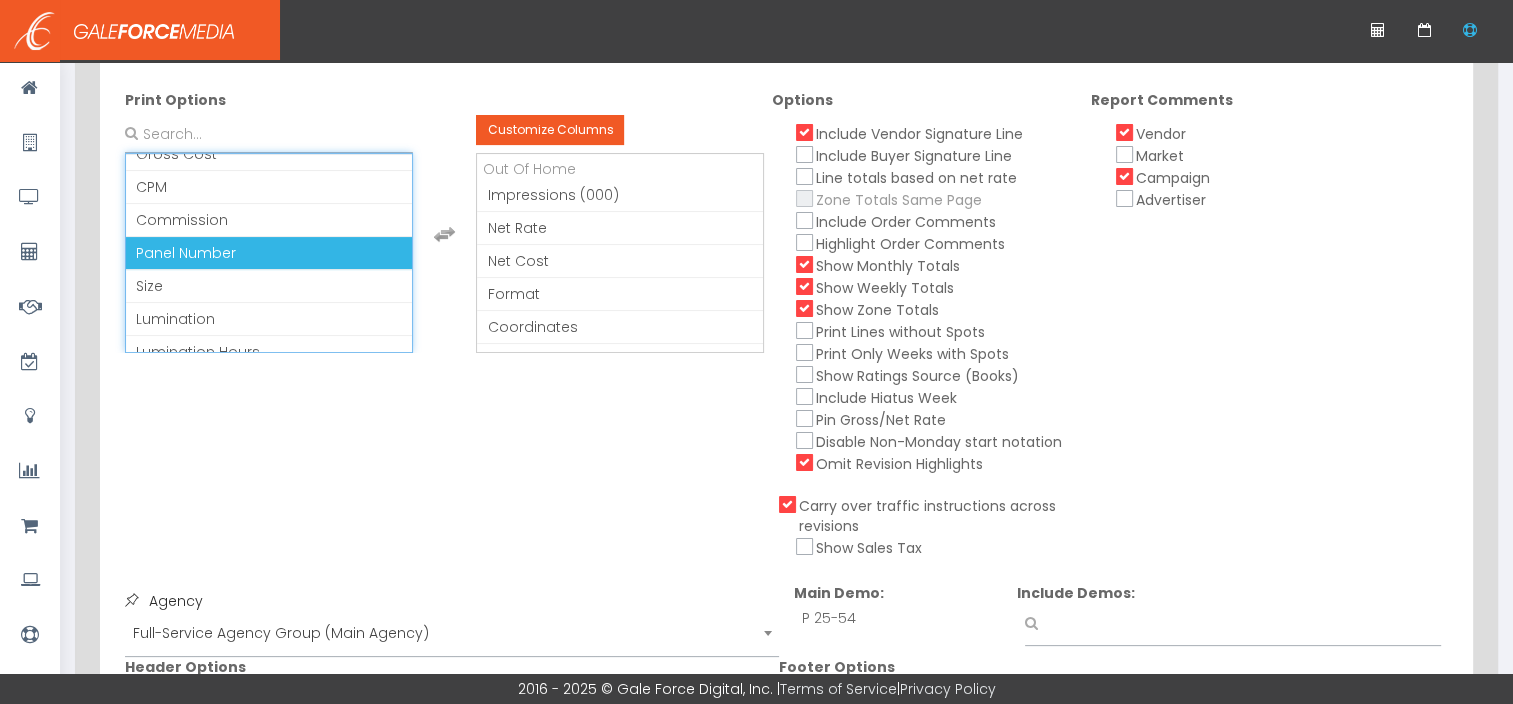 click on "Panel Number" at bounding box center [269, 253] 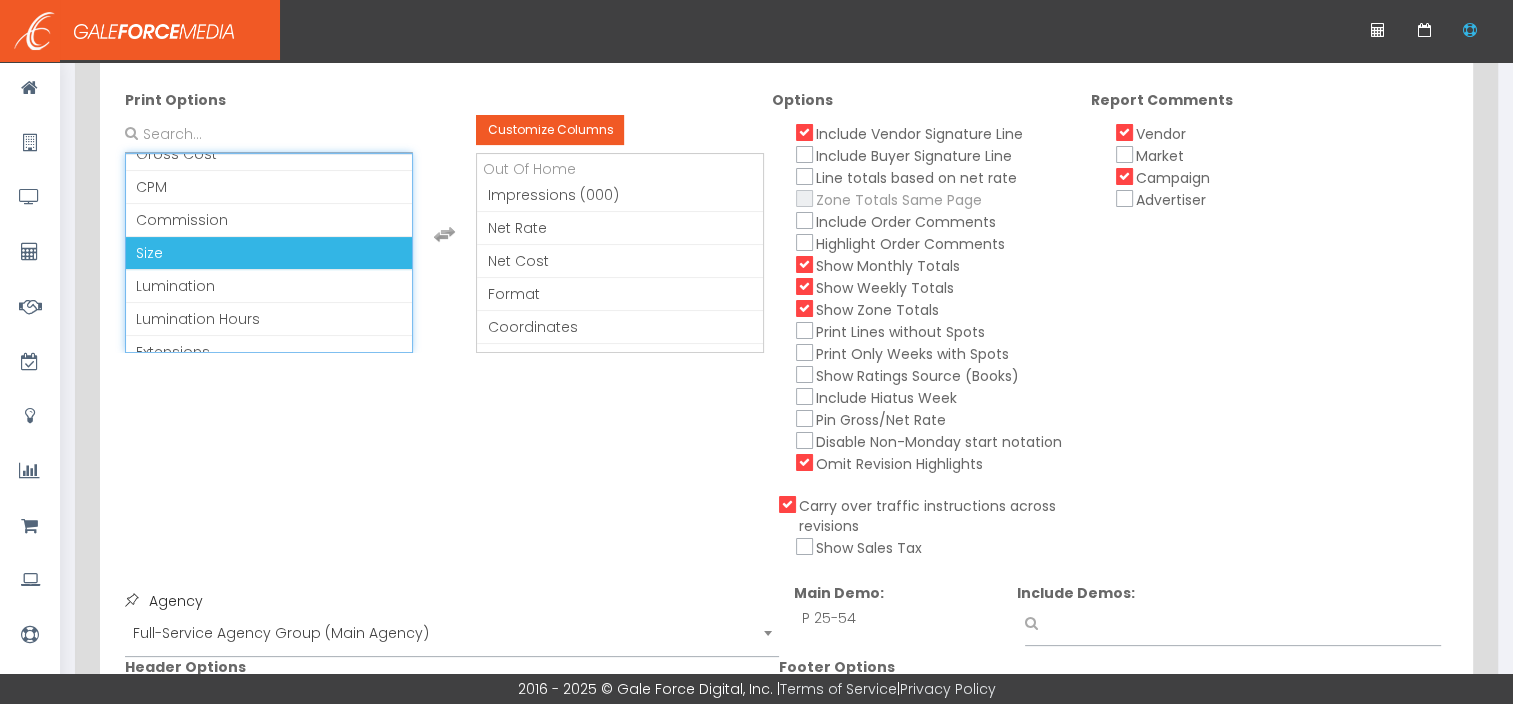 click on "Size" at bounding box center (269, 253) 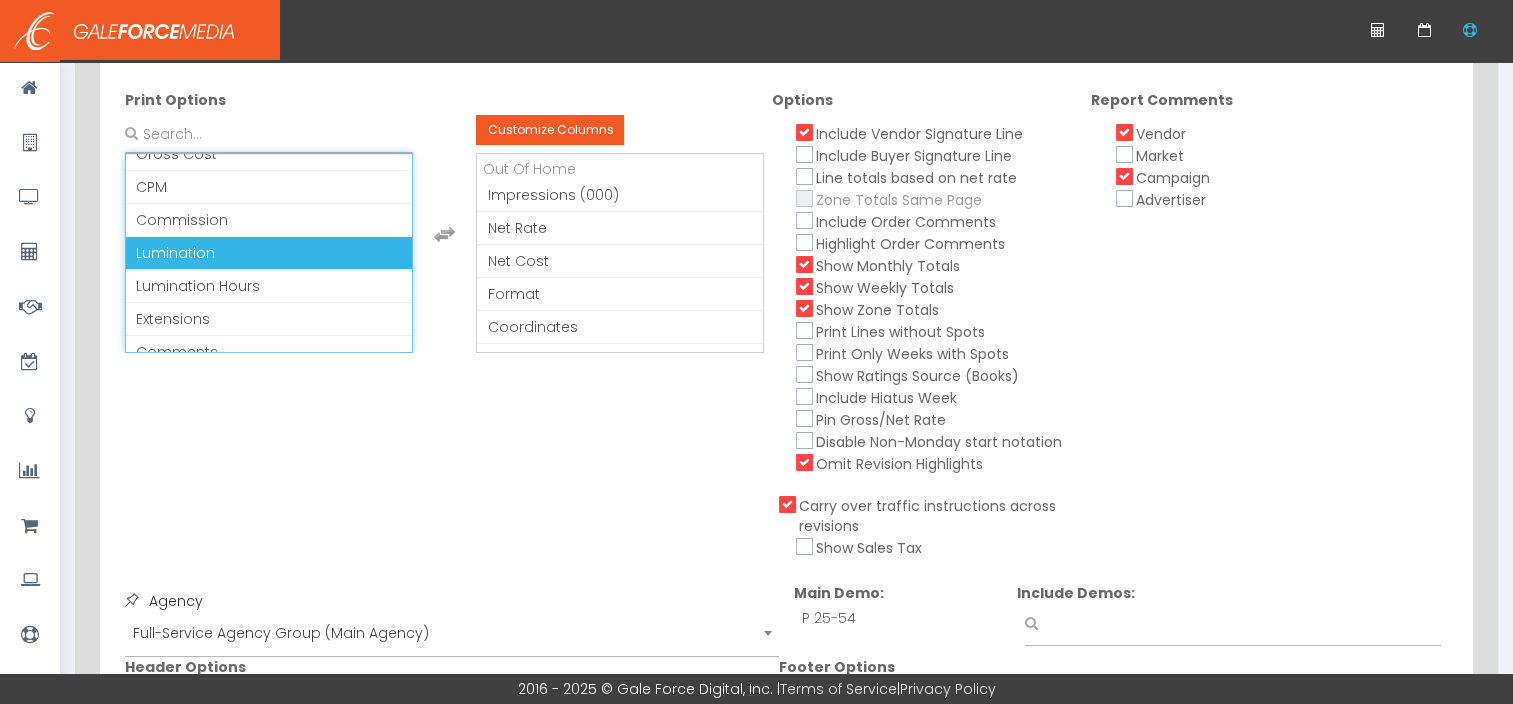 click on "Lumination" at bounding box center [269, 253] 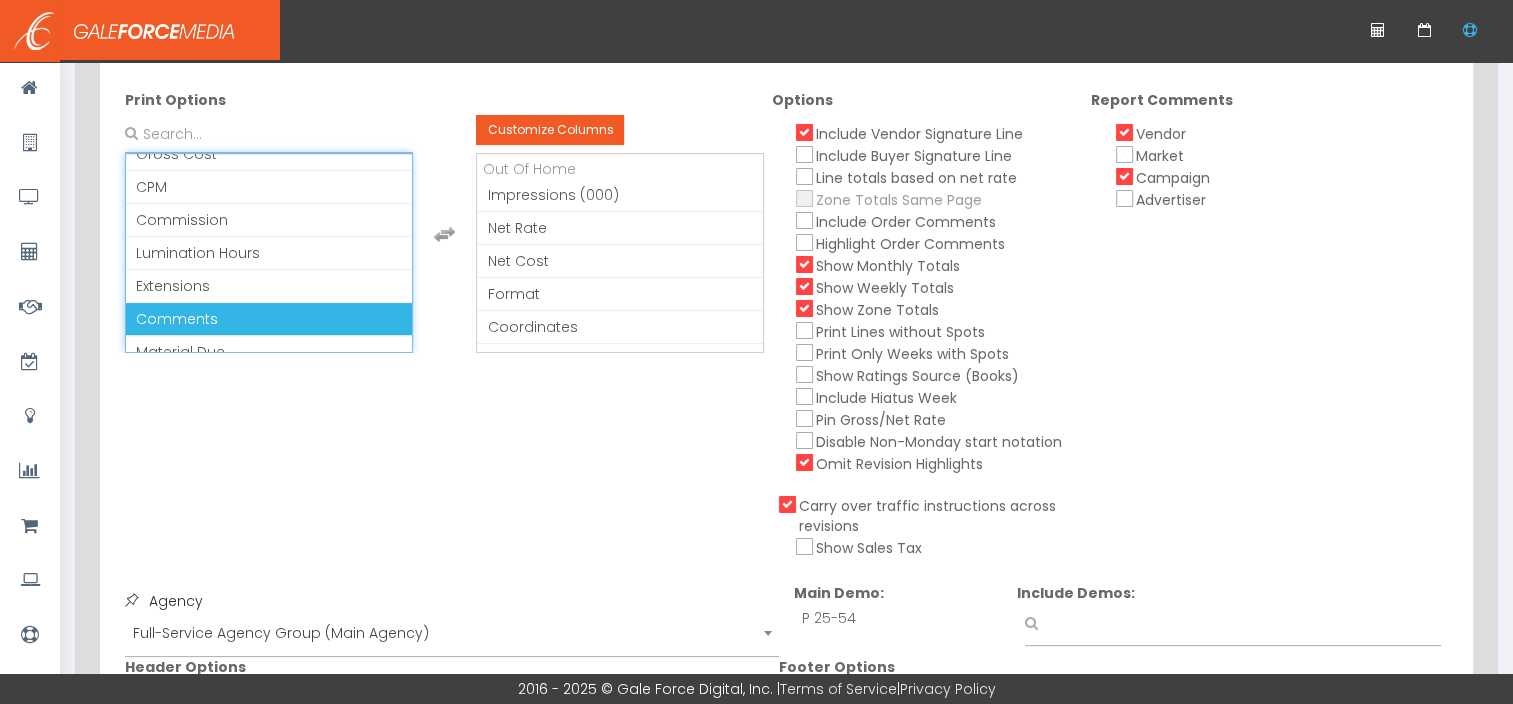 click on "Comments" at bounding box center (269, 319) 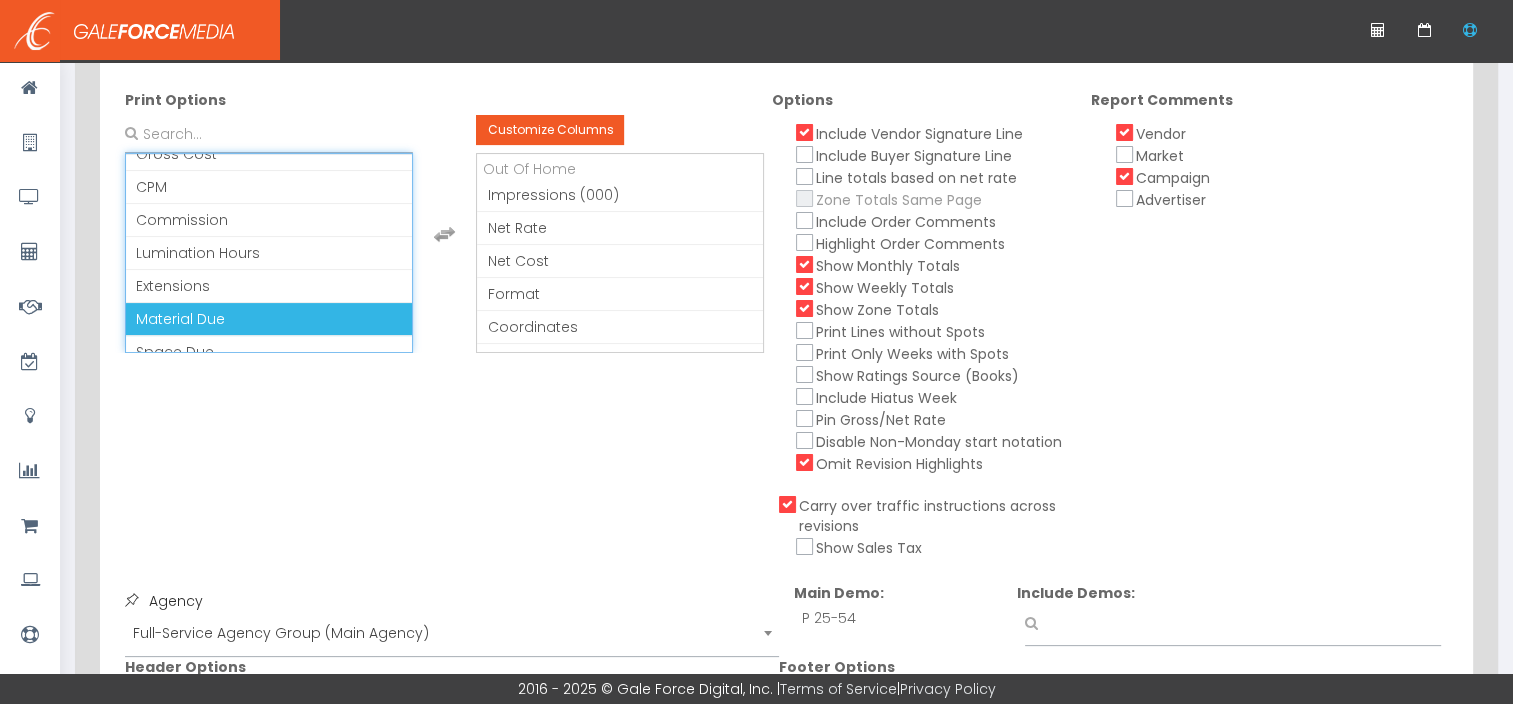 click on "Material Due" at bounding box center [269, 319] 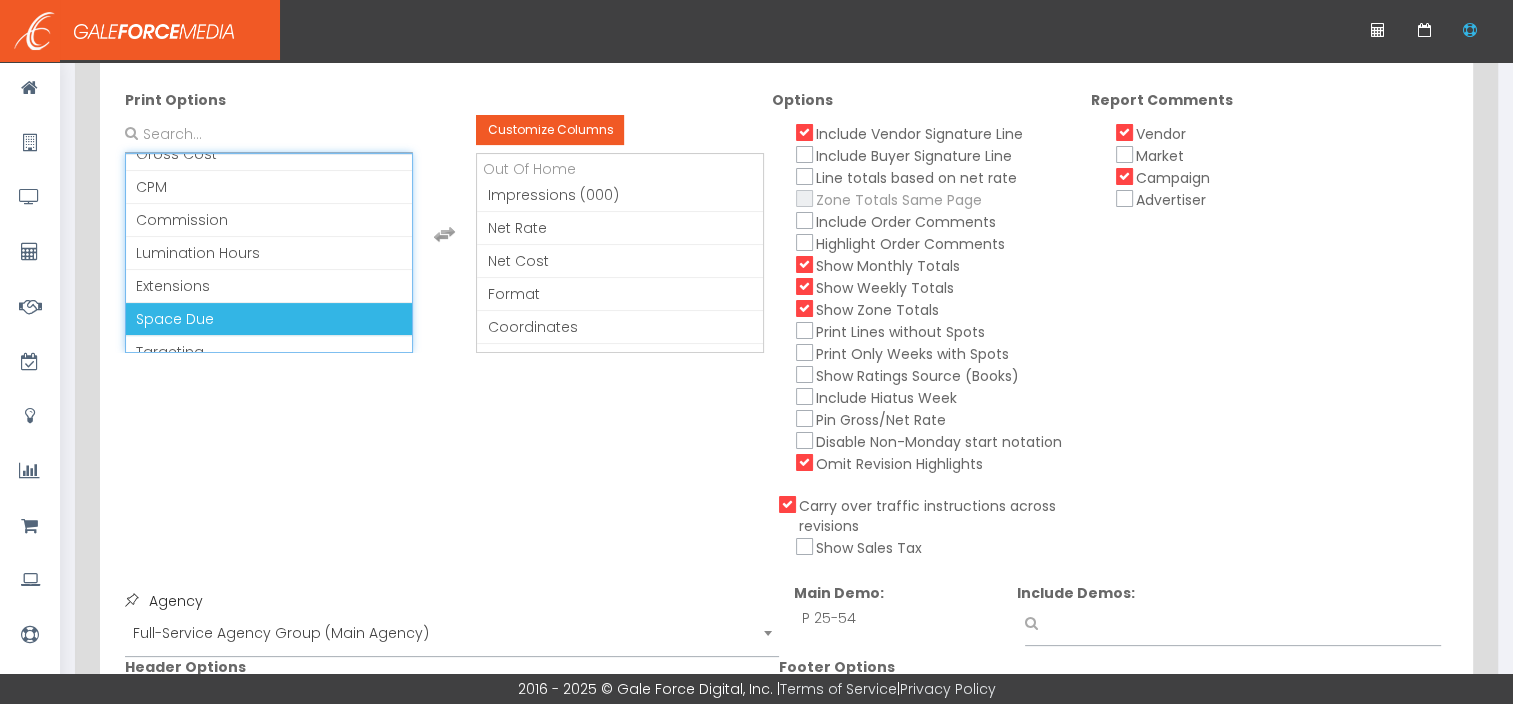 scroll, scrollTop: 121, scrollLeft: 0, axis: vertical 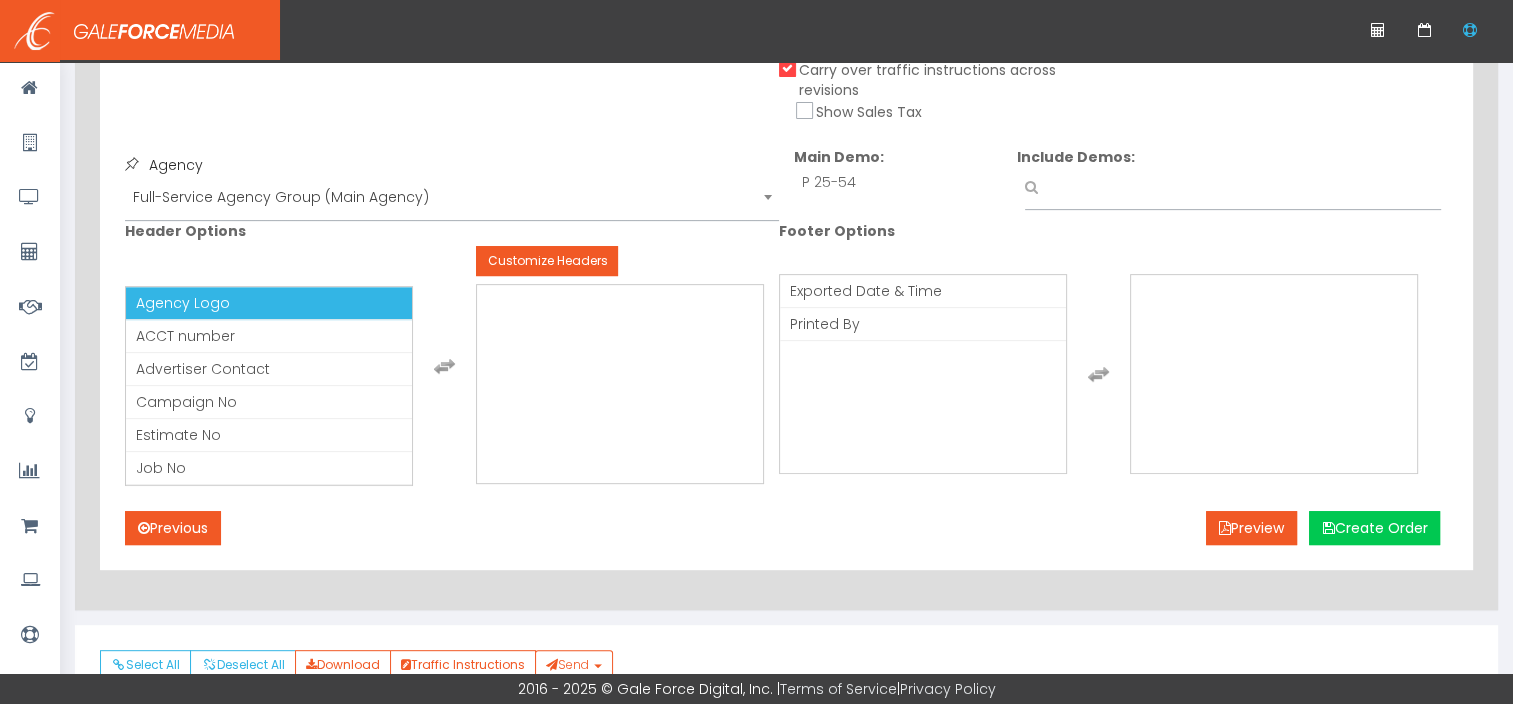 click on "Agency Logo" at bounding box center (269, 303) 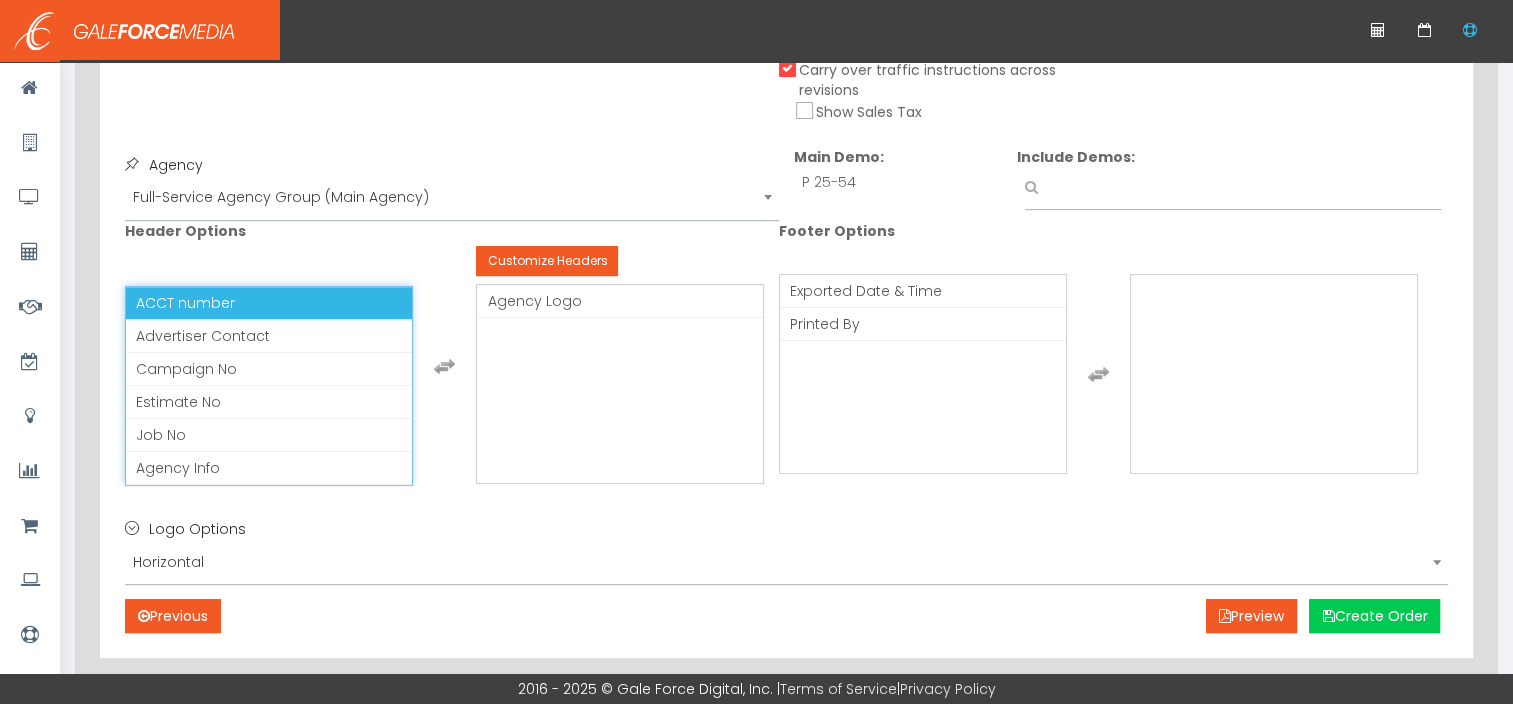 click on "ACCT number" at bounding box center (269, 303) 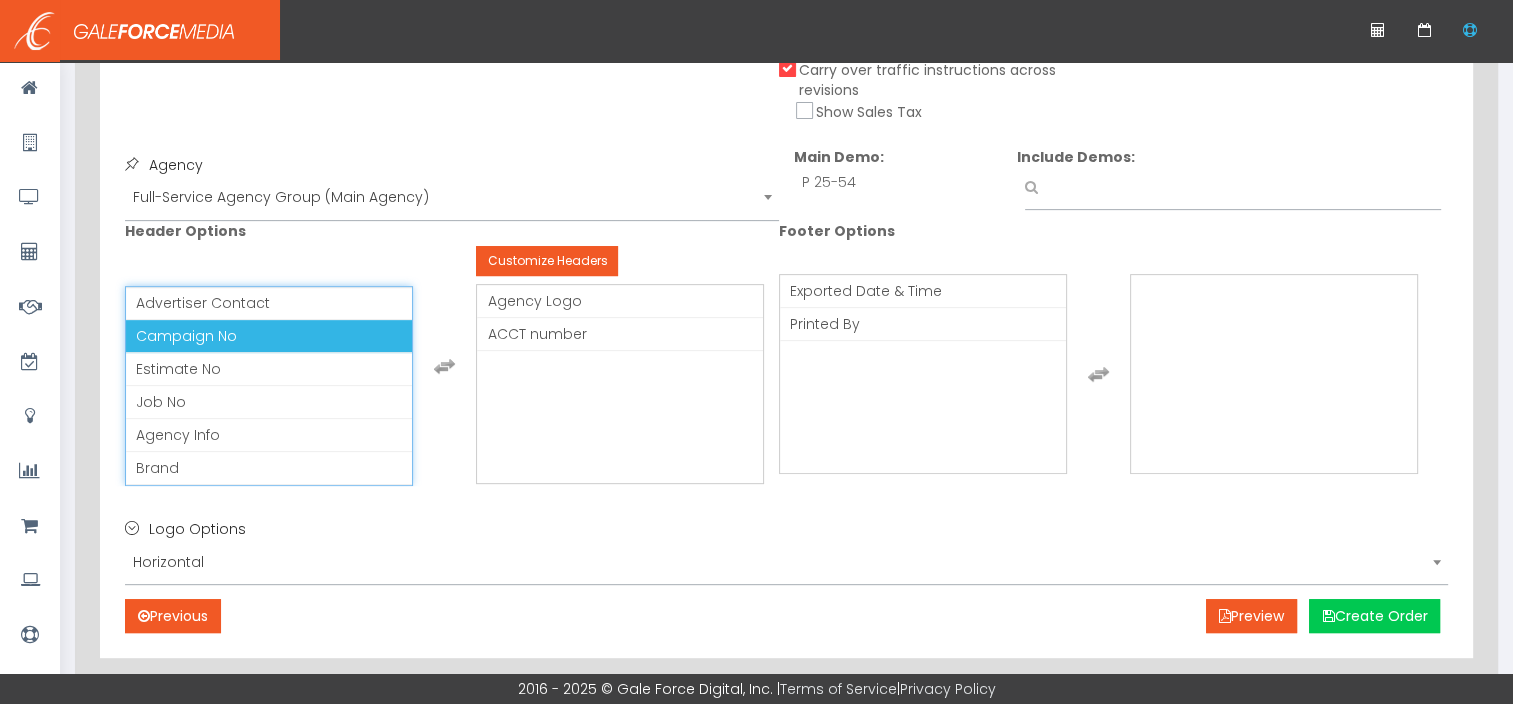 click on "Campaign No" at bounding box center (269, 336) 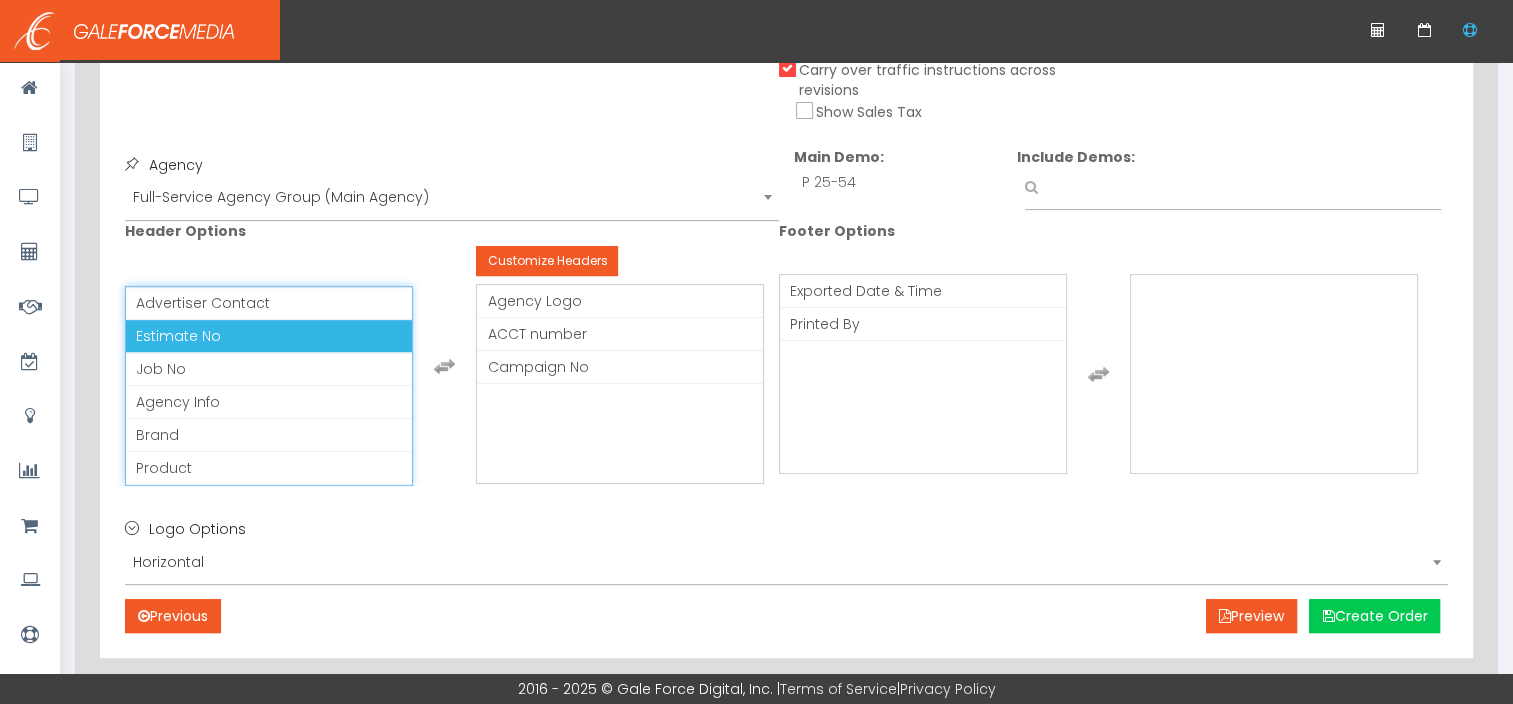click on "Estimate No" at bounding box center [269, 336] 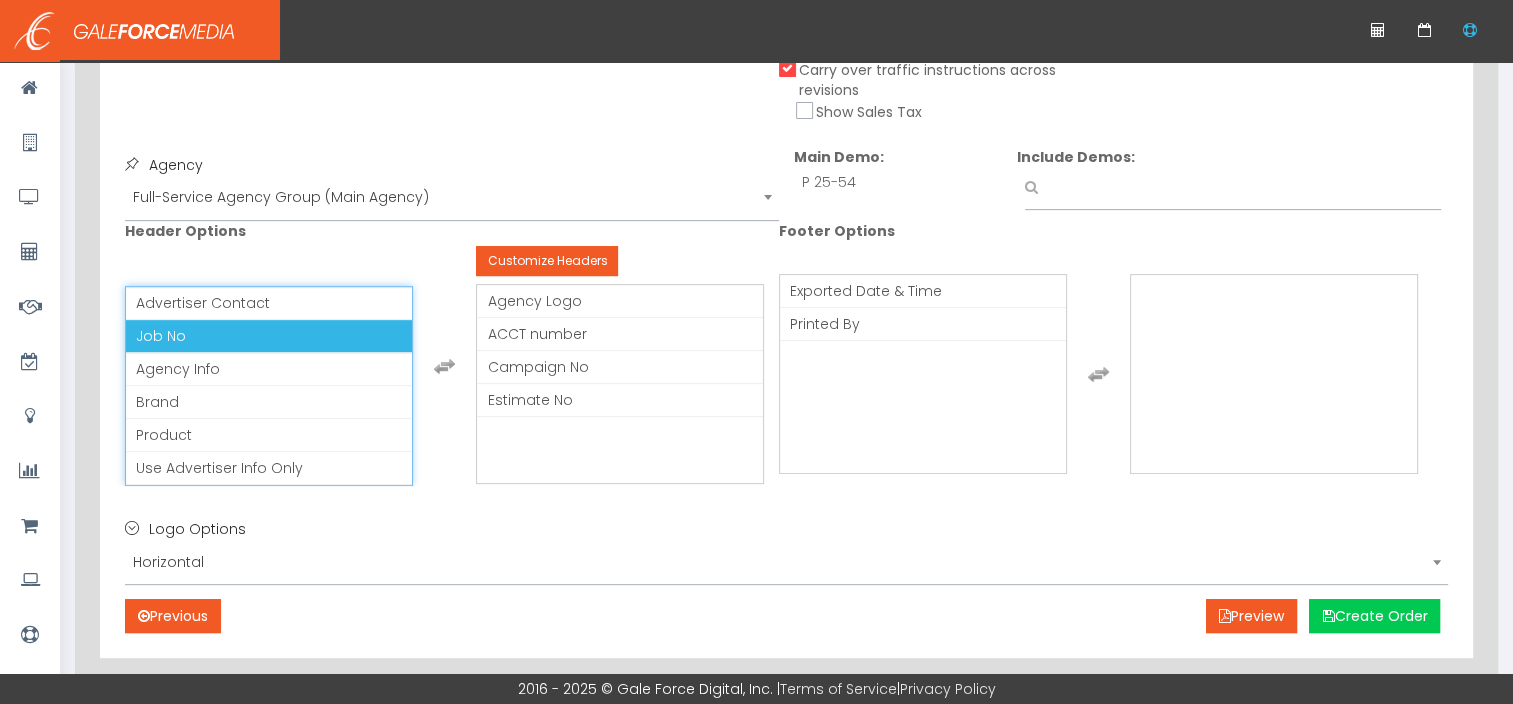 click on "Job No" at bounding box center (269, 336) 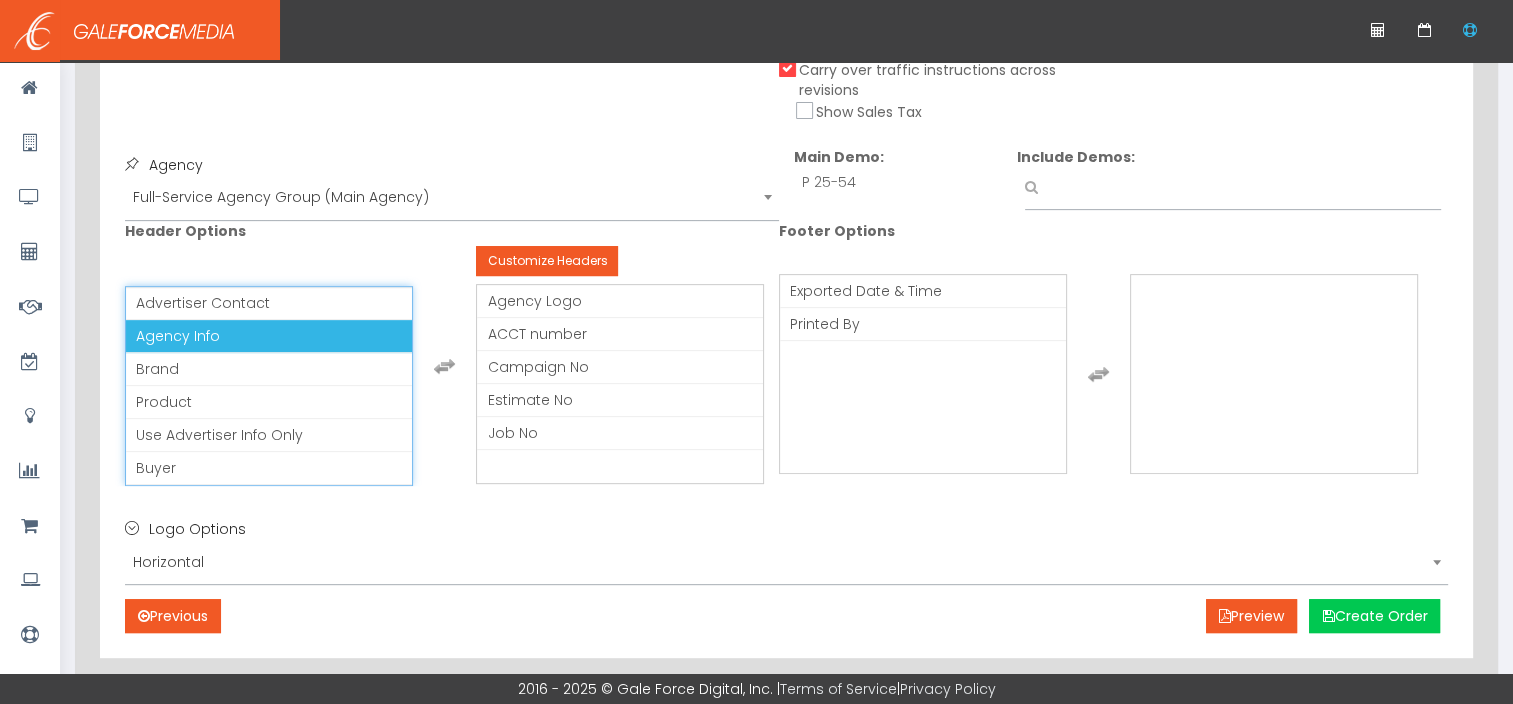 click on "Agency Info" at bounding box center [269, 336] 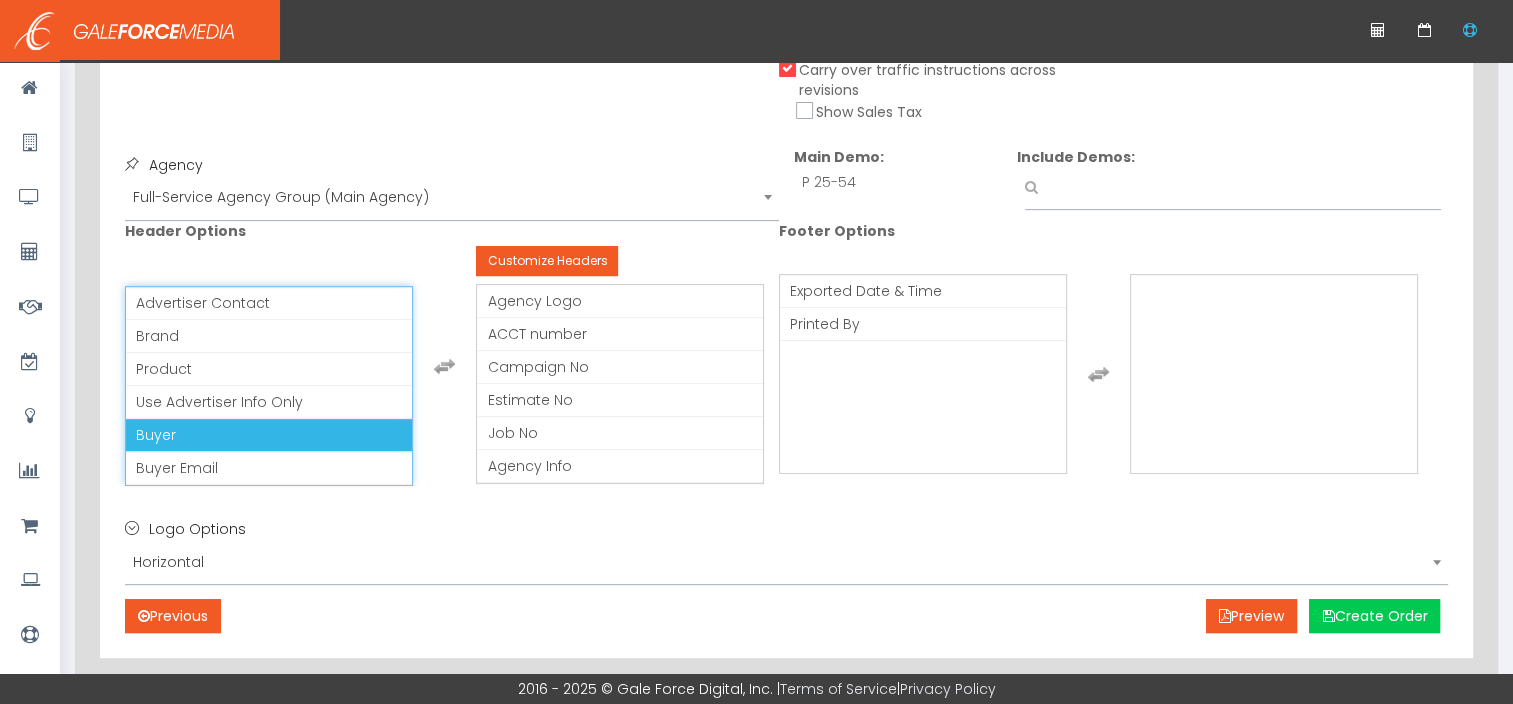 click on "Buyer" at bounding box center (269, 435) 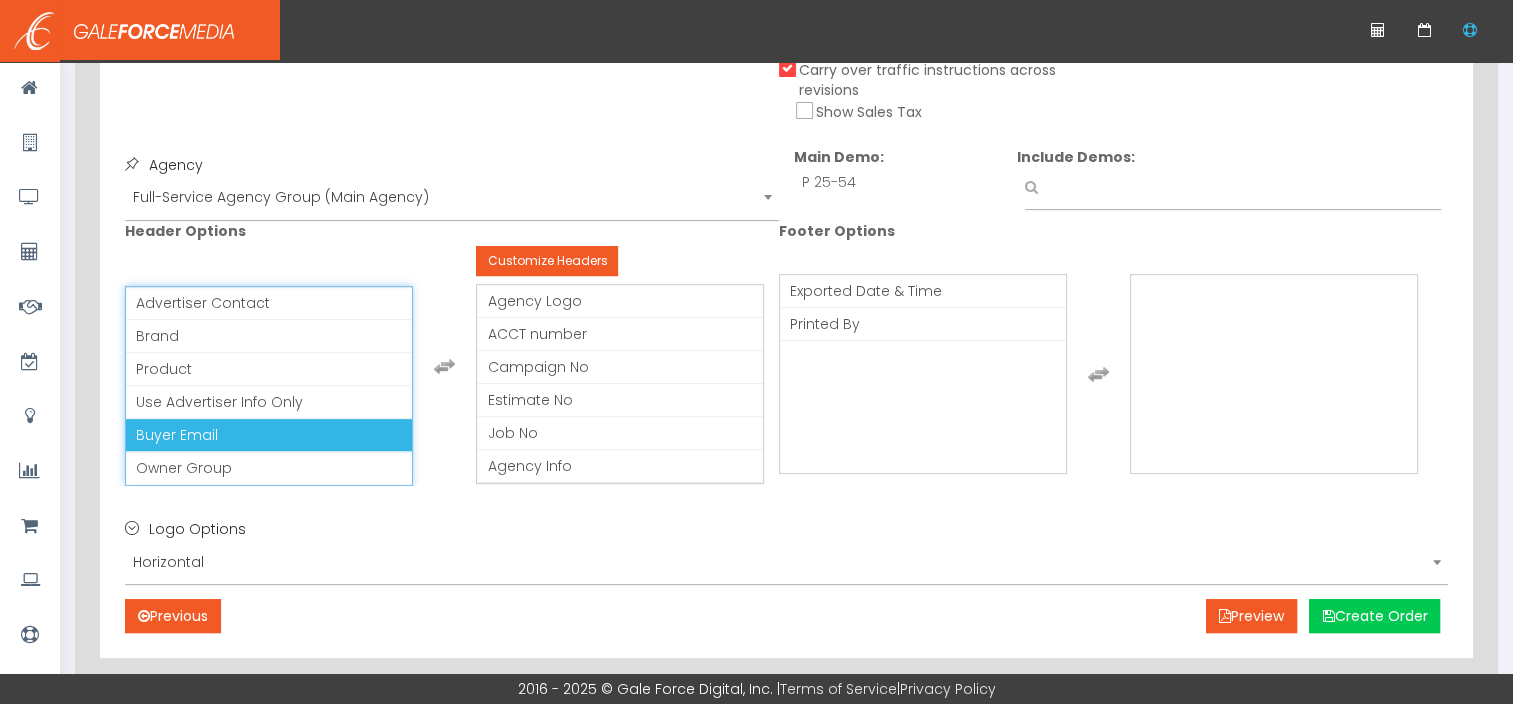 click on "Buyer Email" at bounding box center (269, 435) 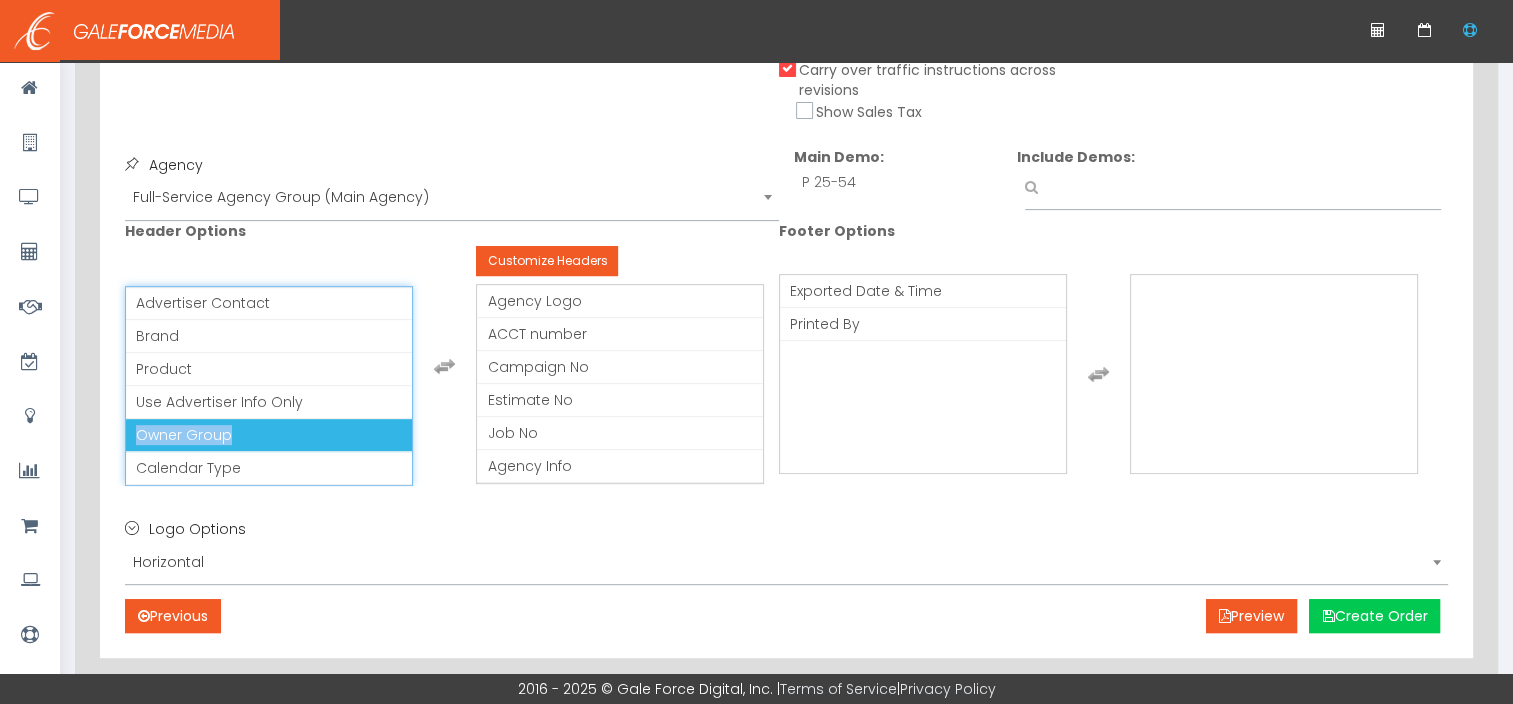 click on "Owner Group" at bounding box center [269, 435] 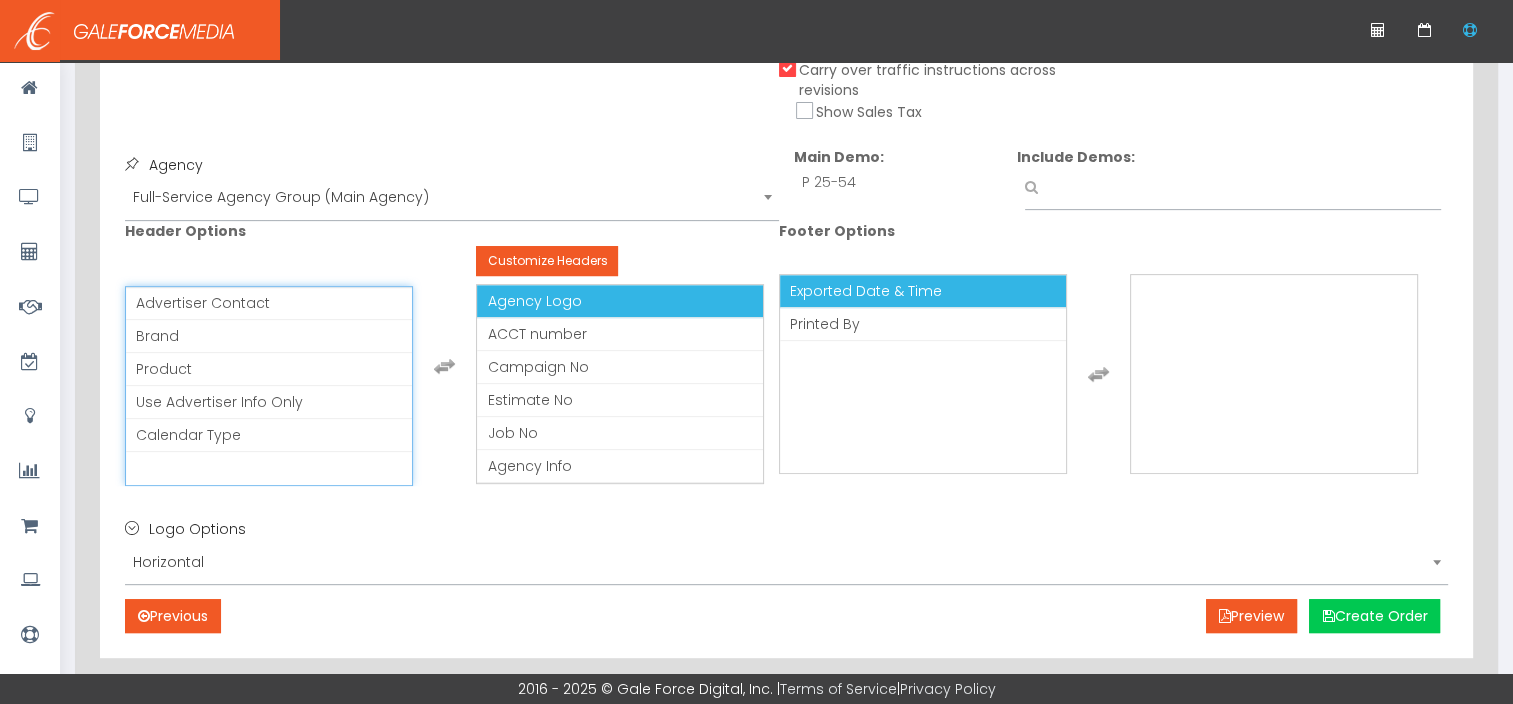 click on "Exported Date & Time" at bounding box center [866, 291] 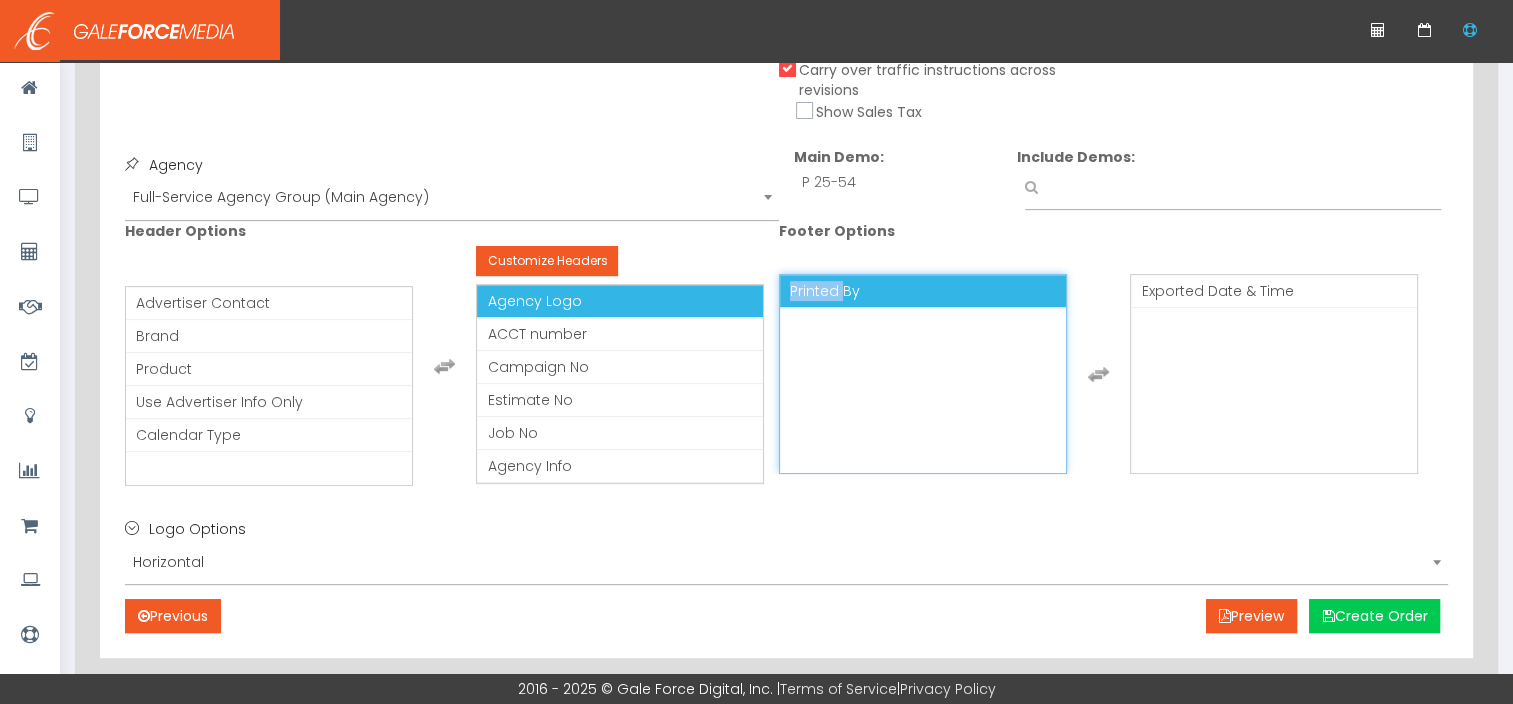 click on "Printed By" at bounding box center [825, 291] 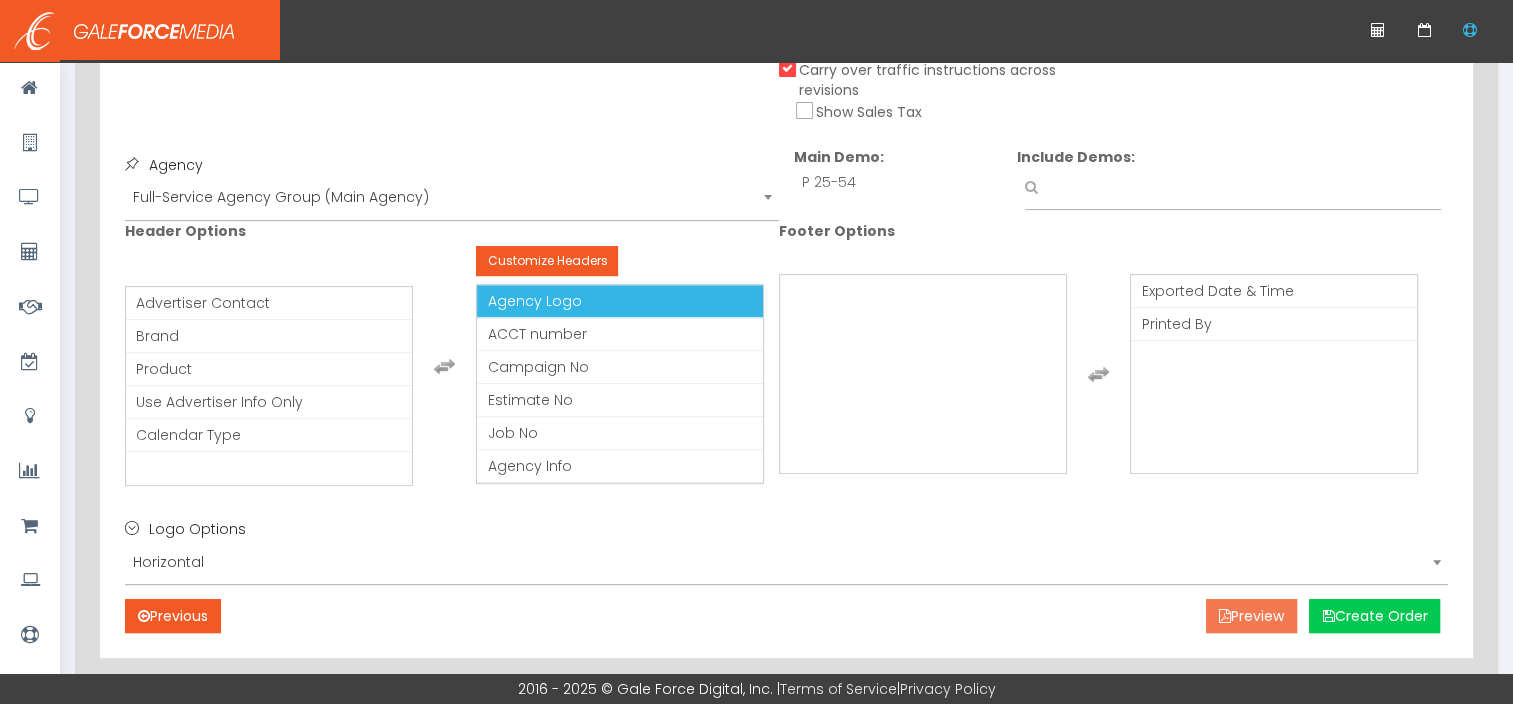 click on "Preview" at bounding box center [1251, 616] 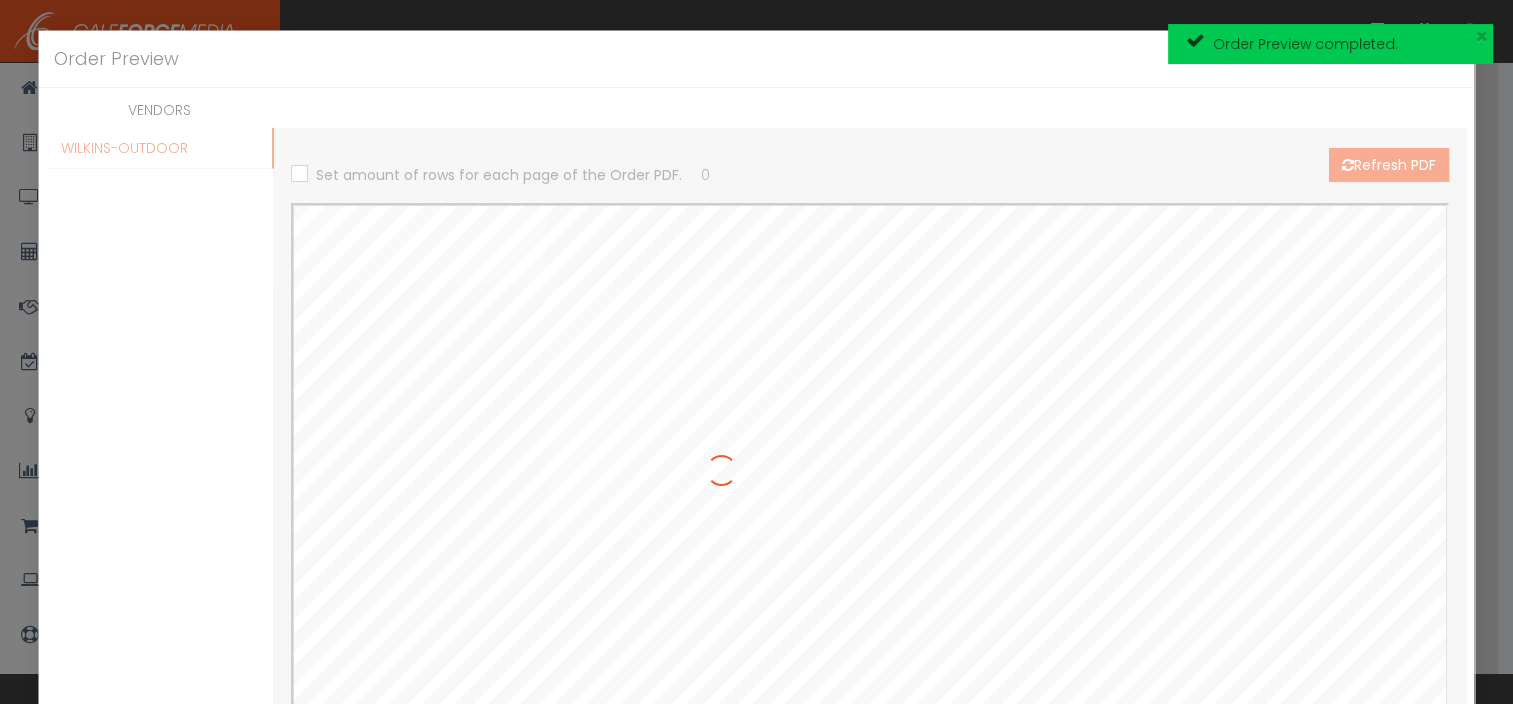 scroll, scrollTop: 0, scrollLeft: 0, axis: both 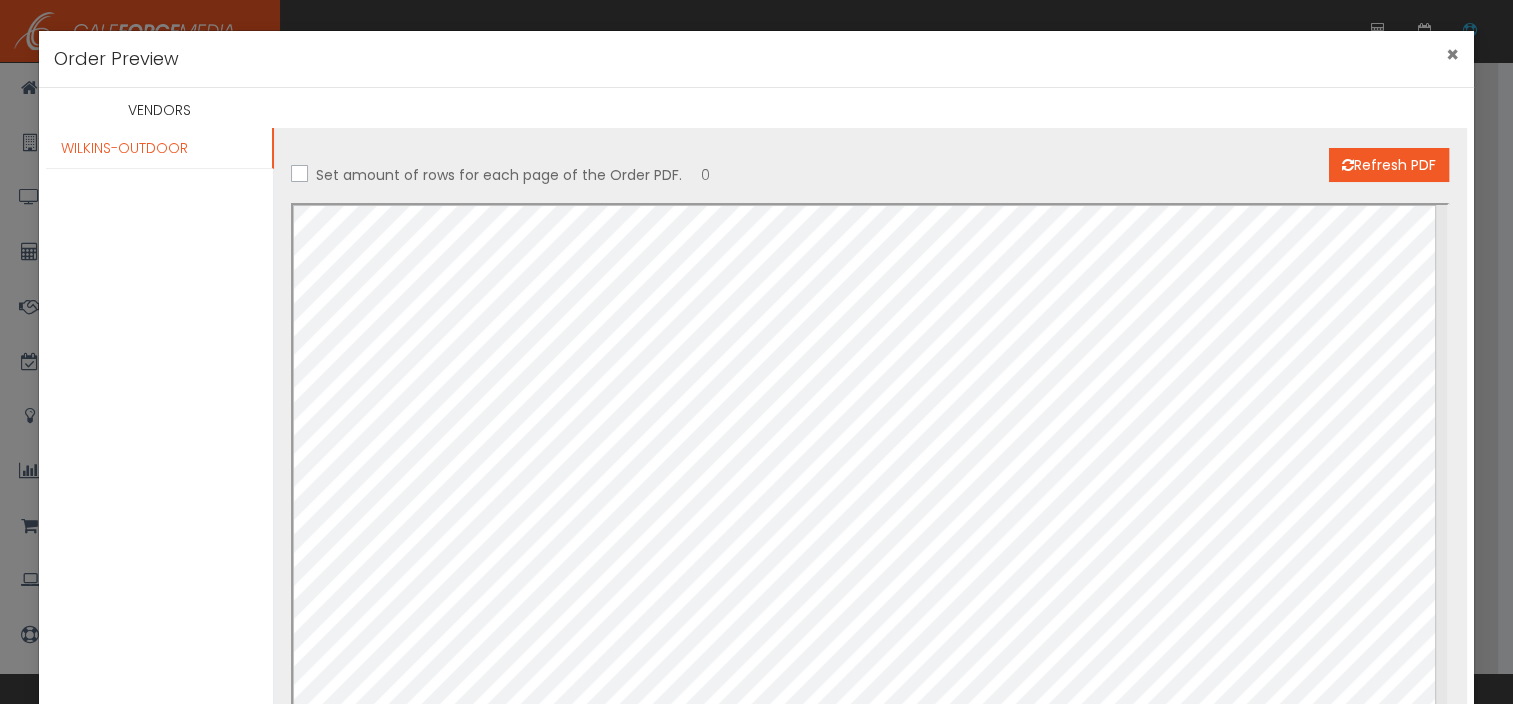 click on "×" at bounding box center [1452, 54] 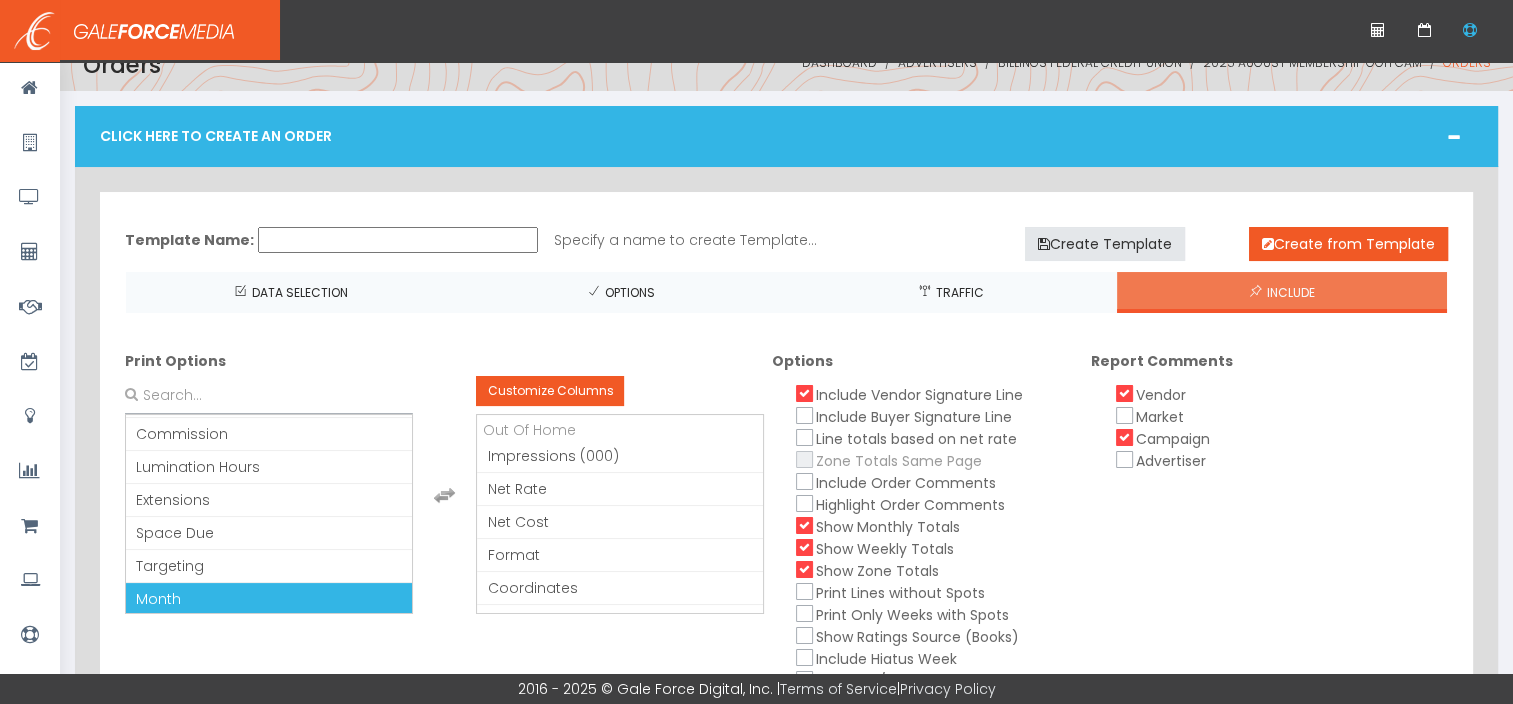 scroll, scrollTop: 0, scrollLeft: 0, axis: both 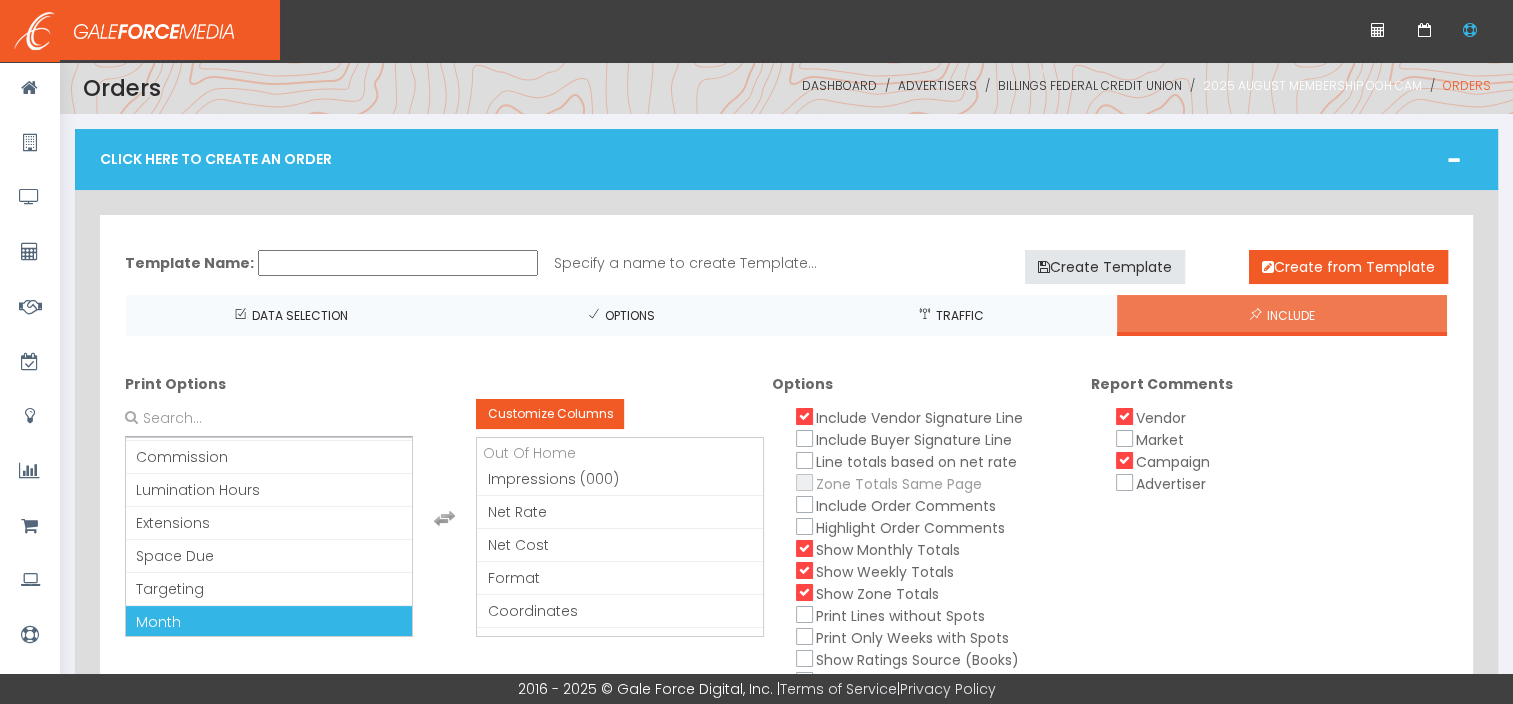 click on "2025 August Membership OOH Cam" at bounding box center [1311, 85] 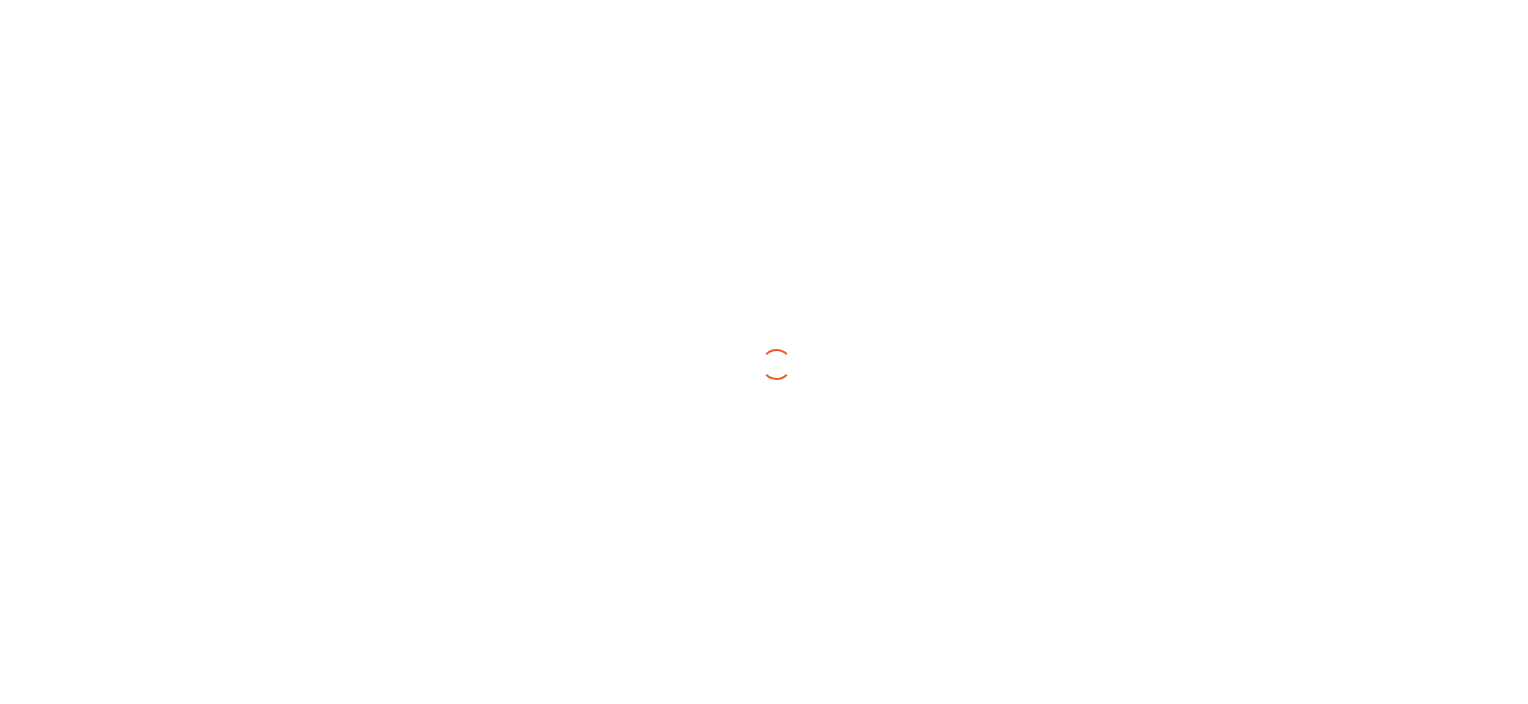 scroll, scrollTop: 0, scrollLeft: 0, axis: both 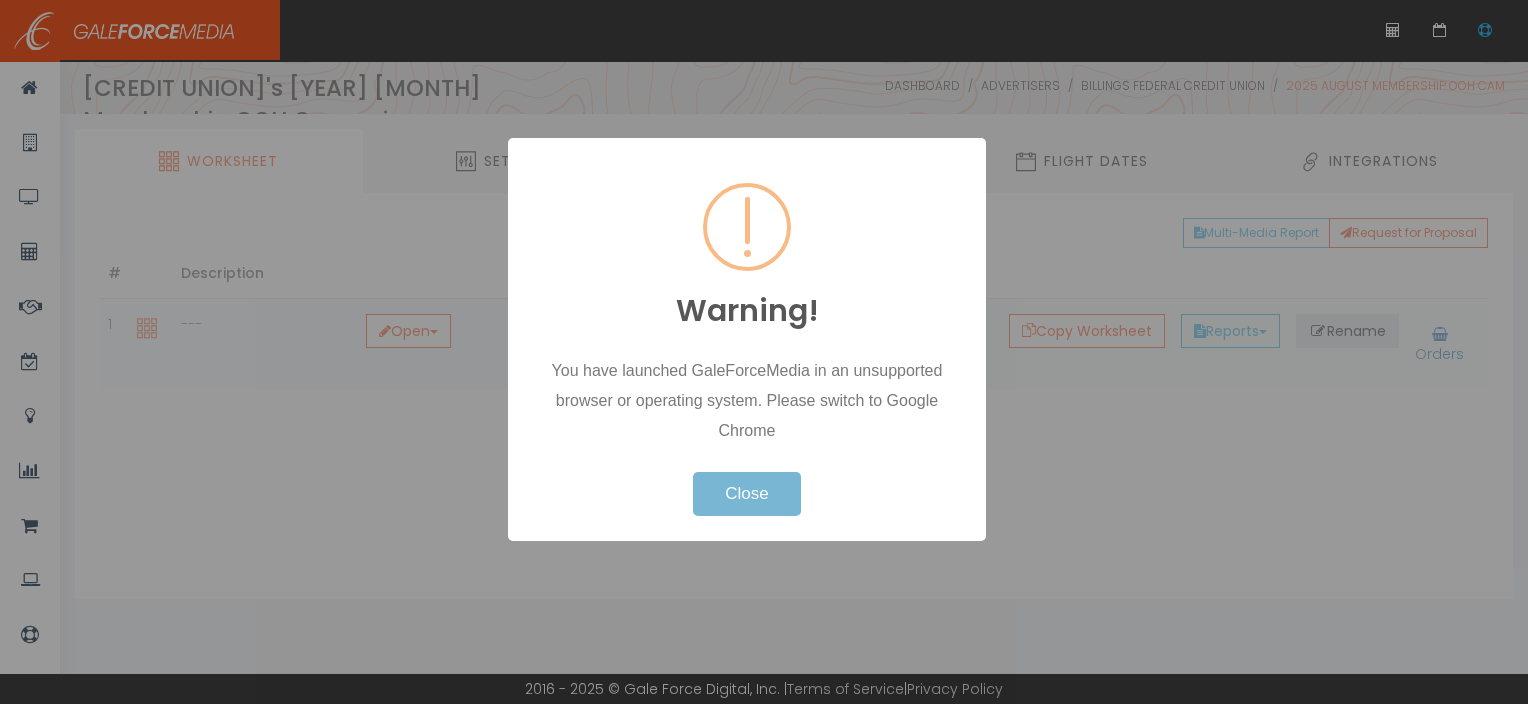 click on "Close" at bounding box center [746, 494] 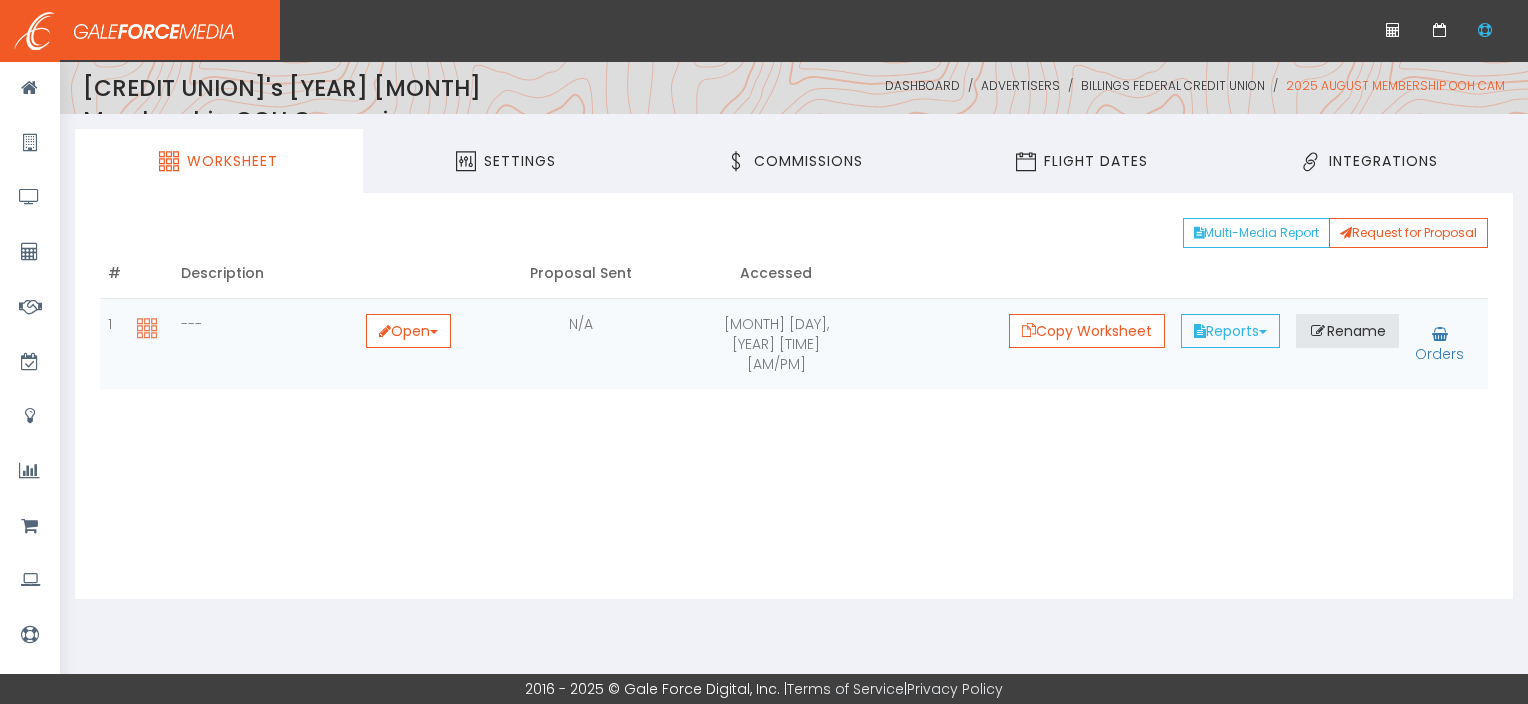 click on "Worksheet" at bounding box center (232, 161) 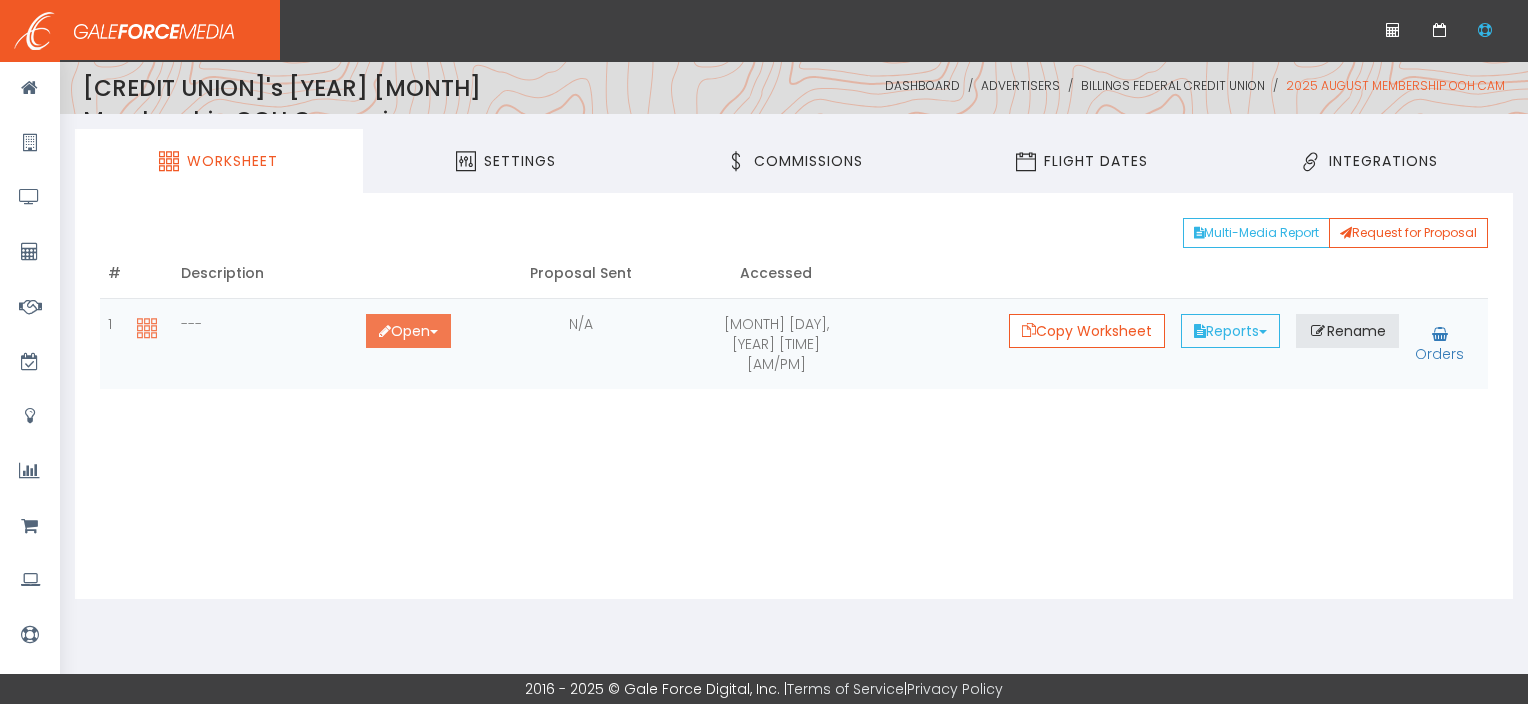click on "Open
Toggle Dropdown" at bounding box center [408, 331] 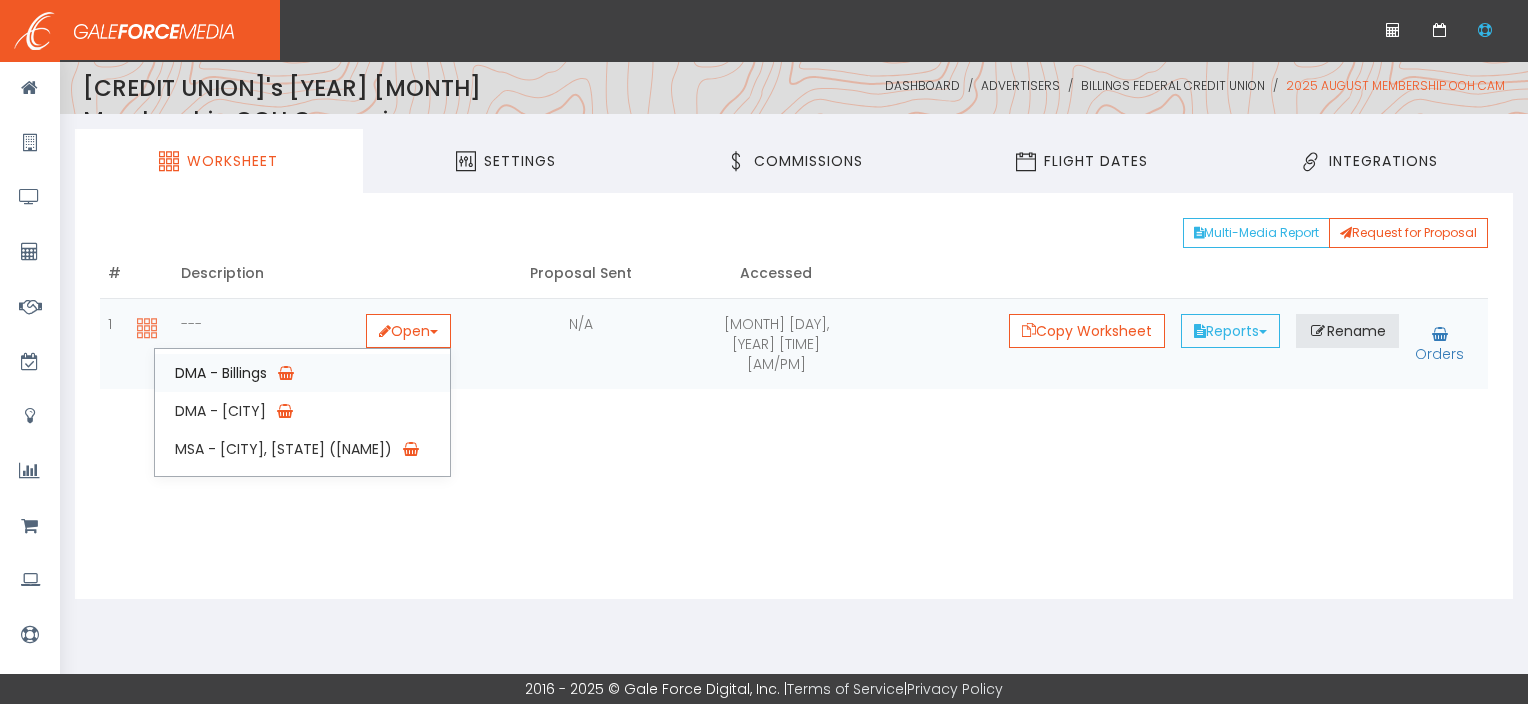 click on "DMA - Billings" at bounding box center (302, 373) 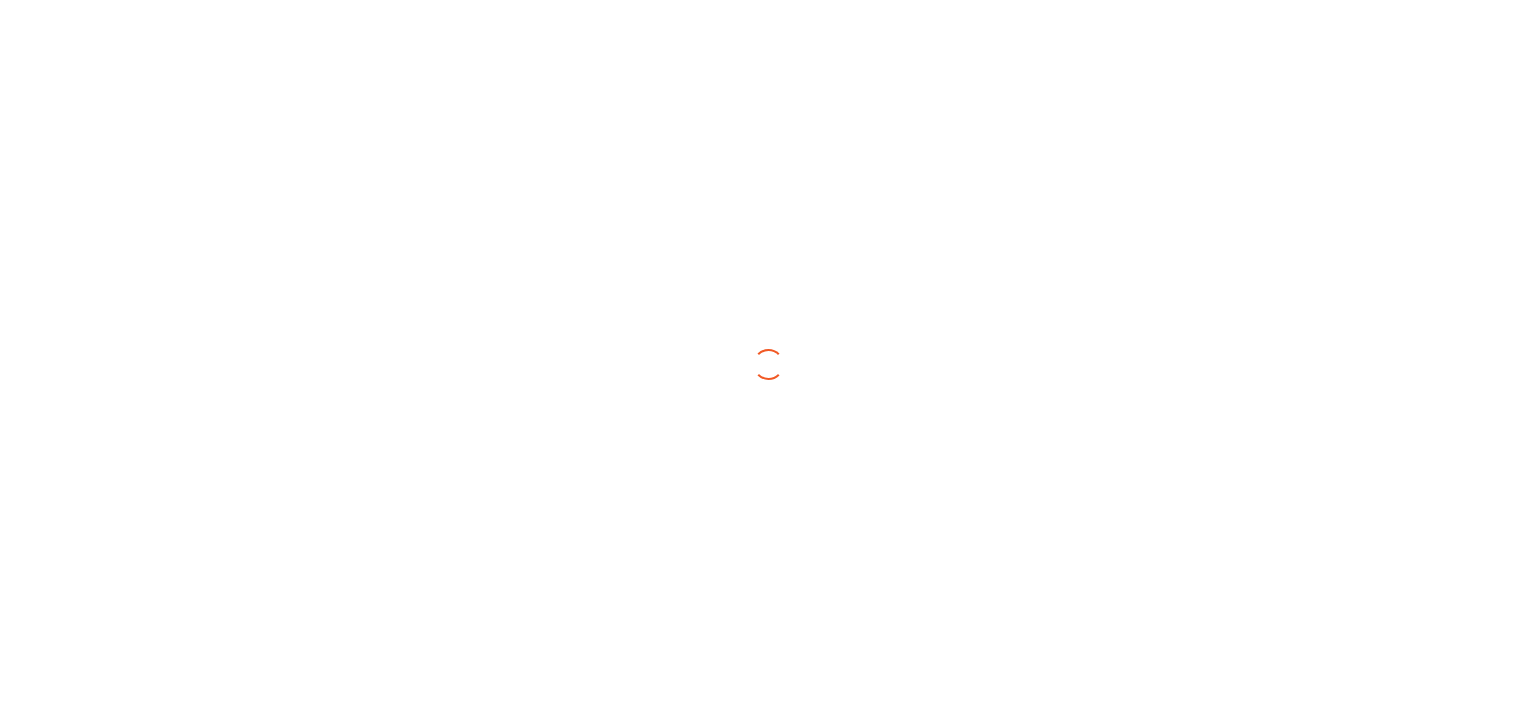 scroll, scrollTop: 0, scrollLeft: 0, axis: both 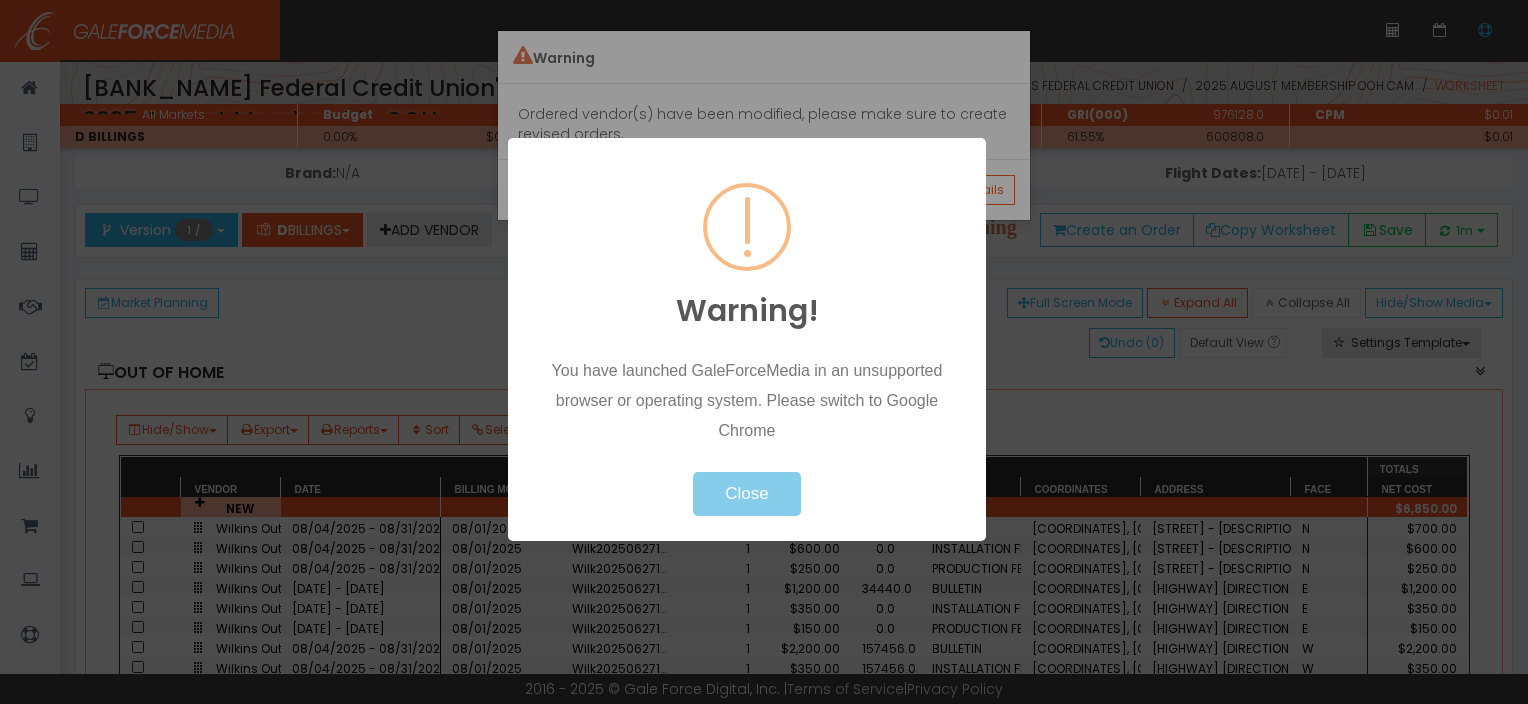 click on "Close" at bounding box center [746, 494] 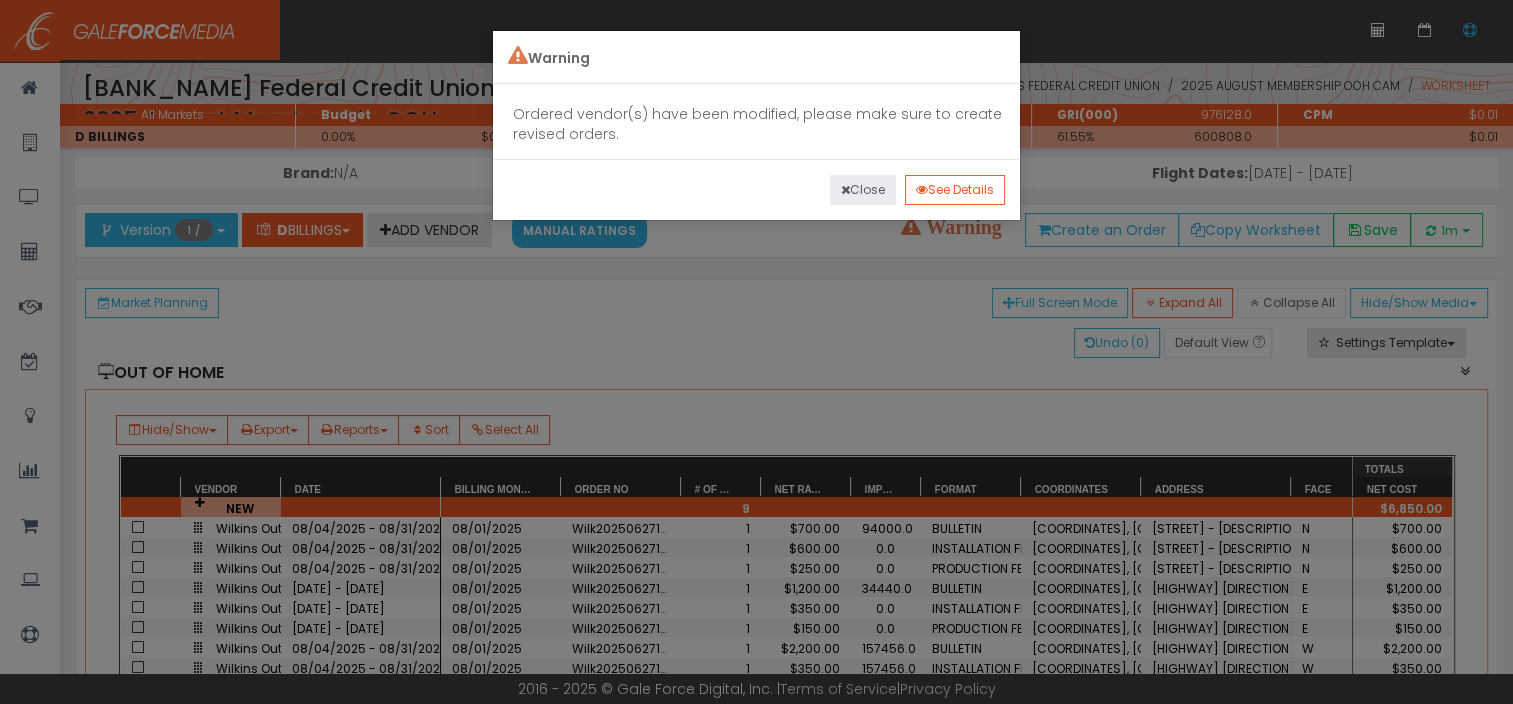 click on "Close" at bounding box center (863, 190) 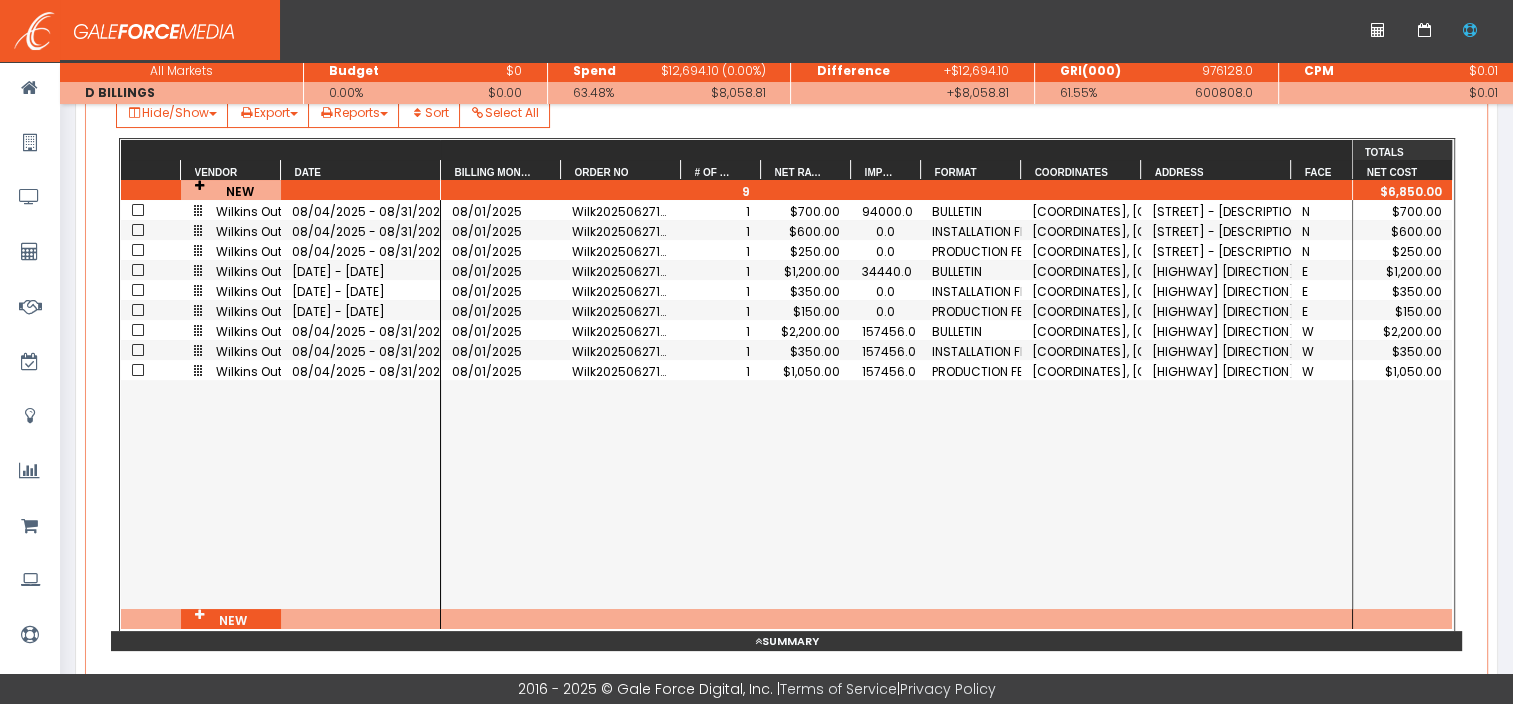 scroll, scrollTop: 304, scrollLeft: 0, axis: vertical 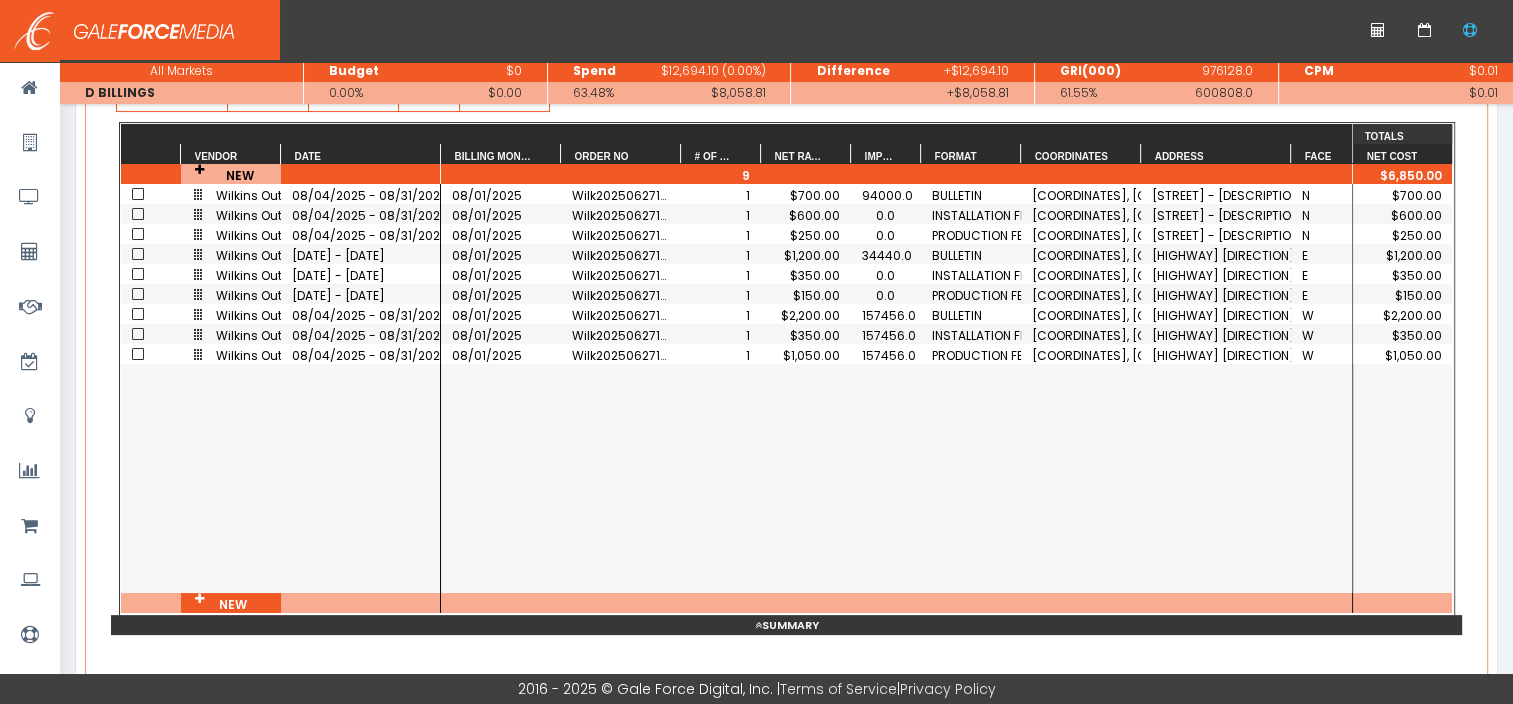 click on "157456.0" at bounding box center [886, 335] 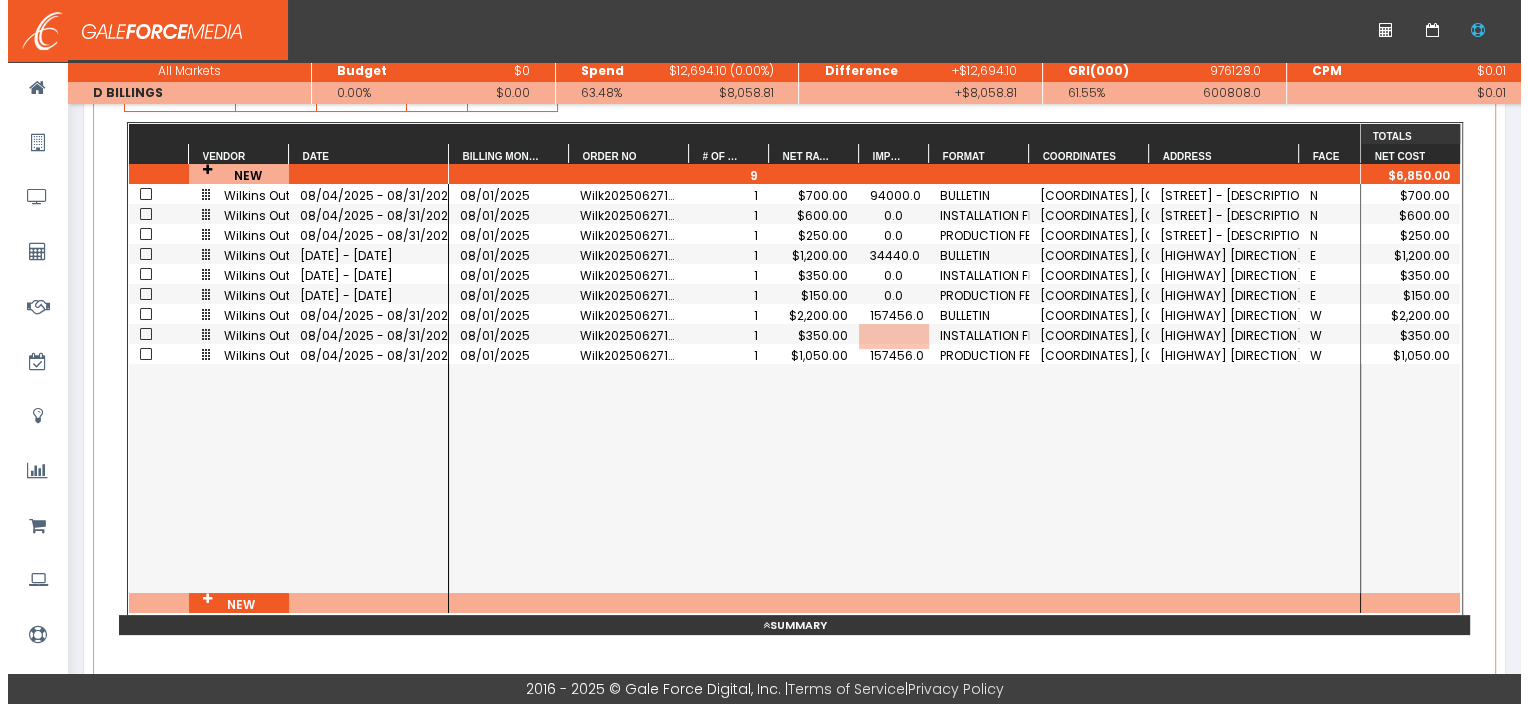 scroll, scrollTop: 0, scrollLeft: 87, axis: horizontal 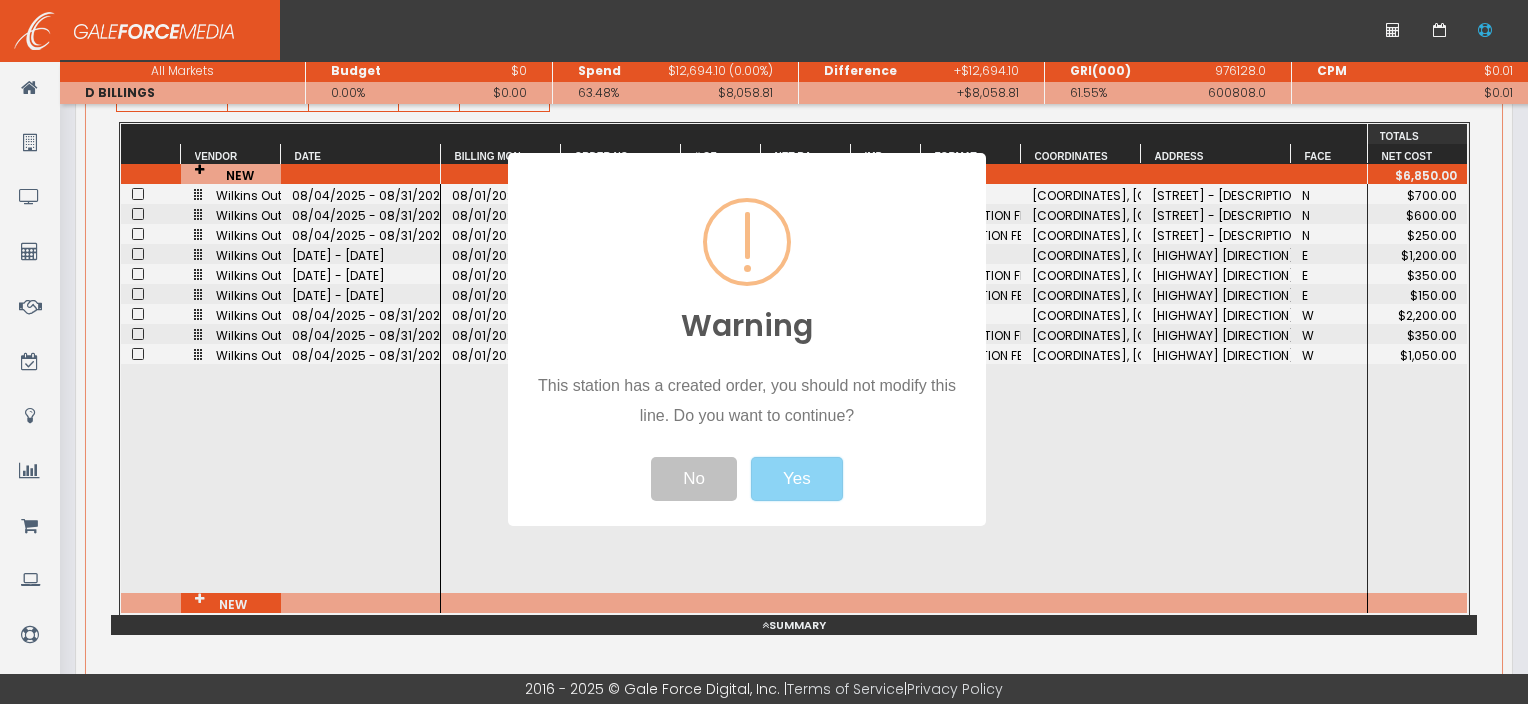 type 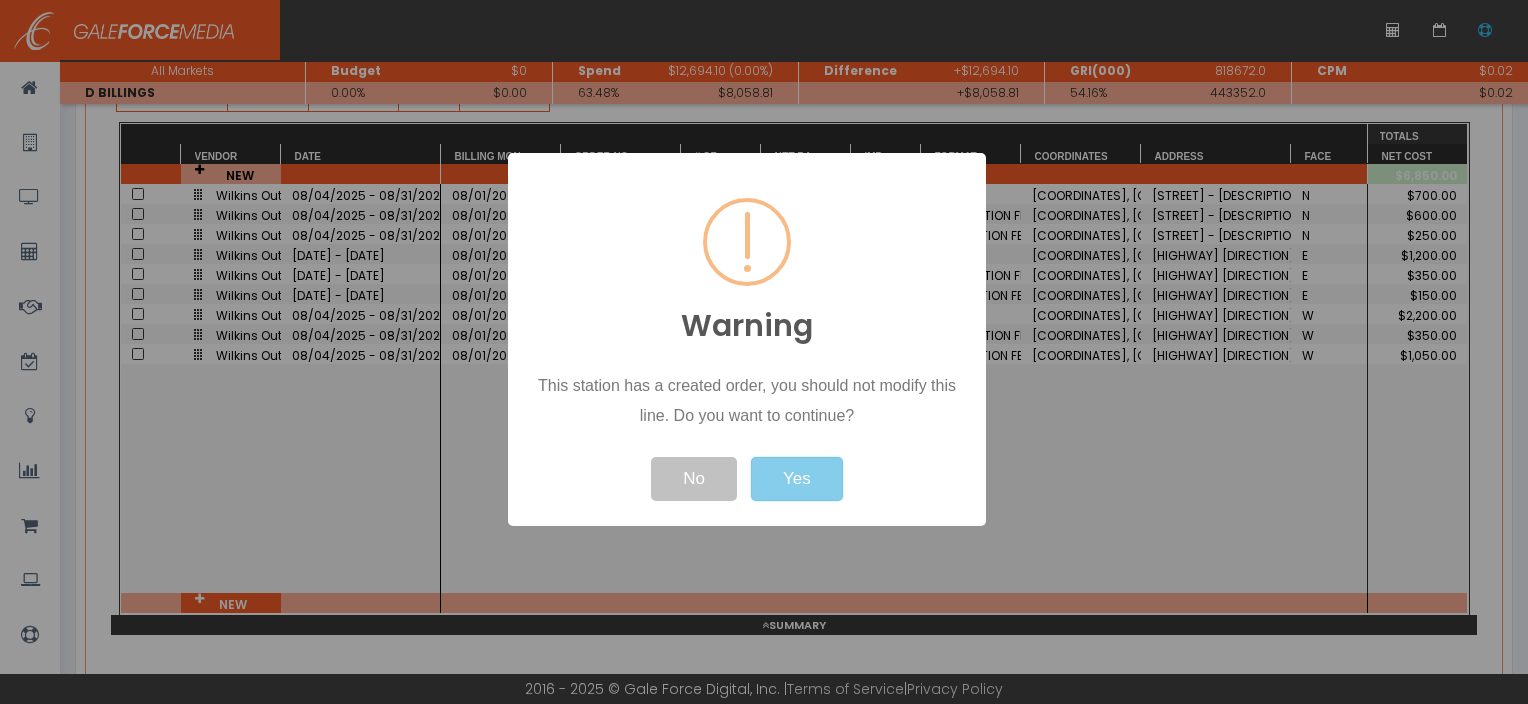 click on "Yes" at bounding box center [797, 479] 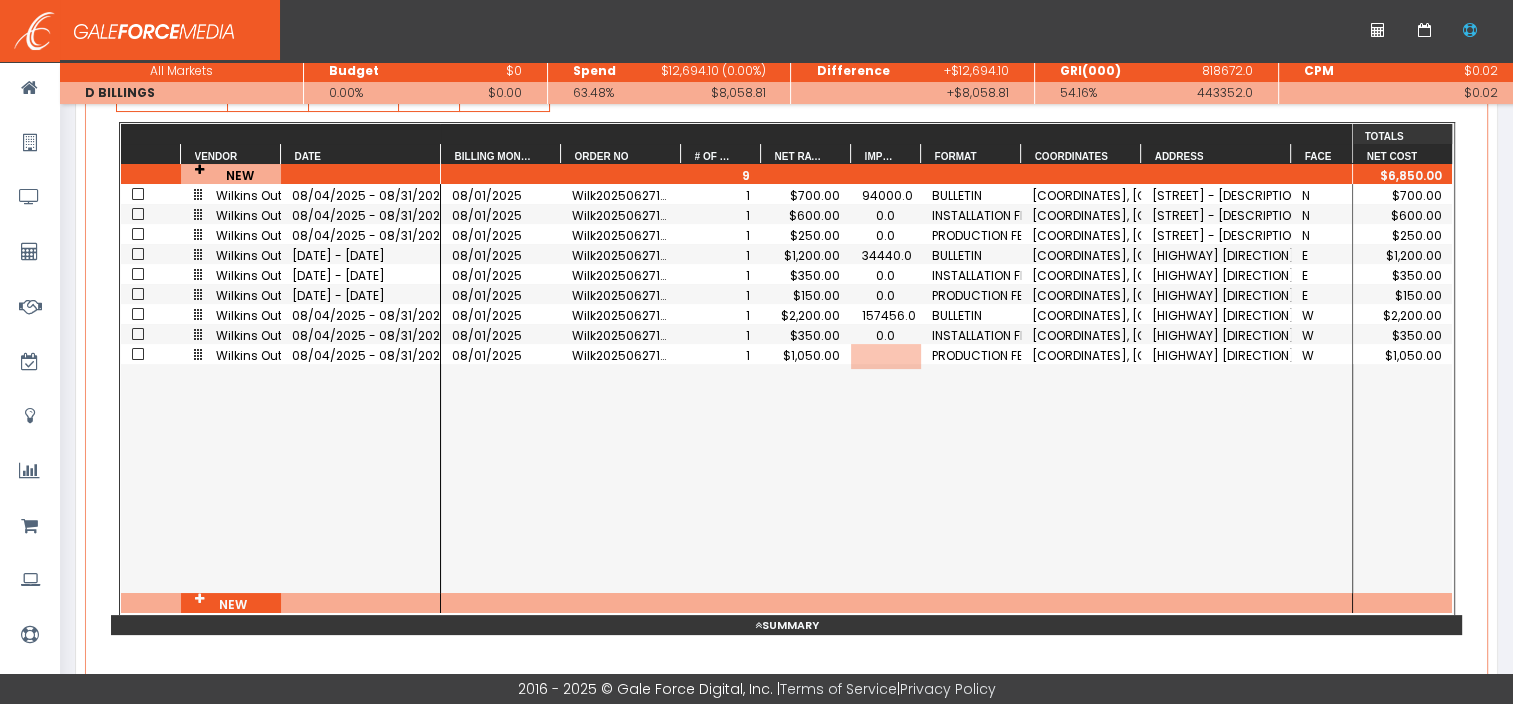 scroll, scrollTop: 0, scrollLeft: 0, axis: both 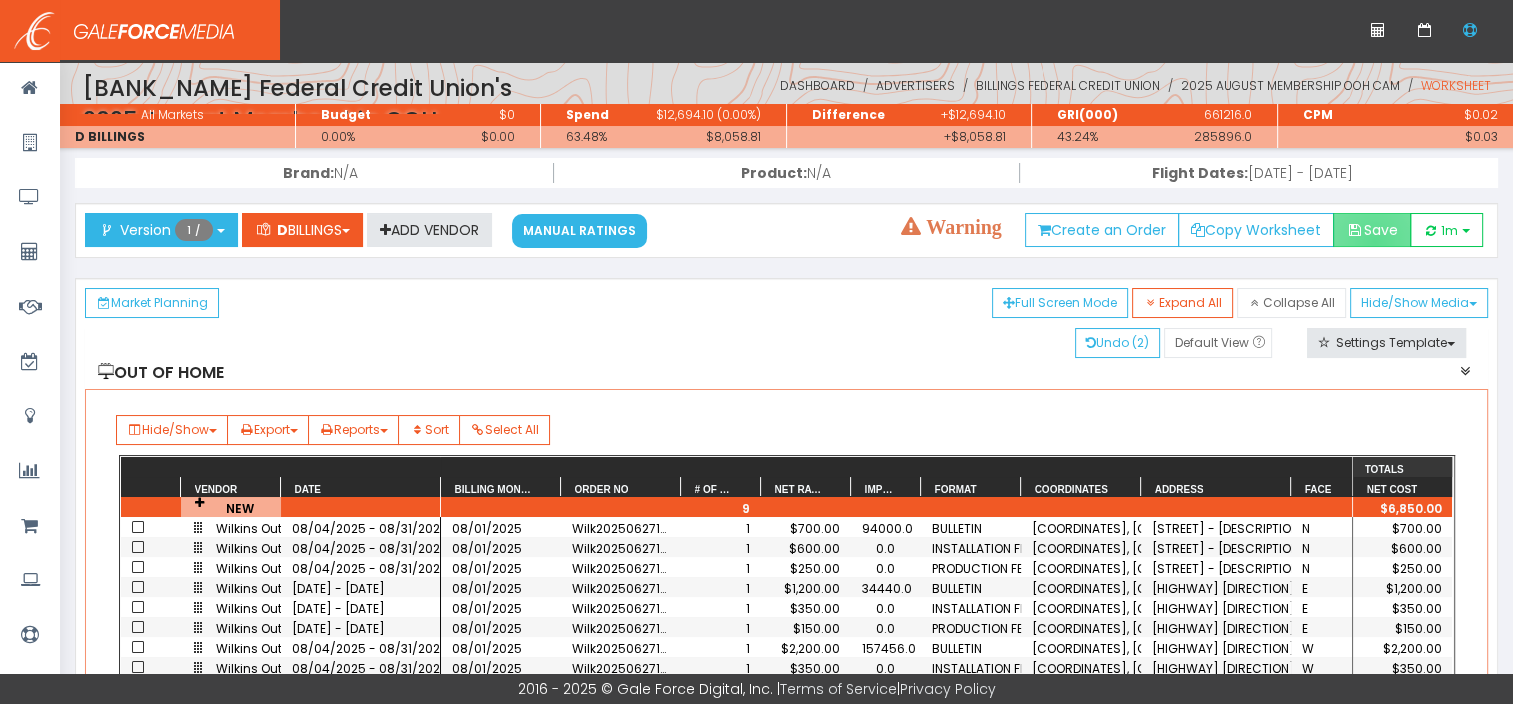 click on "Save" at bounding box center [1372, 230] 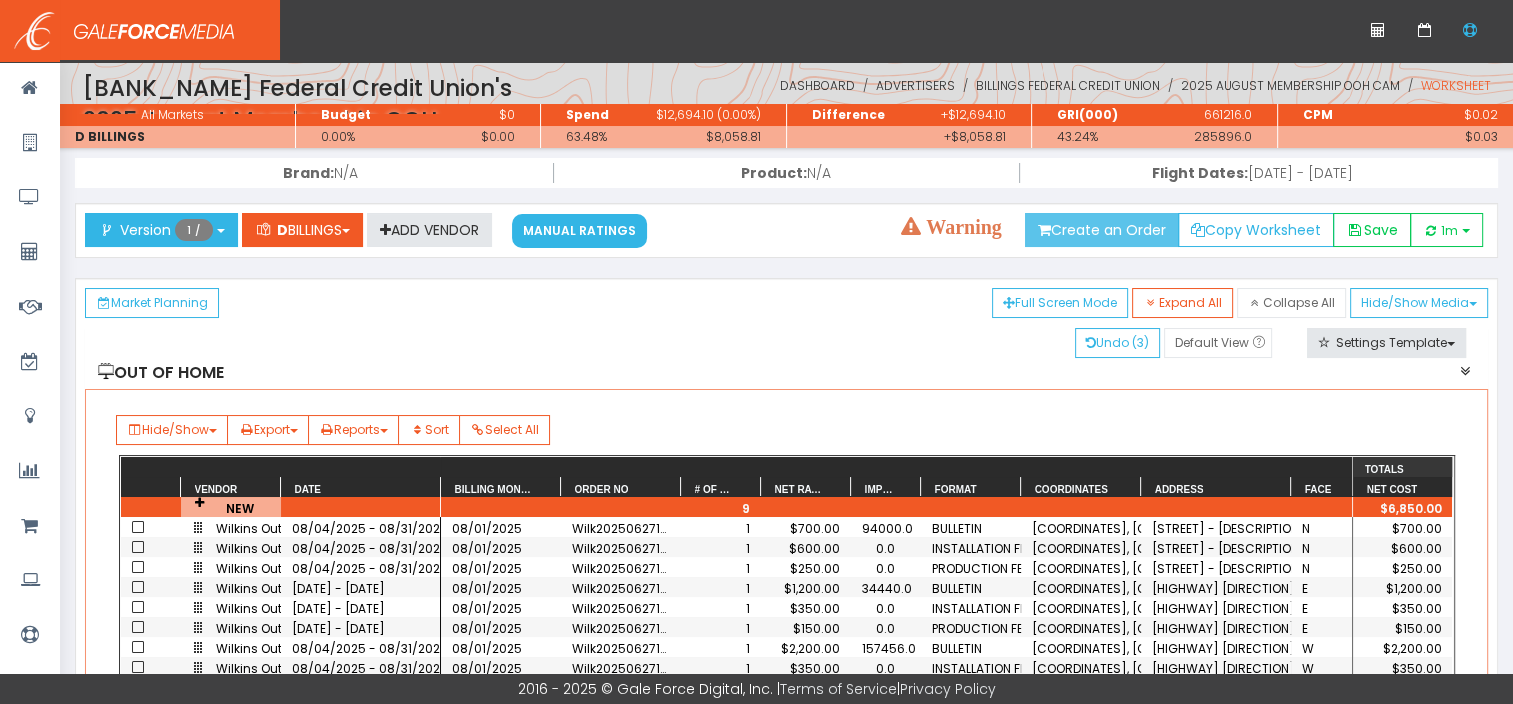click on "Create an Order" at bounding box center (1102, 230) 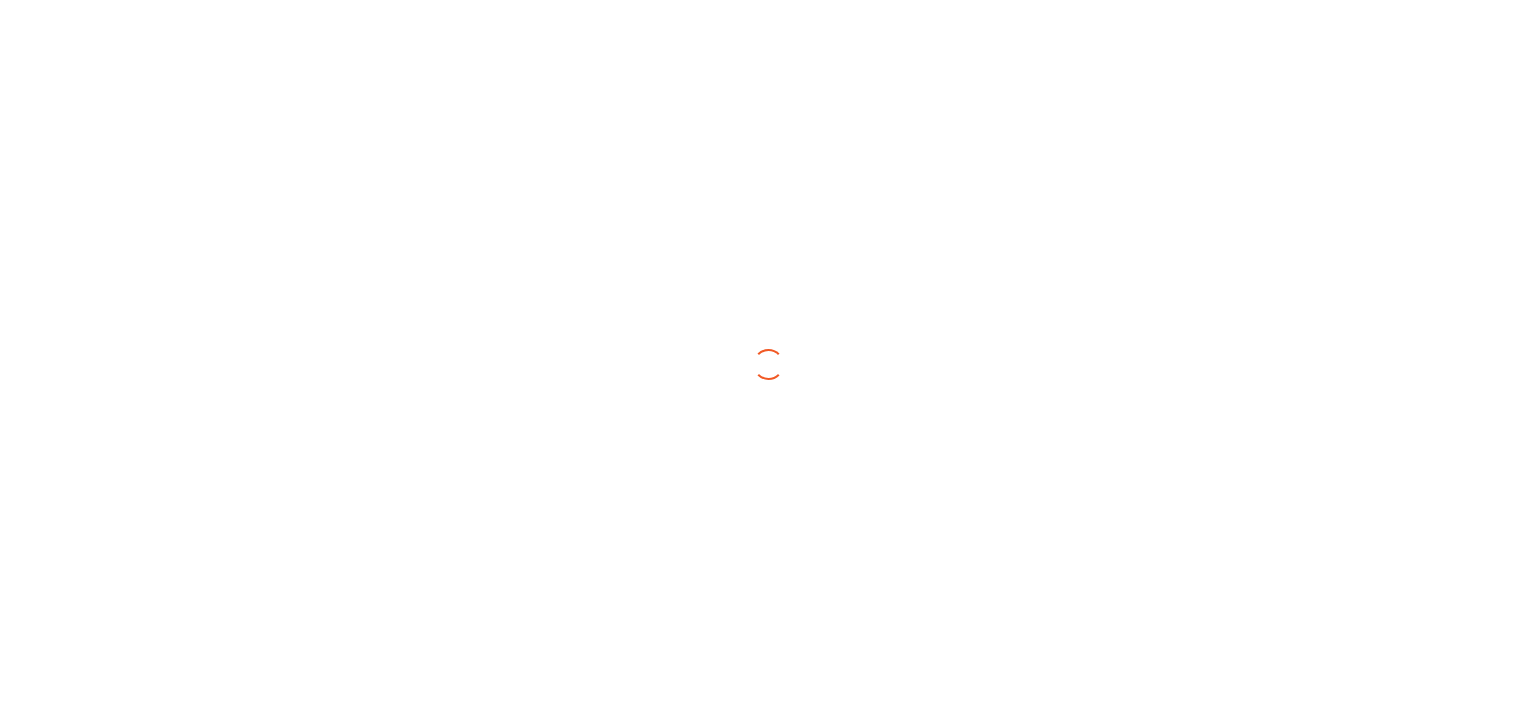 scroll, scrollTop: 0, scrollLeft: 0, axis: both 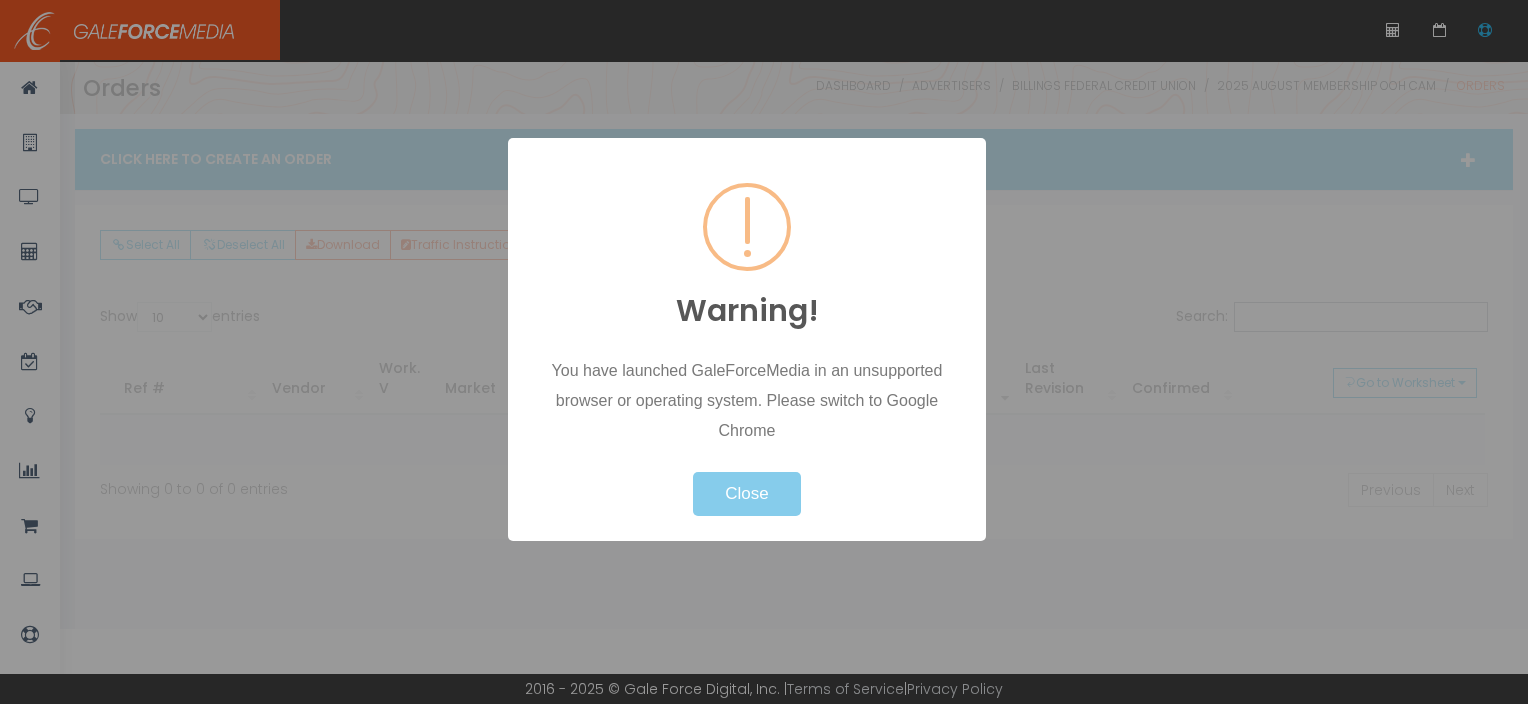 click on "Close" at bounding box center [746, 494] 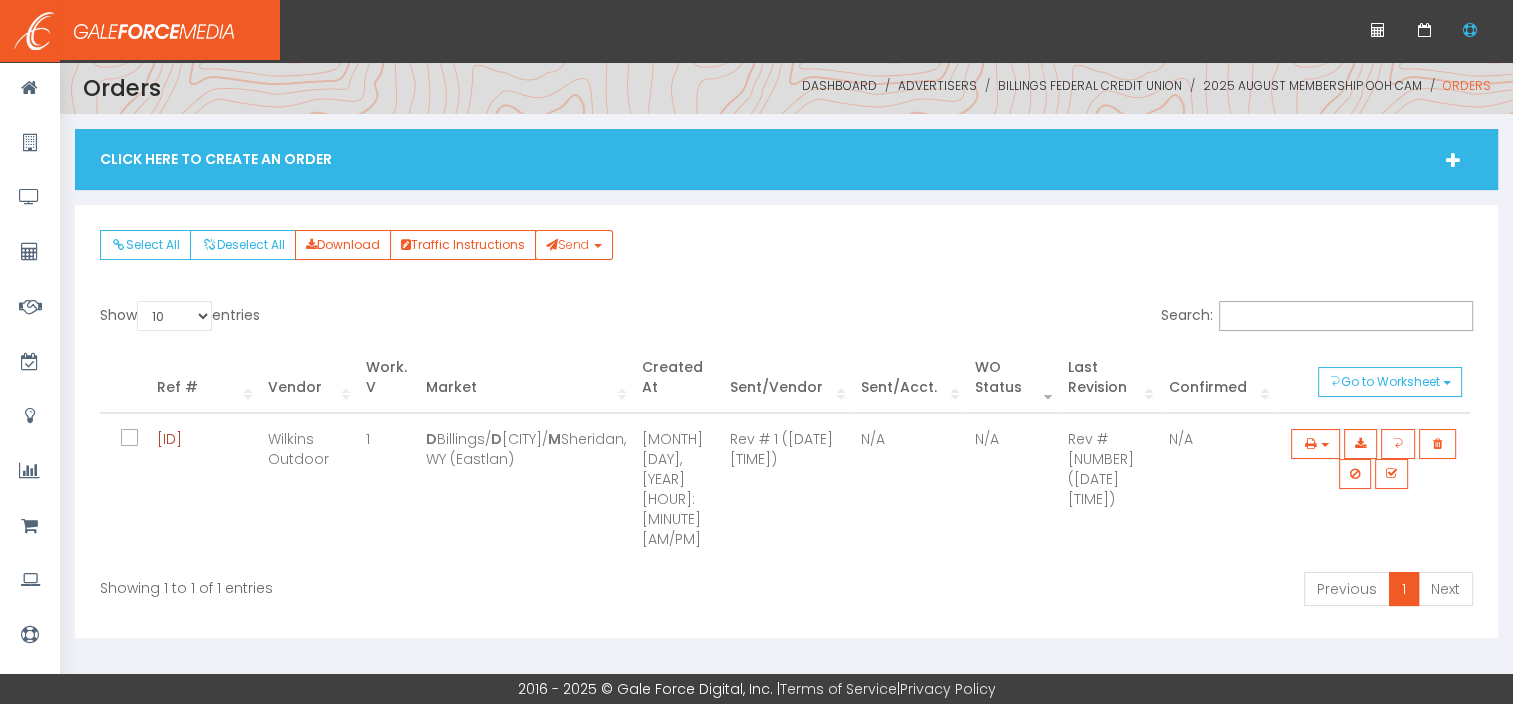 click on "Click Here To Create An Order" at bounding box center [786, 159] 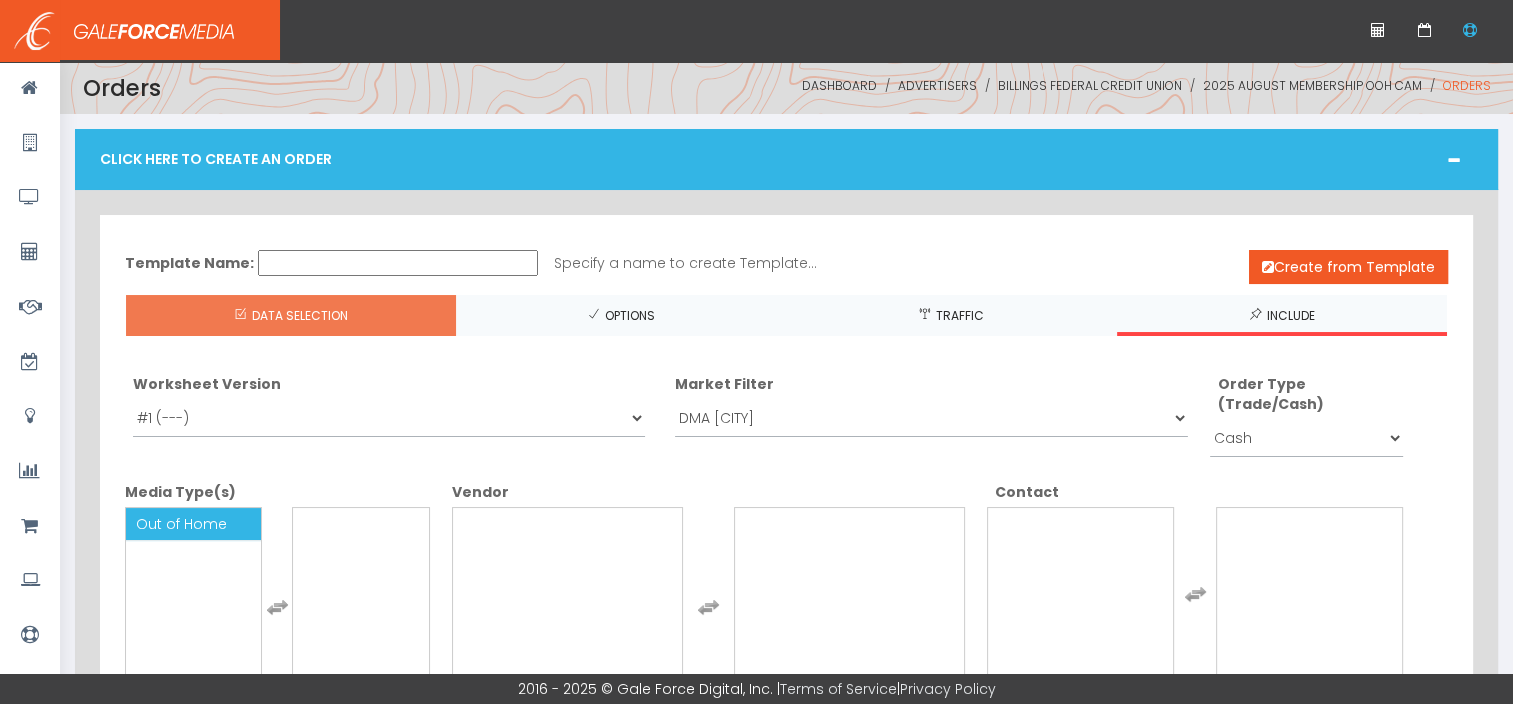 click on "Out of Home" at bounding box center [181, 524] 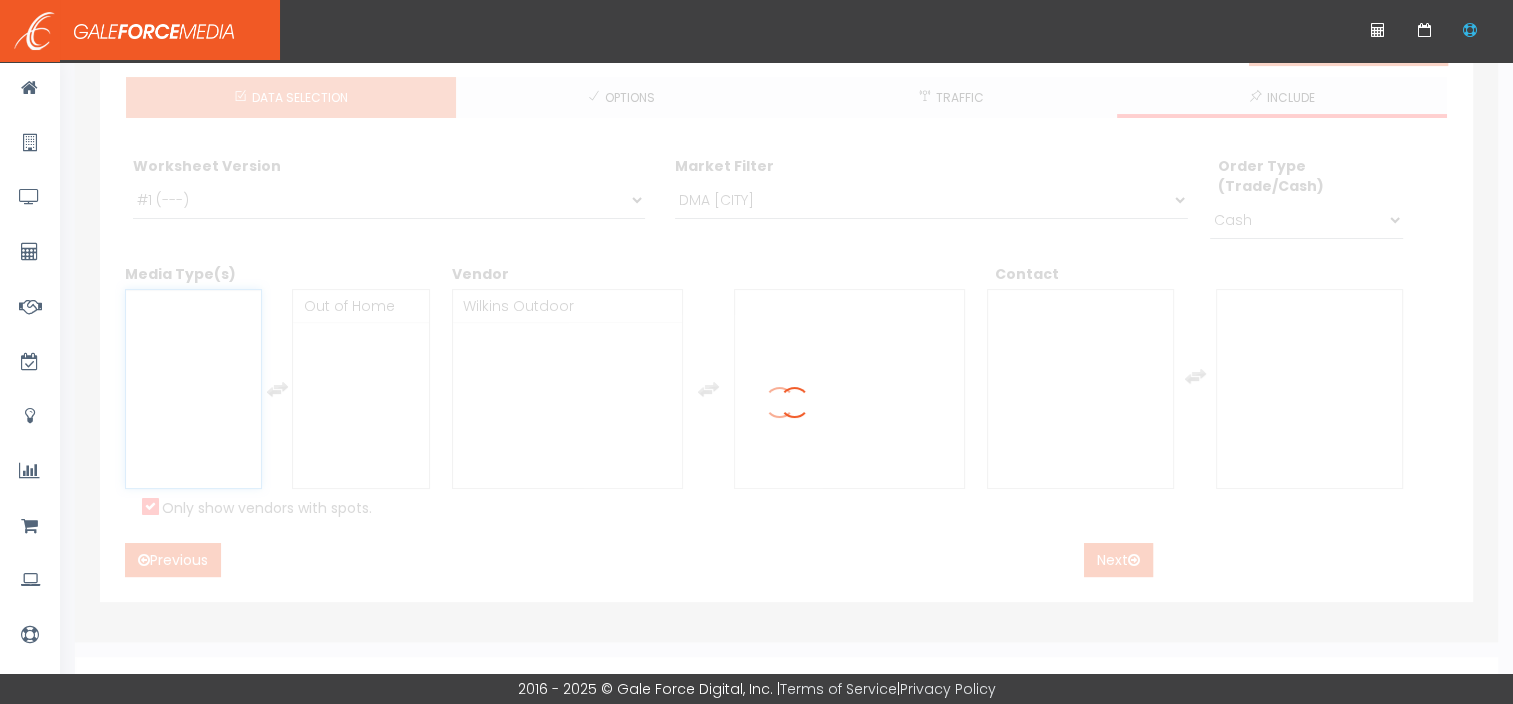 scroll, scrollTop: 220, scrollLeft: 0, axis: vertical 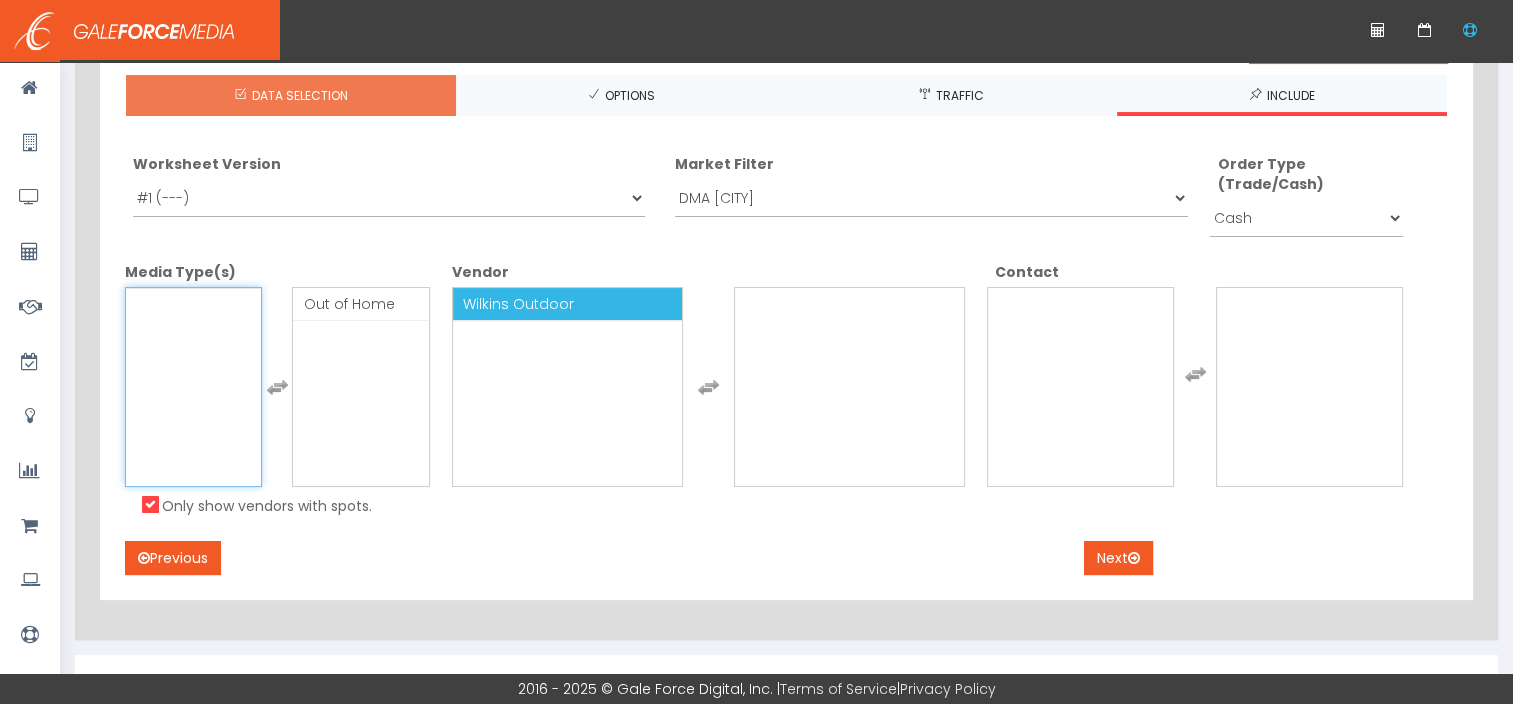 click on "Wilkins Outdoor" at bounding box center (567, 304) 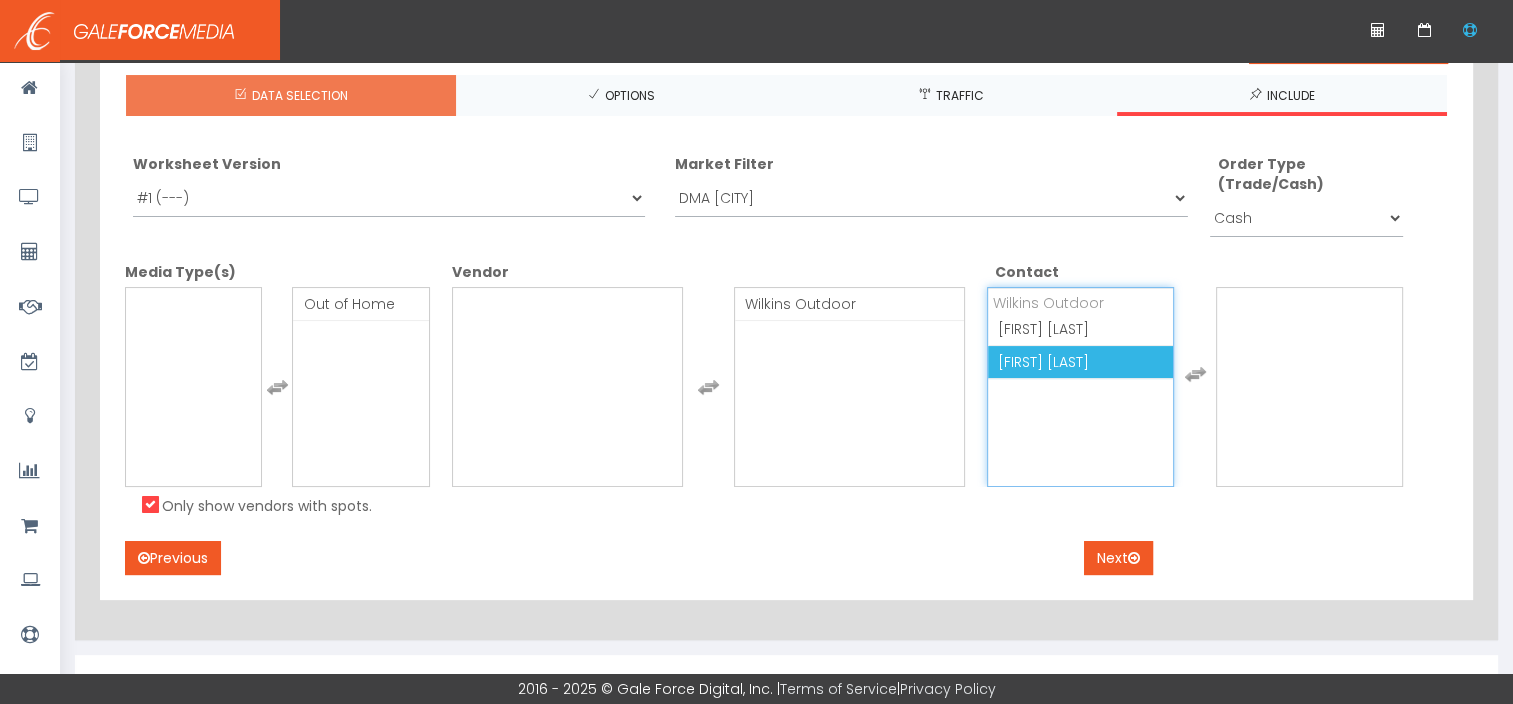 click on "[FIRST] [LAST]" at bounding box center (1043, 362) 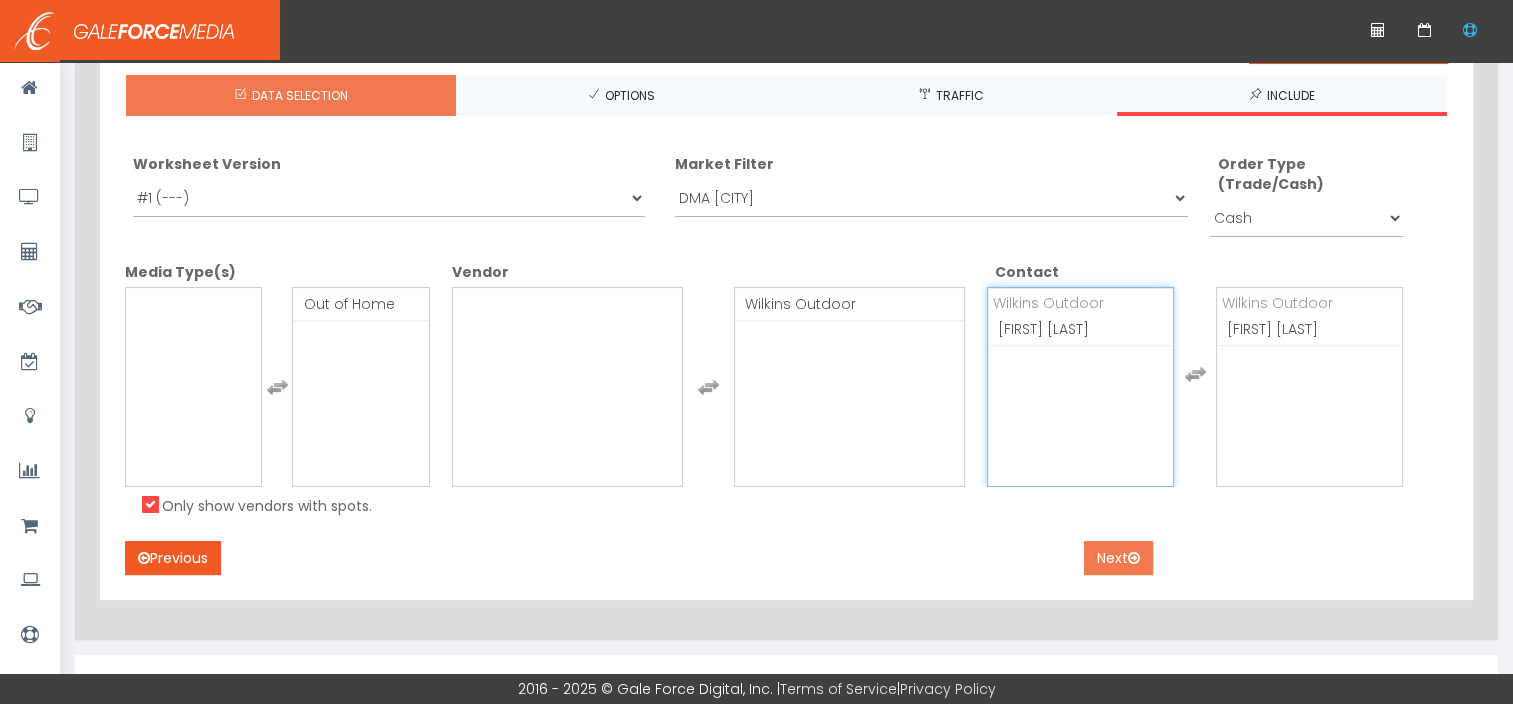 click on "Next" at bounding box center [1118, 558] 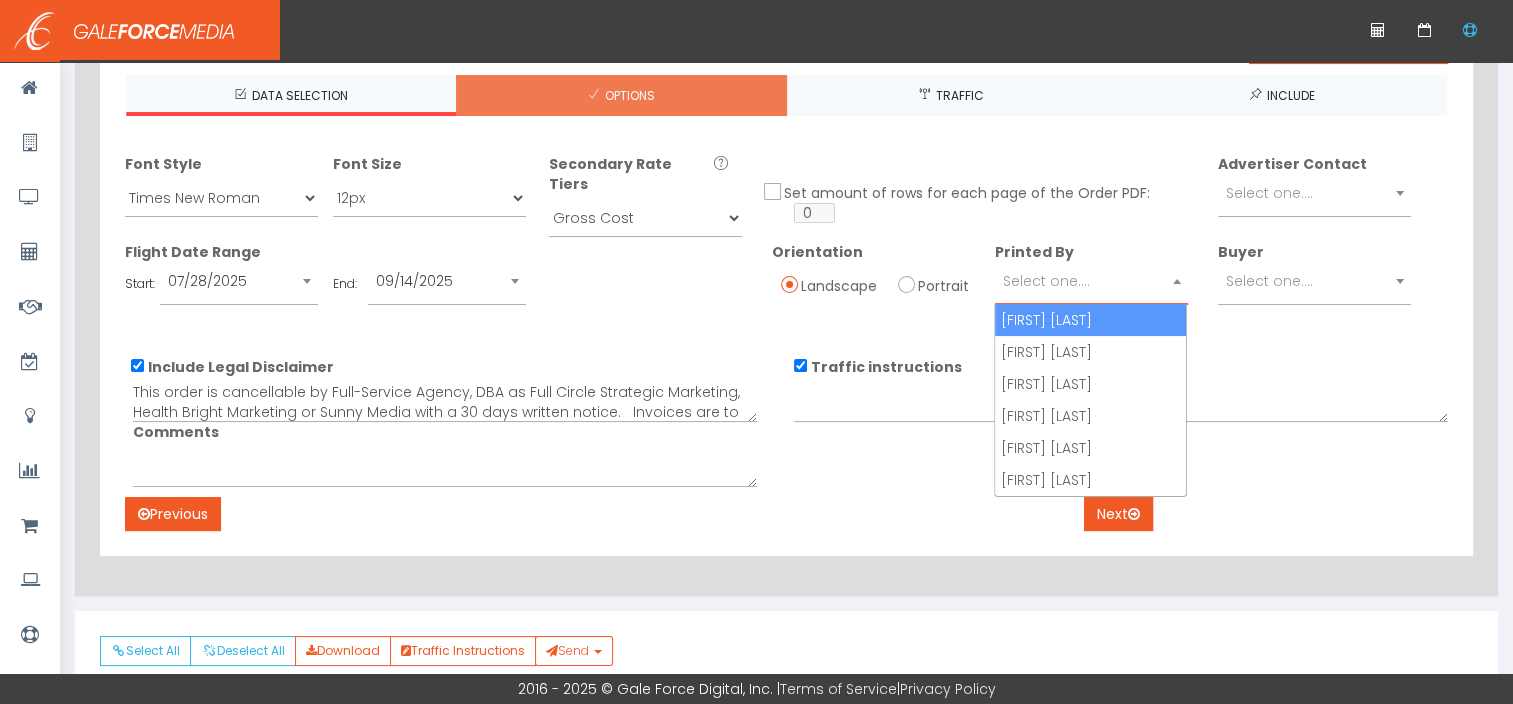 click on "Select one...." at bounding box center [1091, 281] 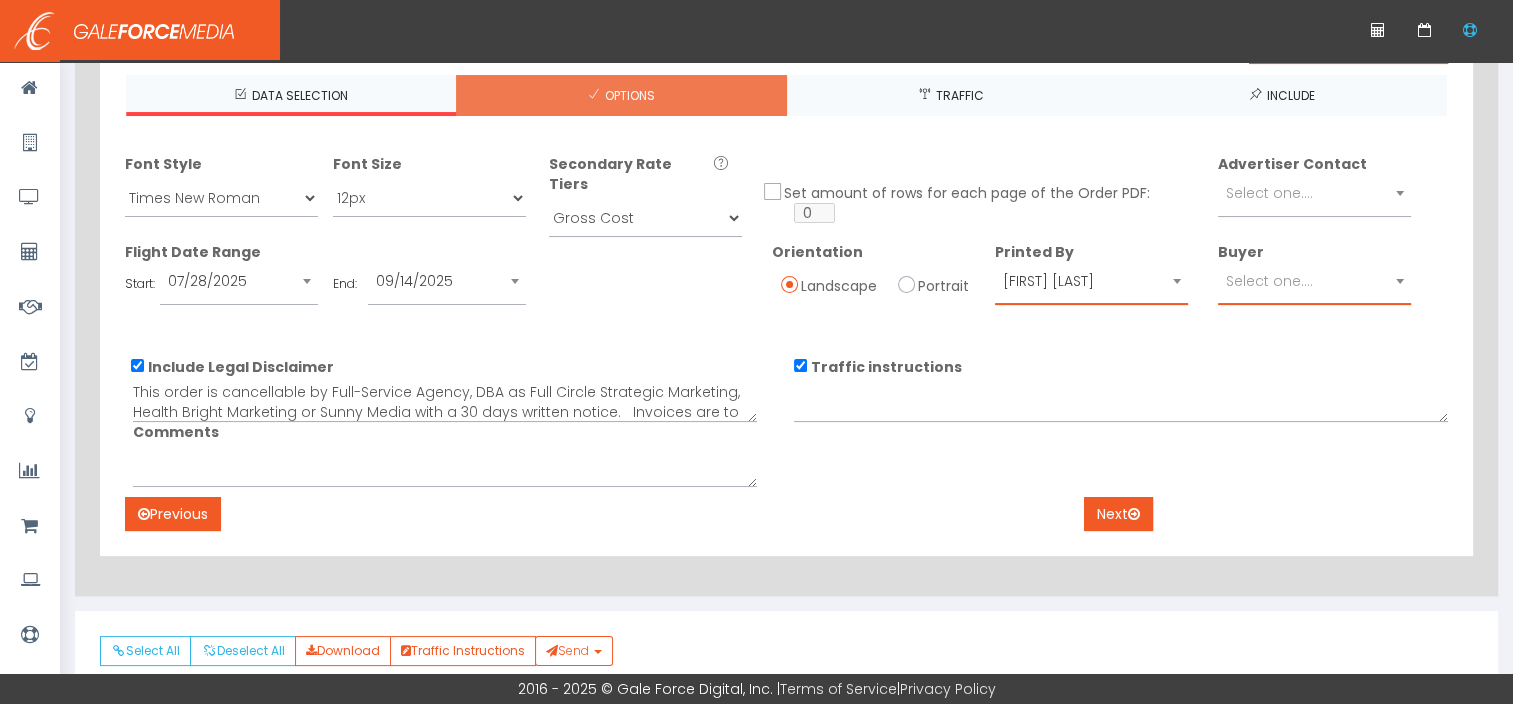 click on "Select one...." at bounding box center (1314, 281) 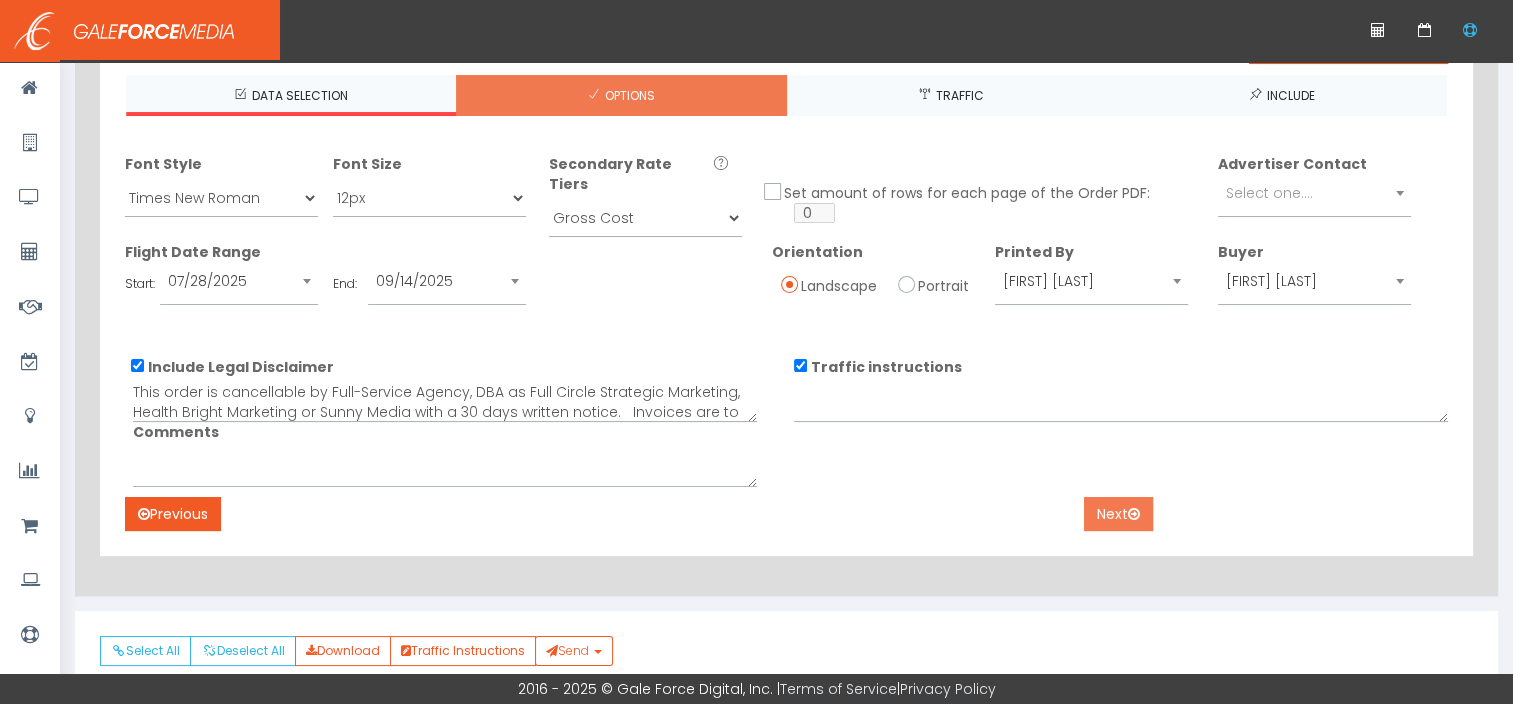 click on "Next" at bounding box center (1118, 514) 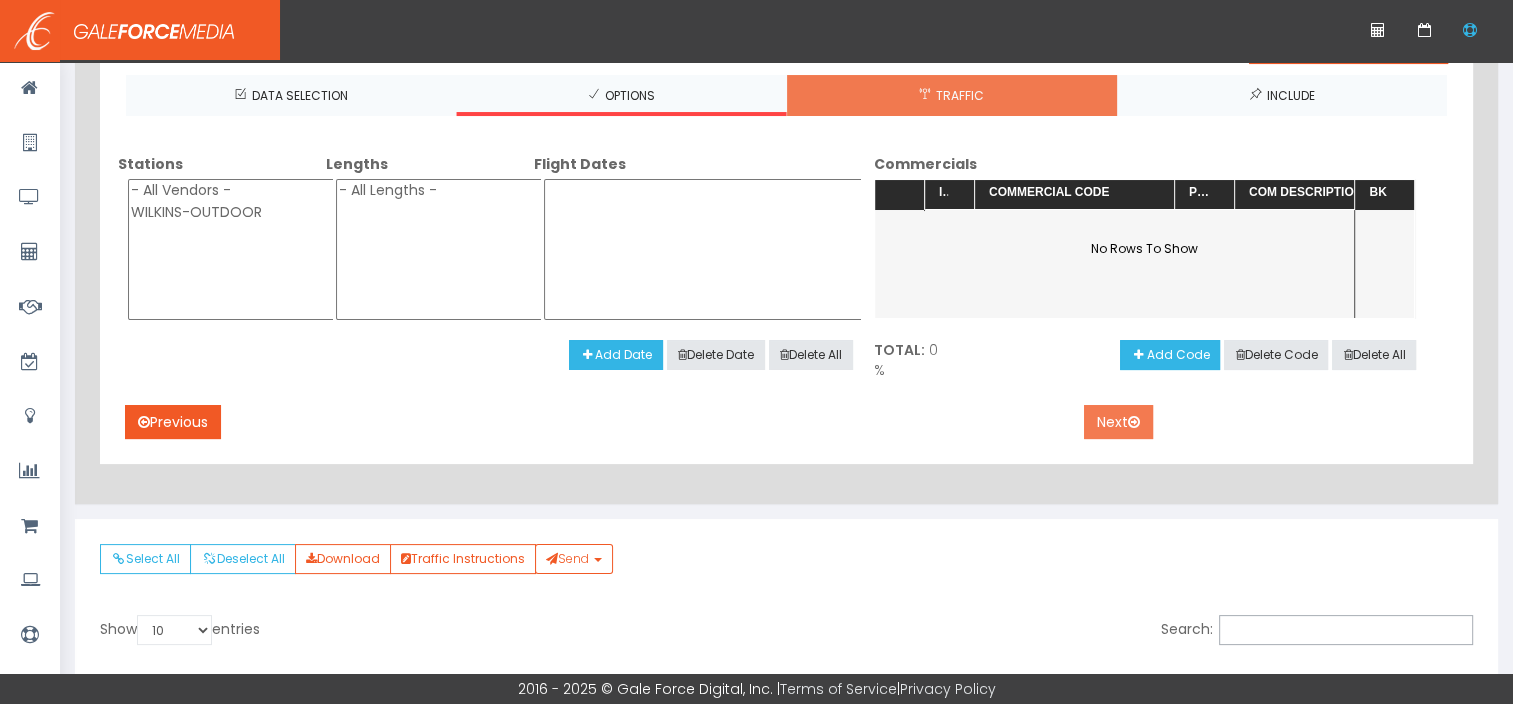 click on "Next" at bounding box center [1118, 422] 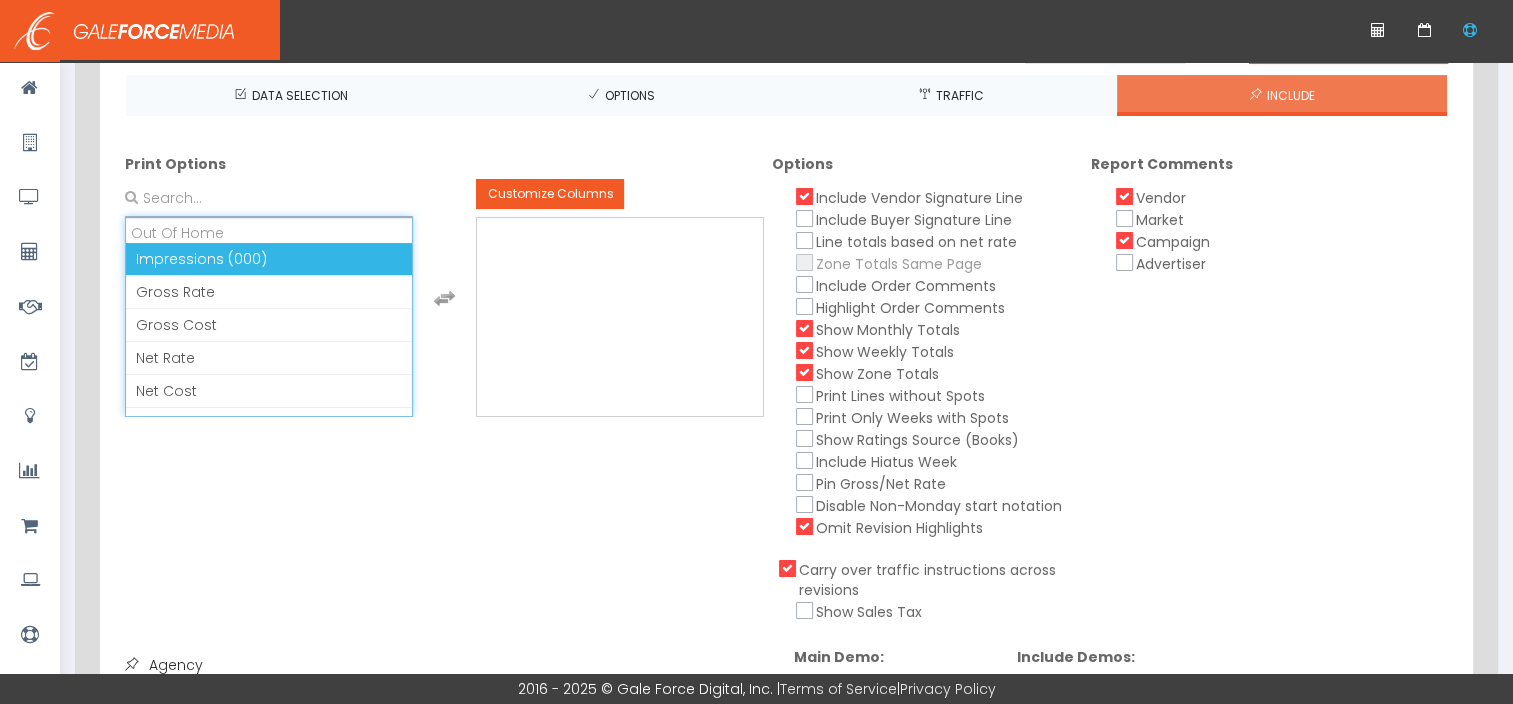 click on "Out Of Home" at bounding box center [269, 230] 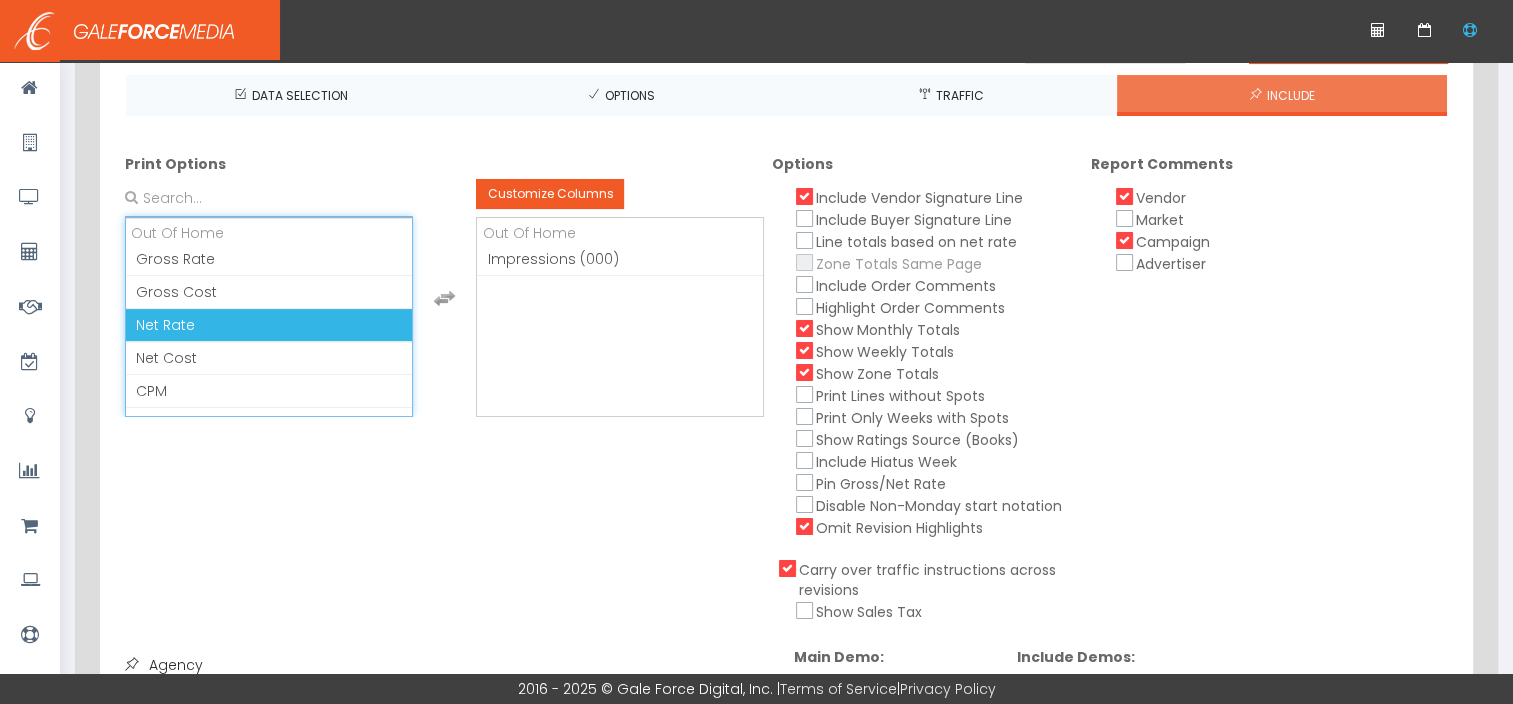 click on "Net Rate" at bounding box center [269, 325] 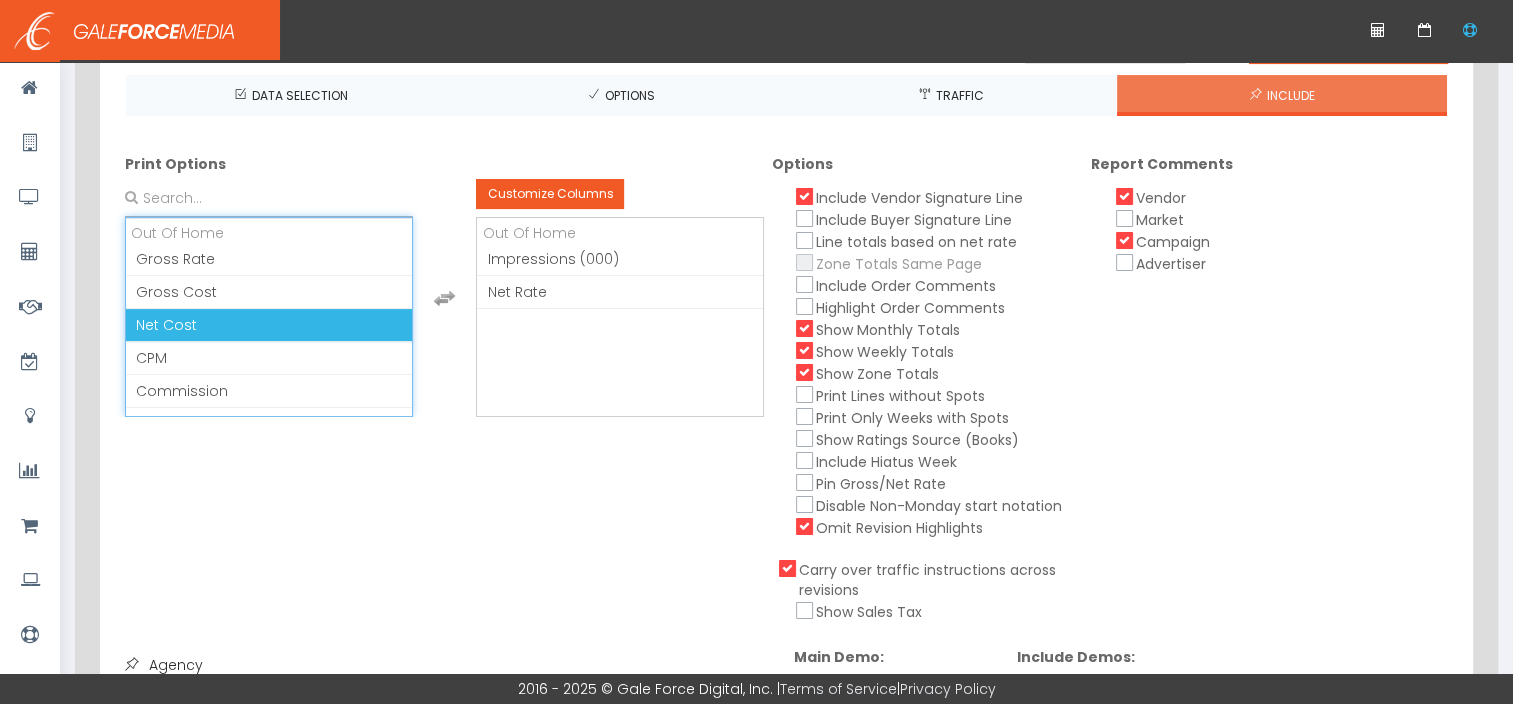 click on "Net Cost" at bounding box center (269, 325) 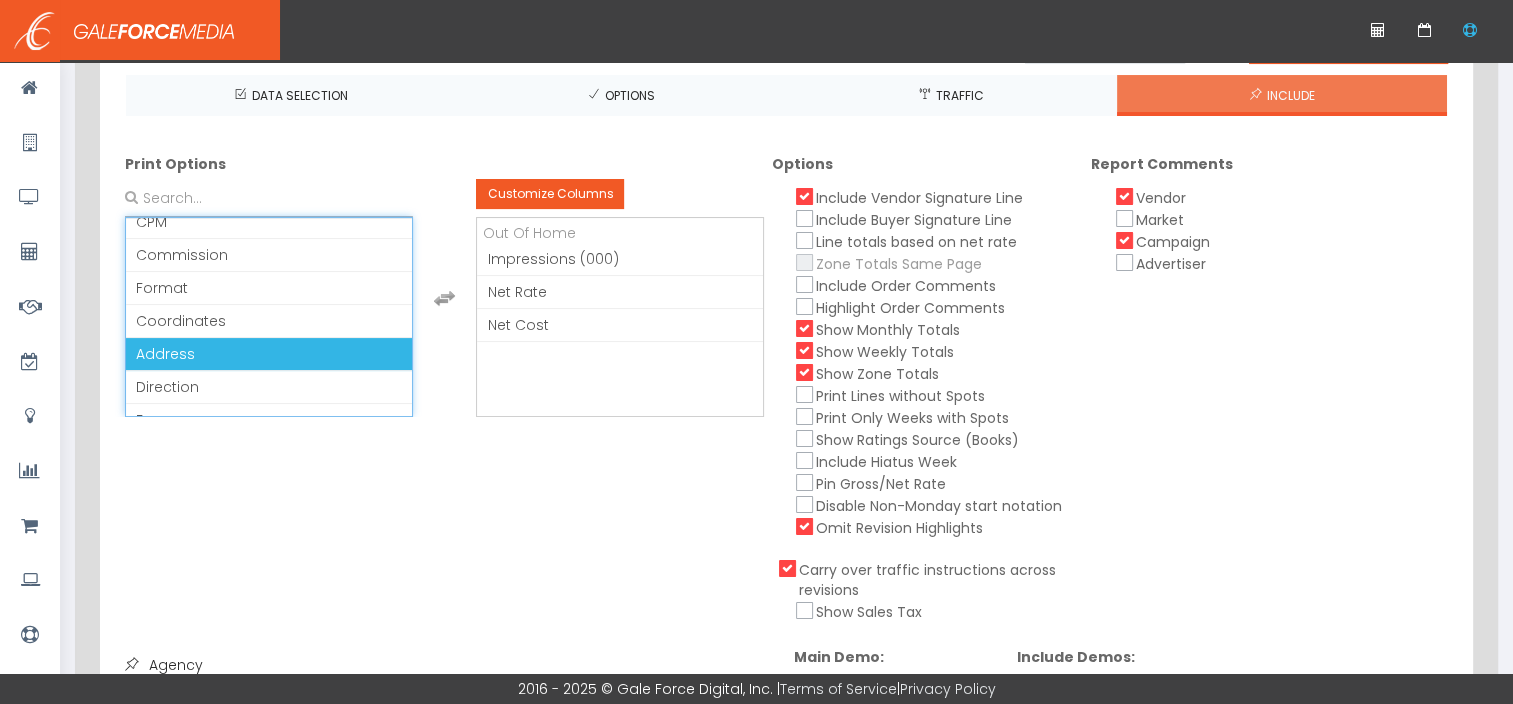 scroll, scrollTop: 106, scrollLeft: 0, axis: vertical 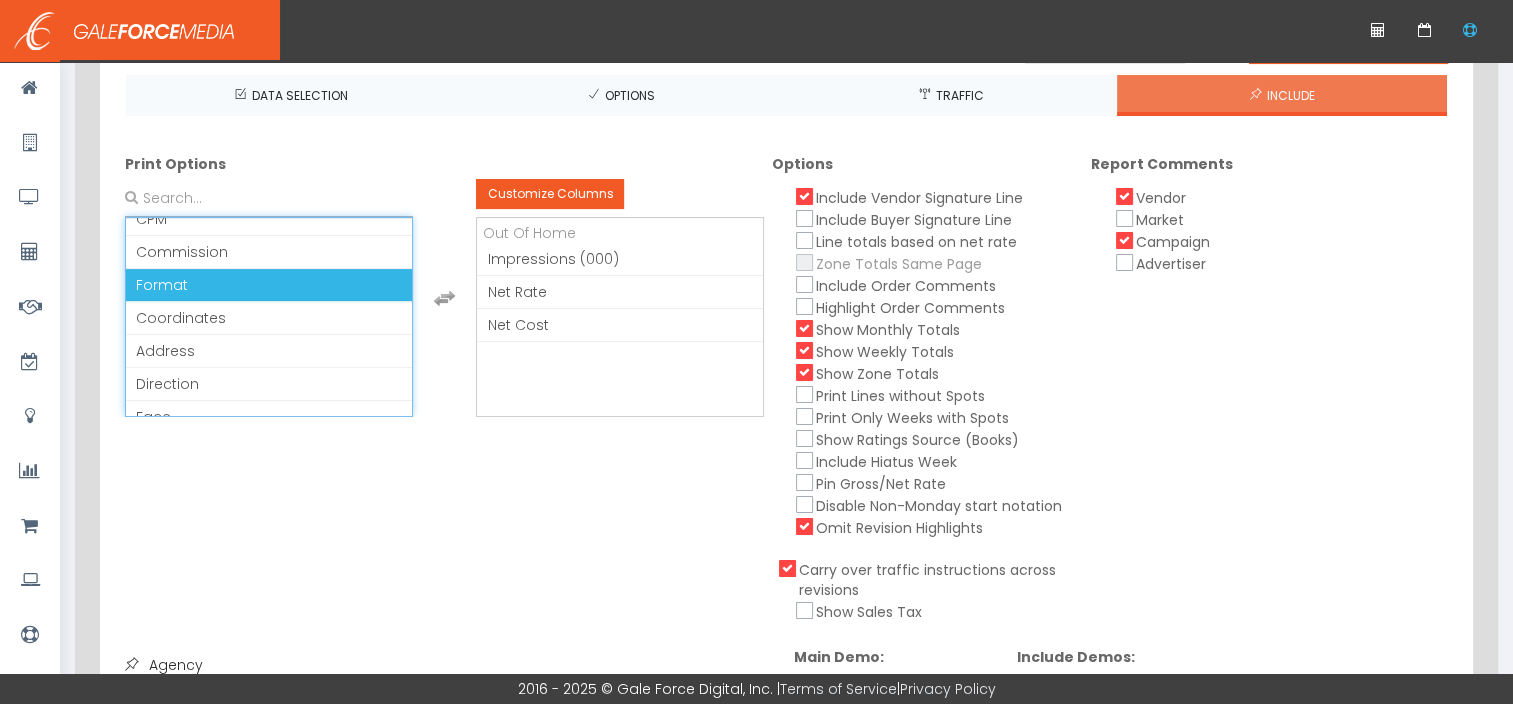 click on "Format" at bounding box center (269, 285) 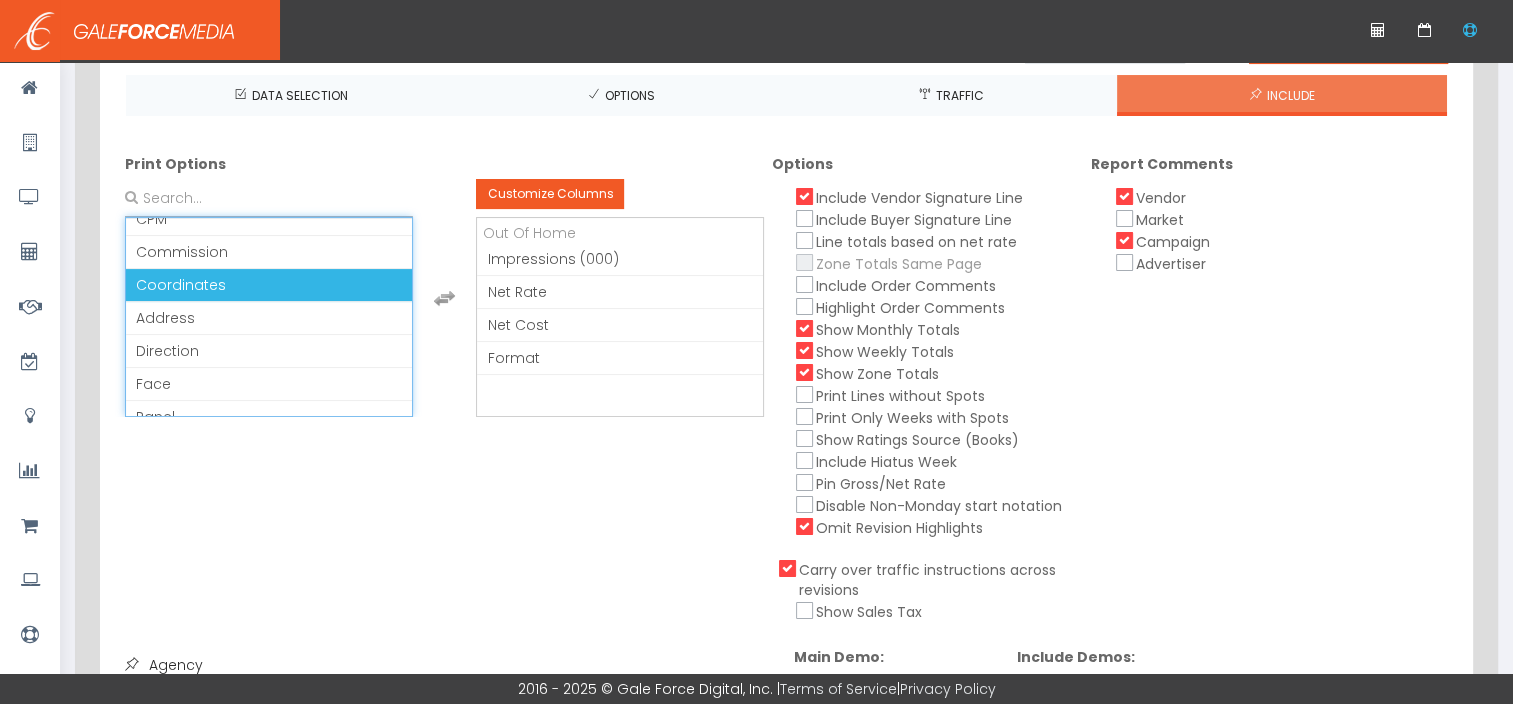 click on "Coordinates" at bounding box center (269, 285) 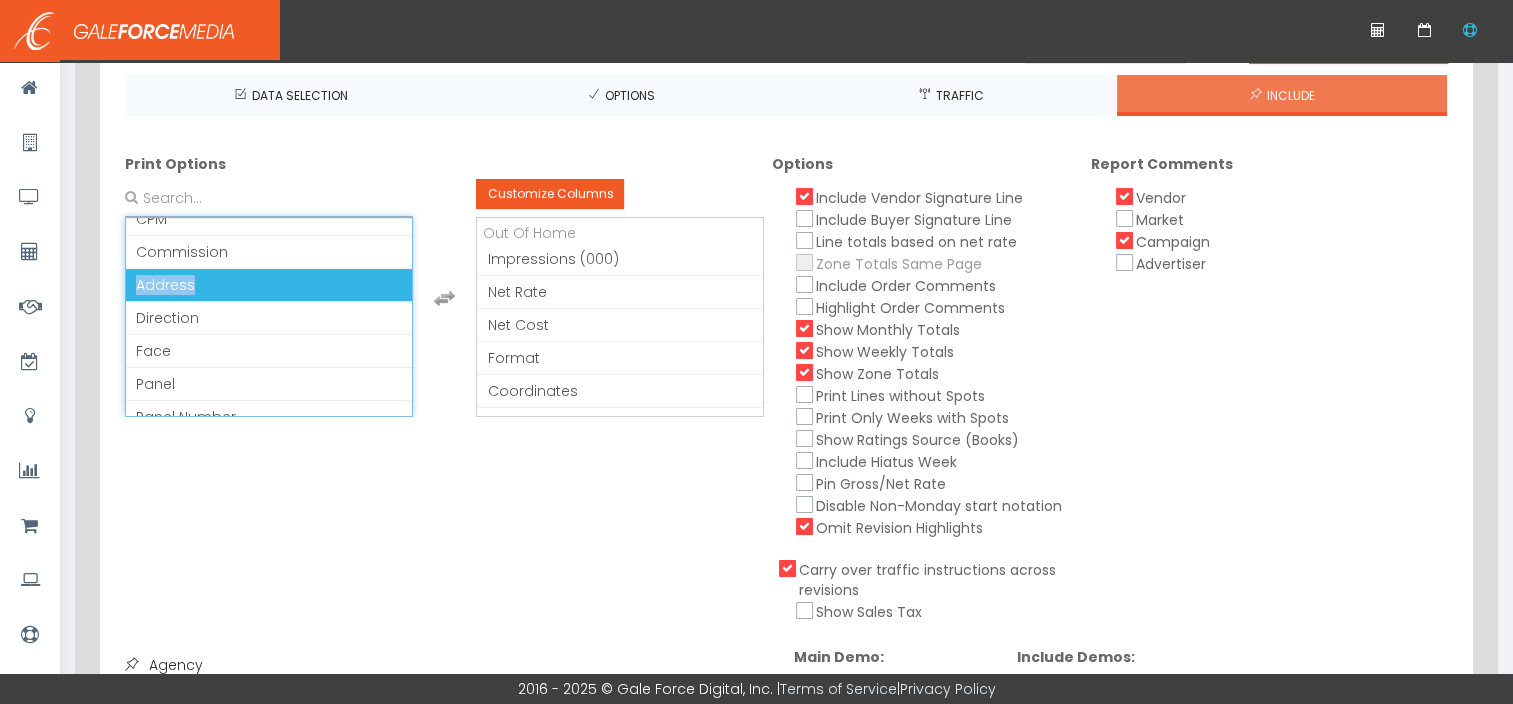 click on "Address" at bounding box center [269, 285] 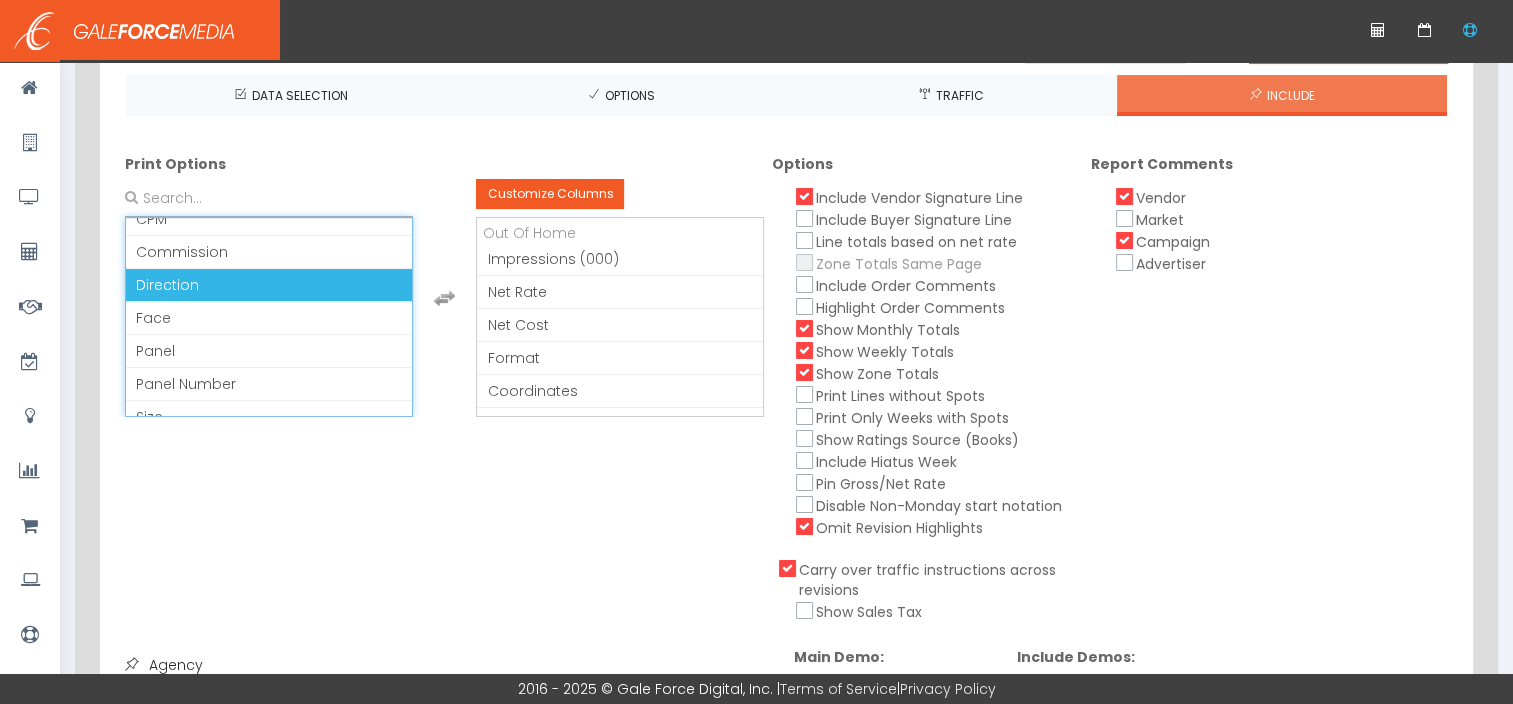 click on "Direction" at bounding box center (269, 285) 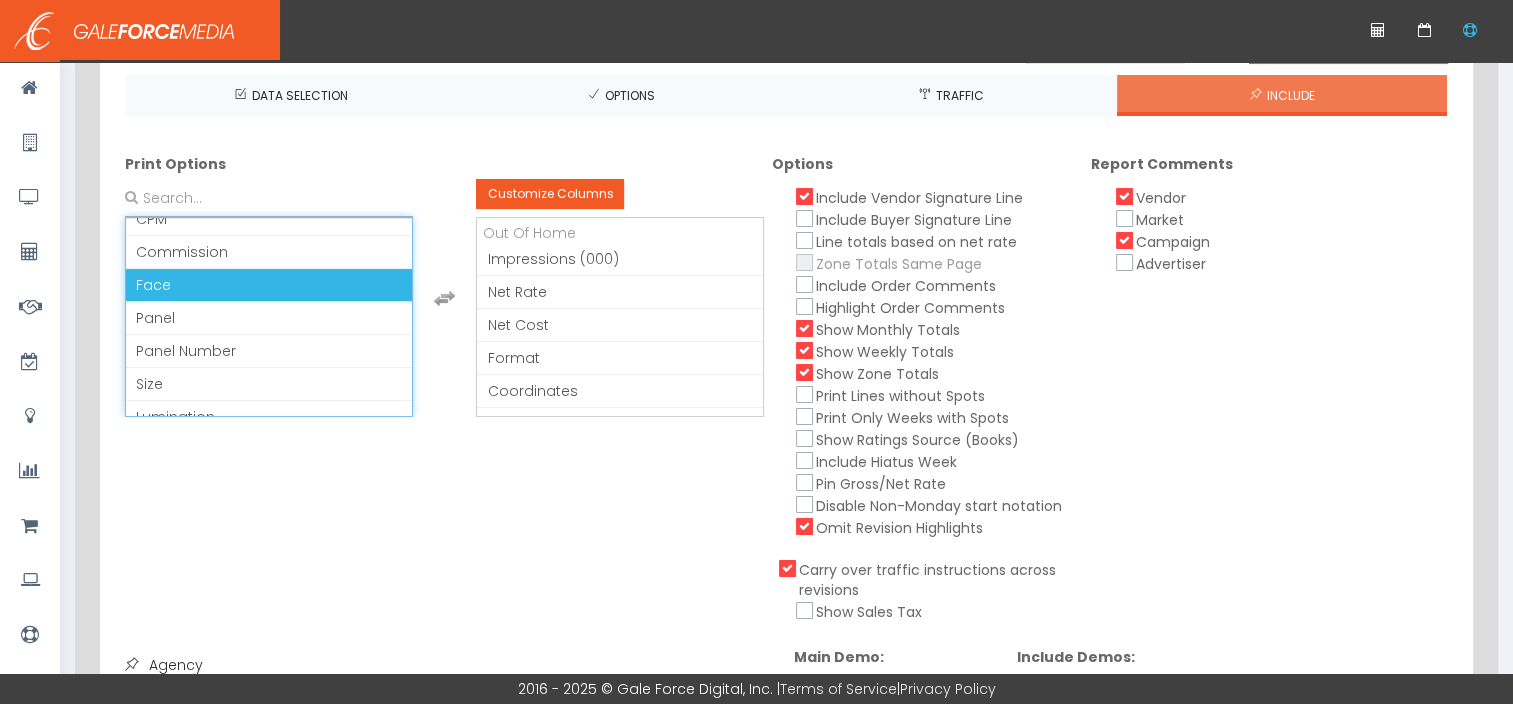 click on "Face" at bounding box center [269, 285] 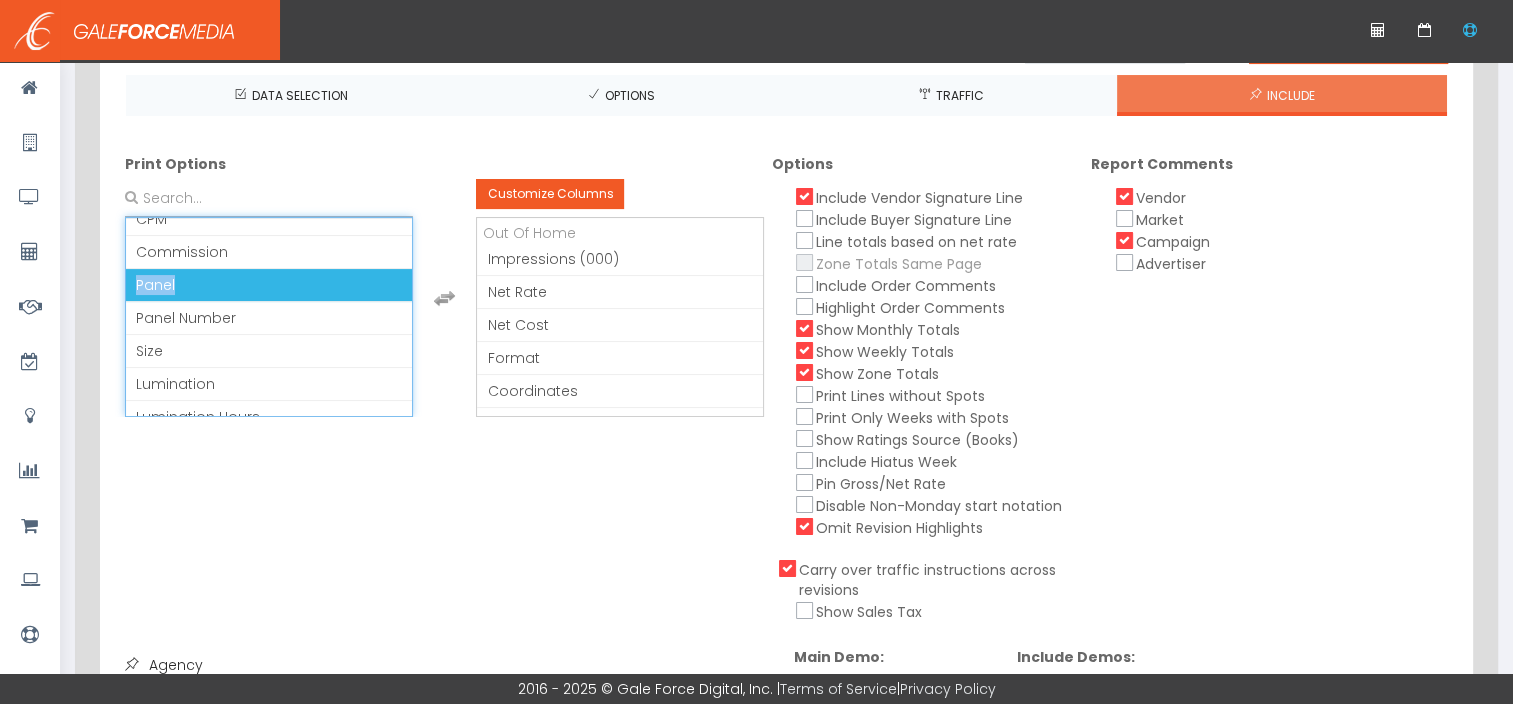 click on "Panel" at bounding box center (269, 285) 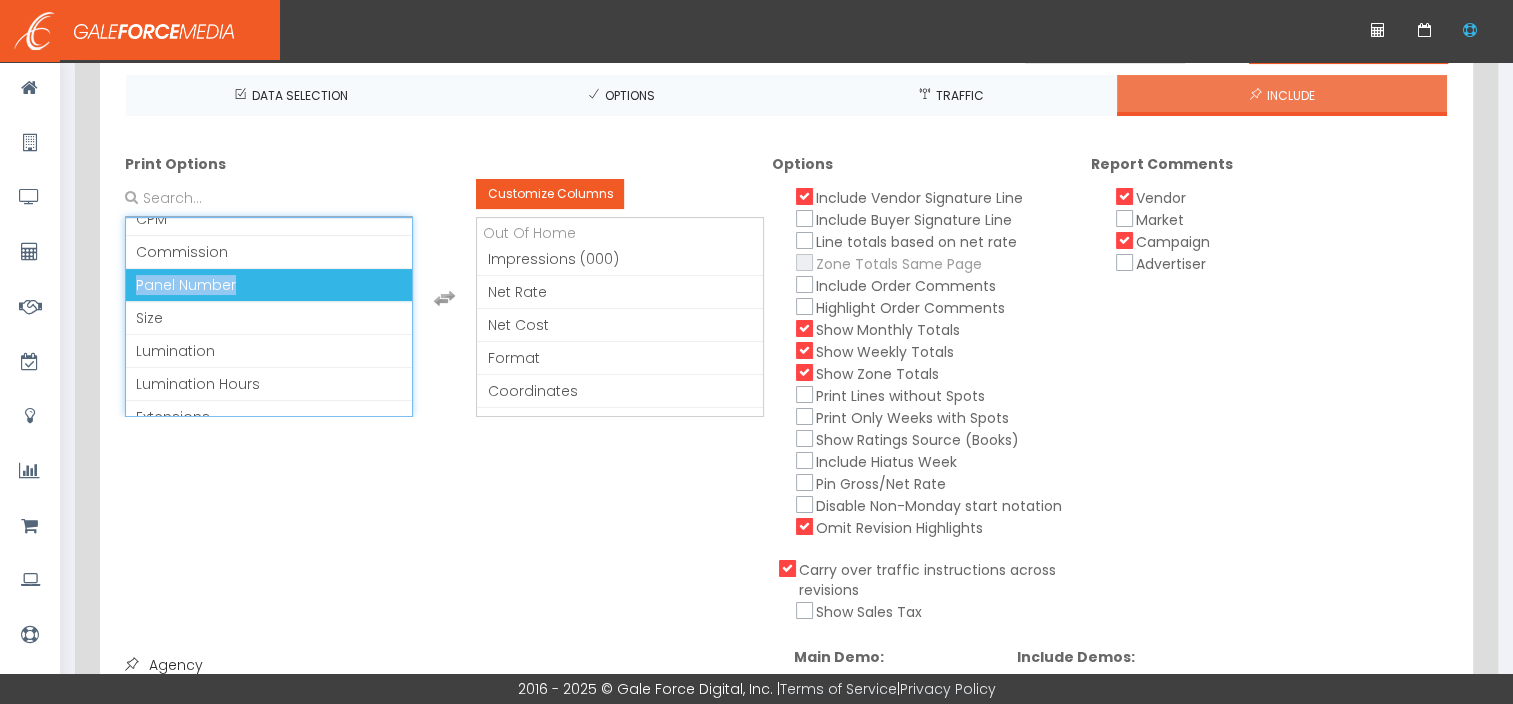 click on "Panel Number" at bounding box center [269, 285] 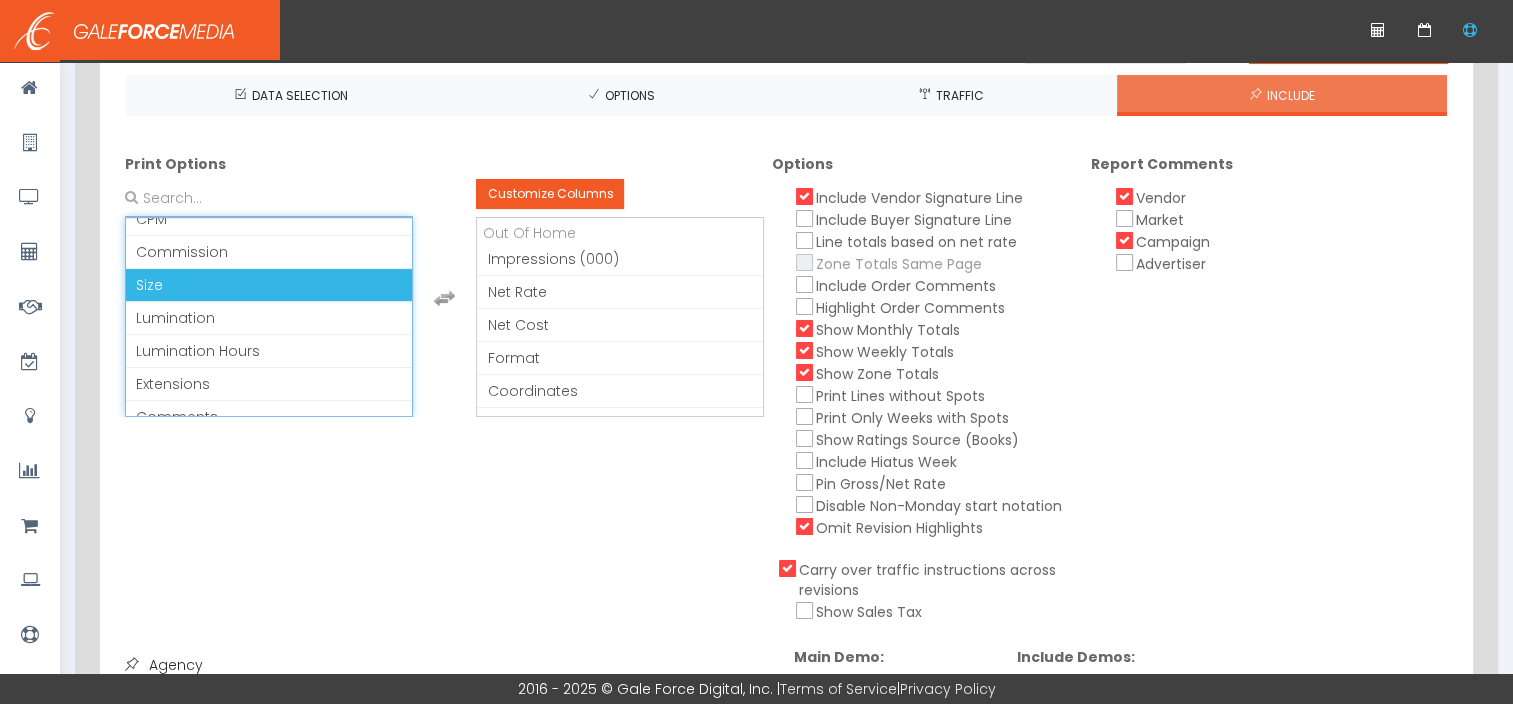 click on "Size" at bounding box center (269, 285) 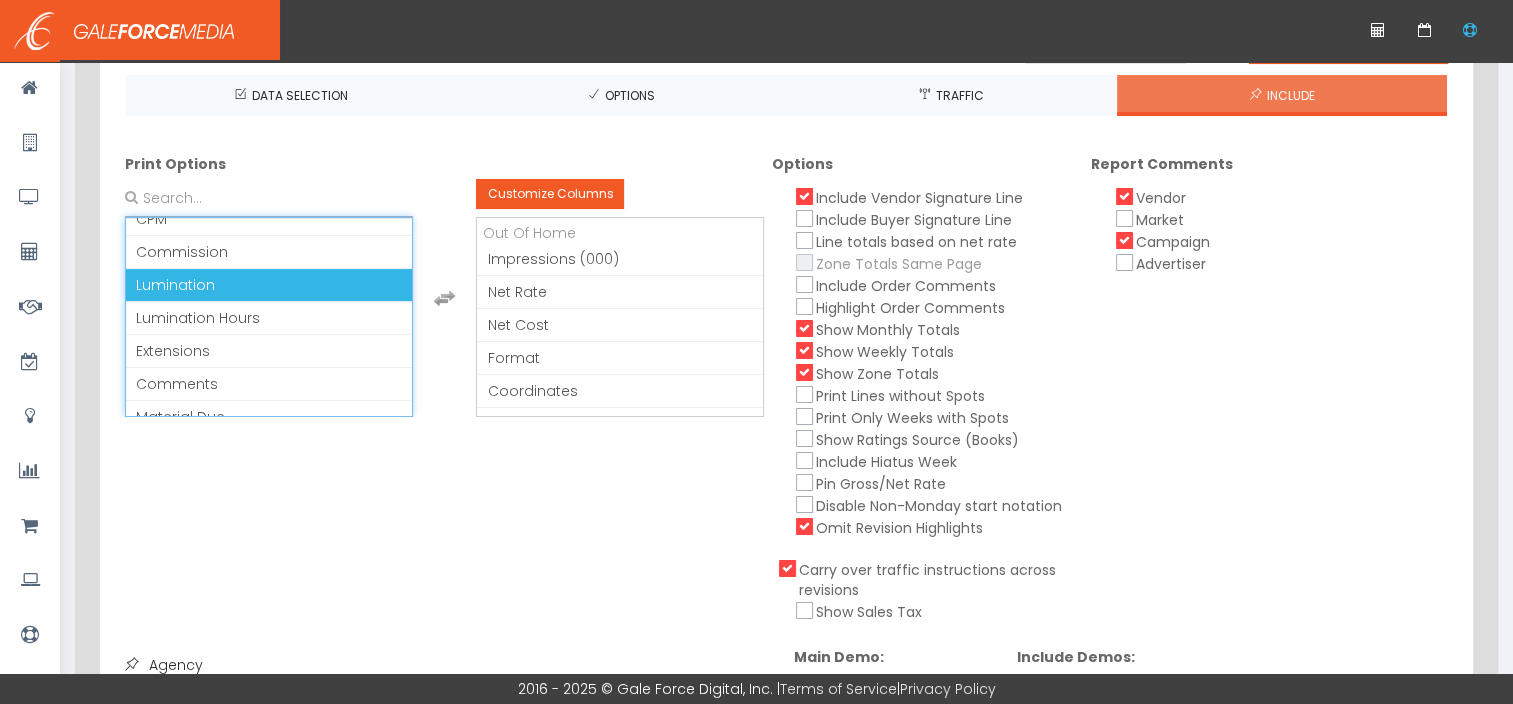 click on "Lumination" at bounding box center (269, 285) 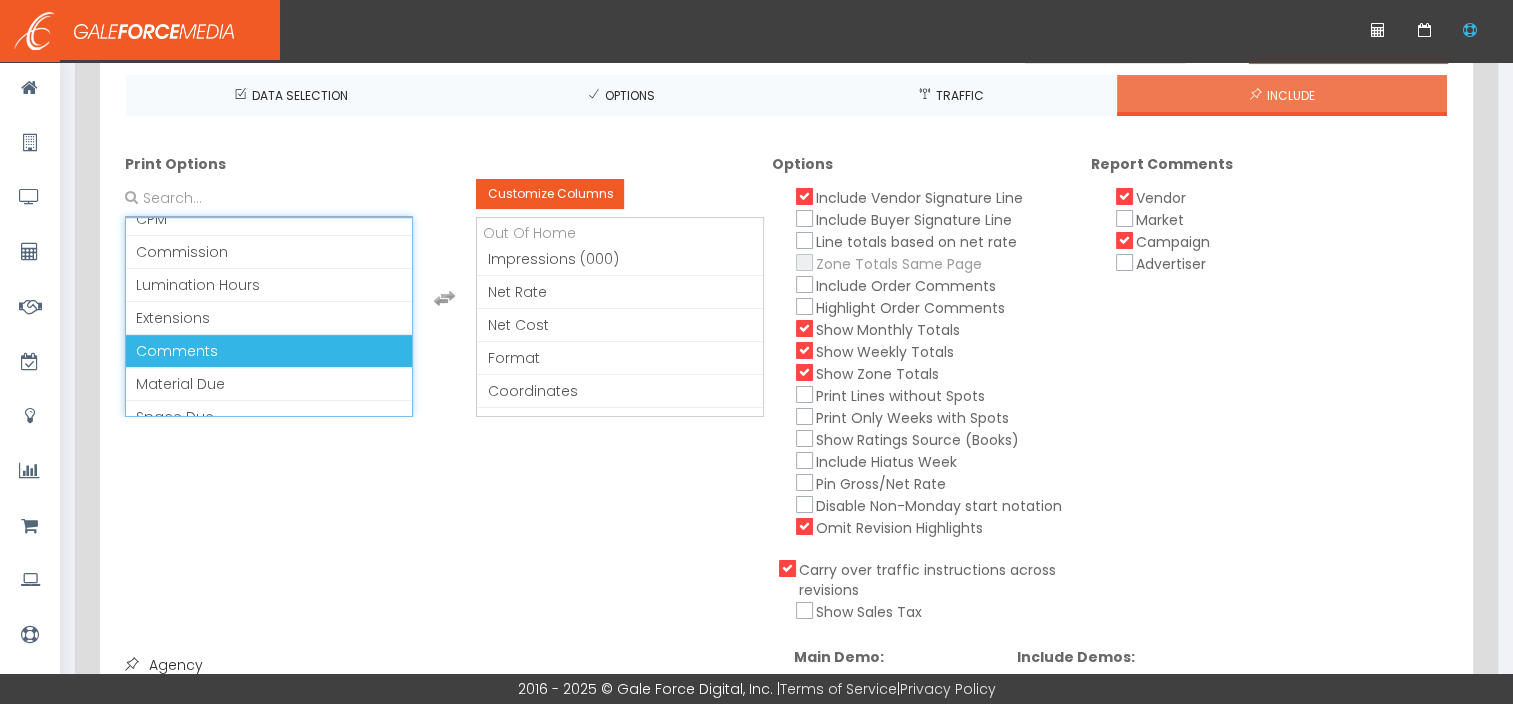 click on "Comments" at bounding box center (269, 351) 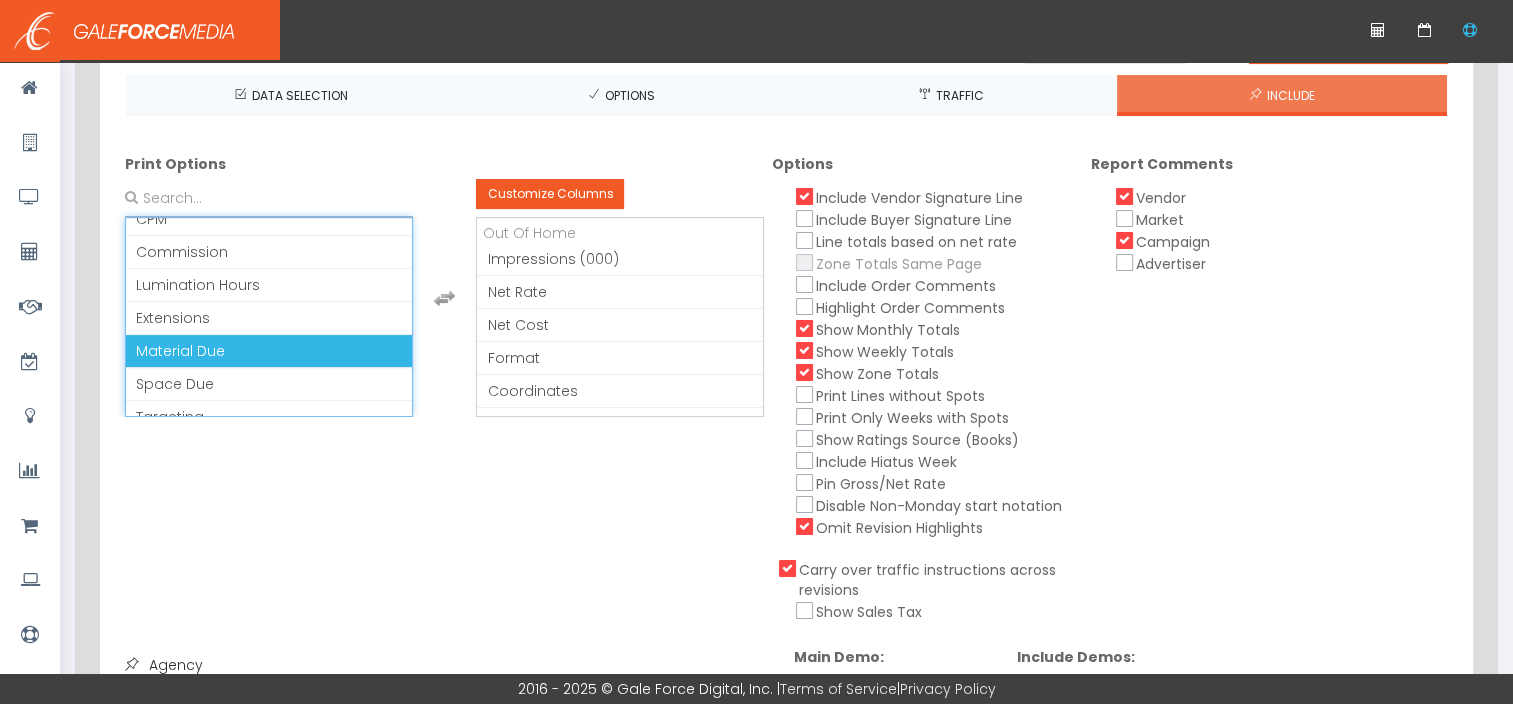 click on "Material Due" at bounding box center (269, 351) 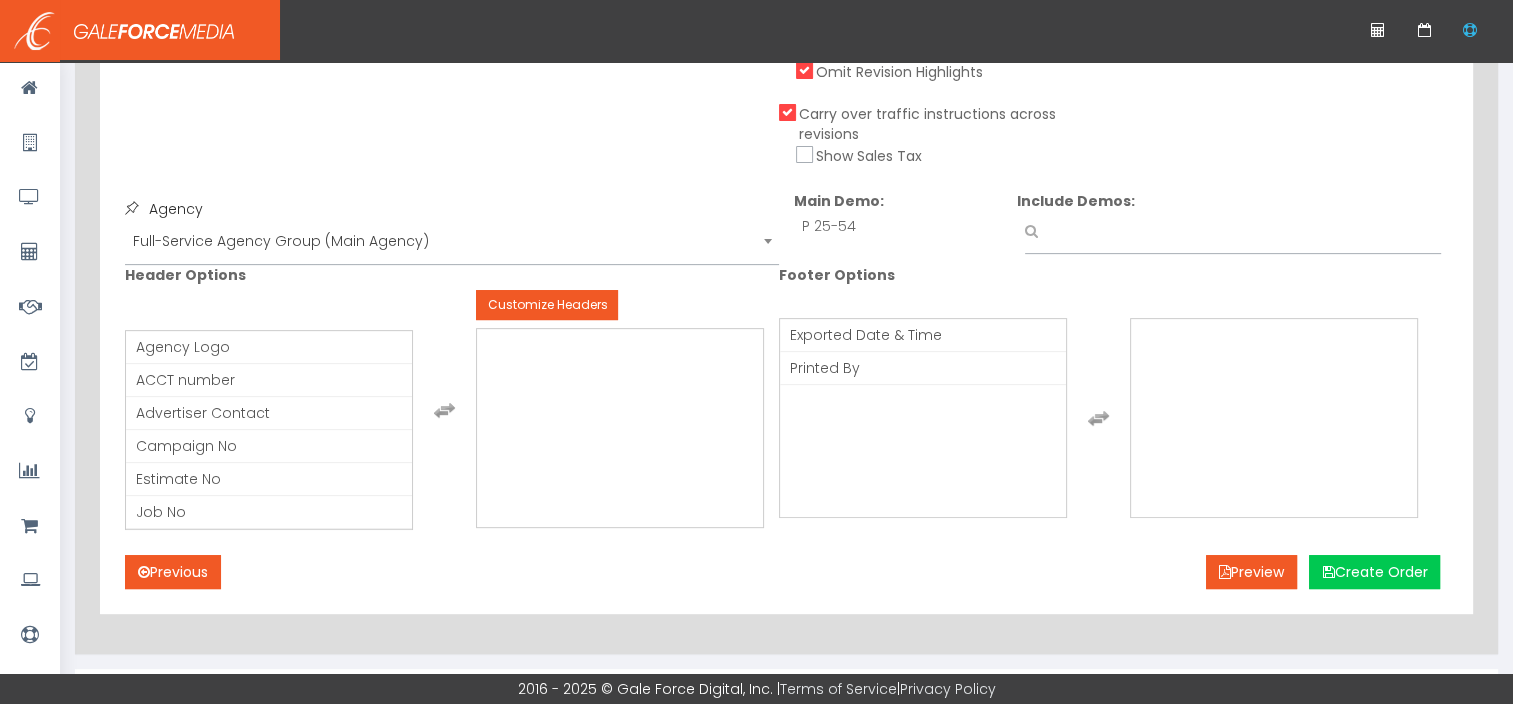 scroll, scrollTop: 679, scrollLeft: 0, axis: vertical 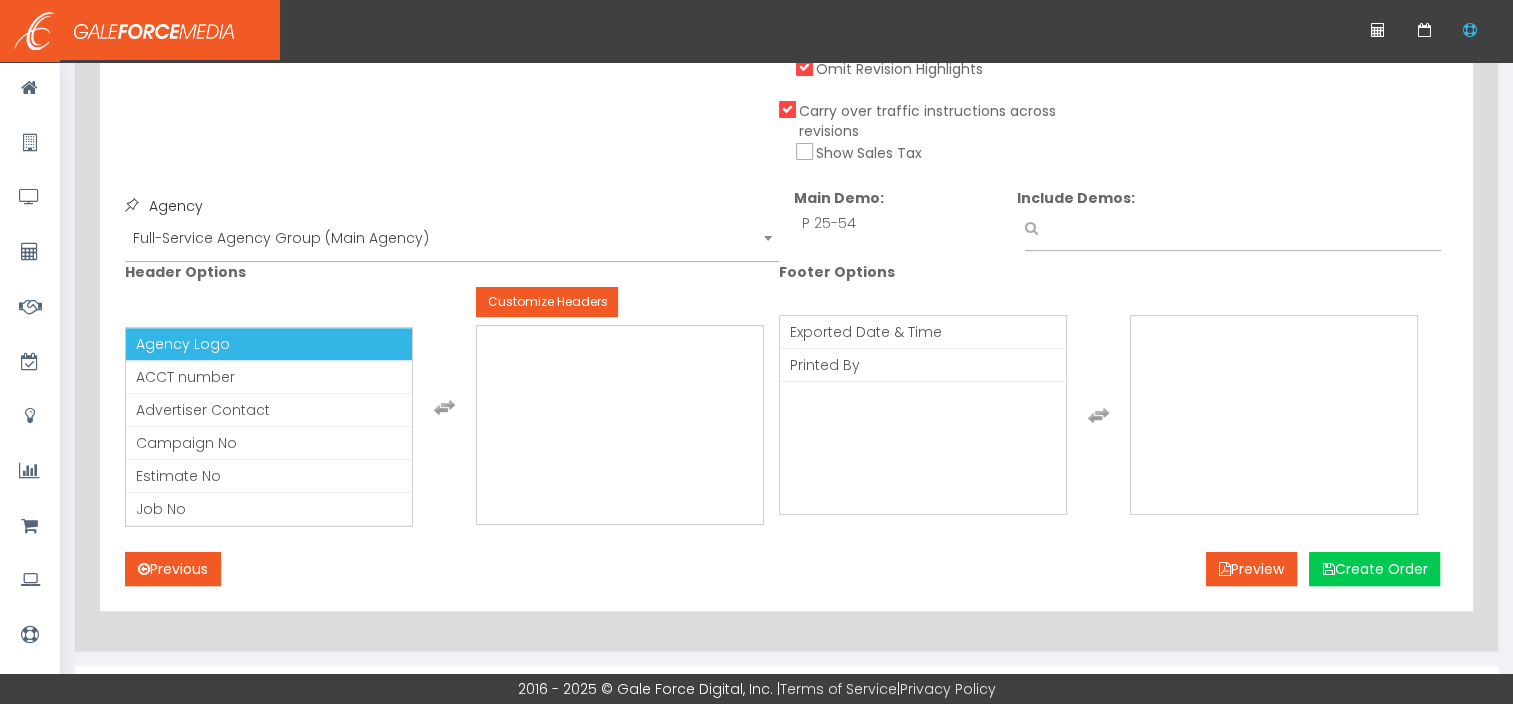 click on "Agency Logo" at bounding box center [269, 344] 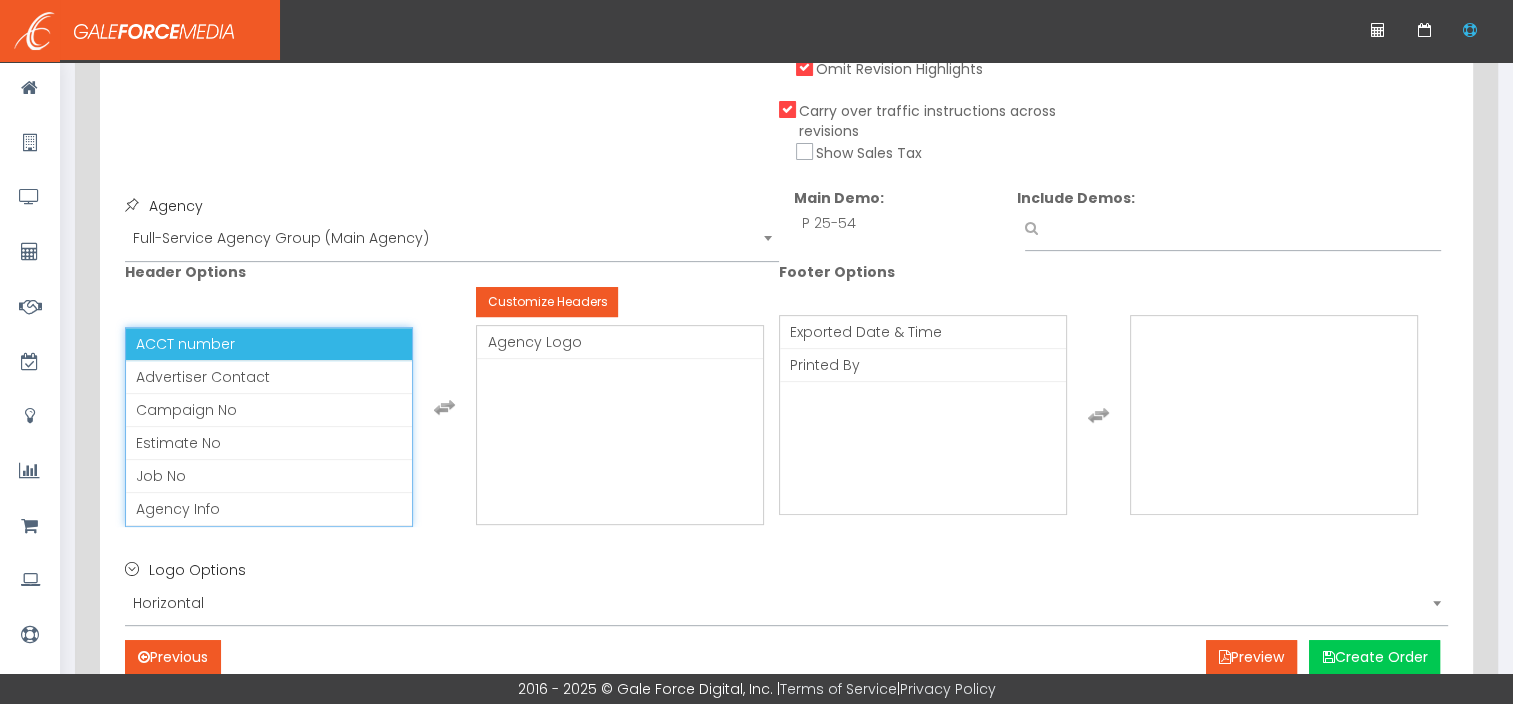 click on "ACCT number" at bounding box center [269, 344] 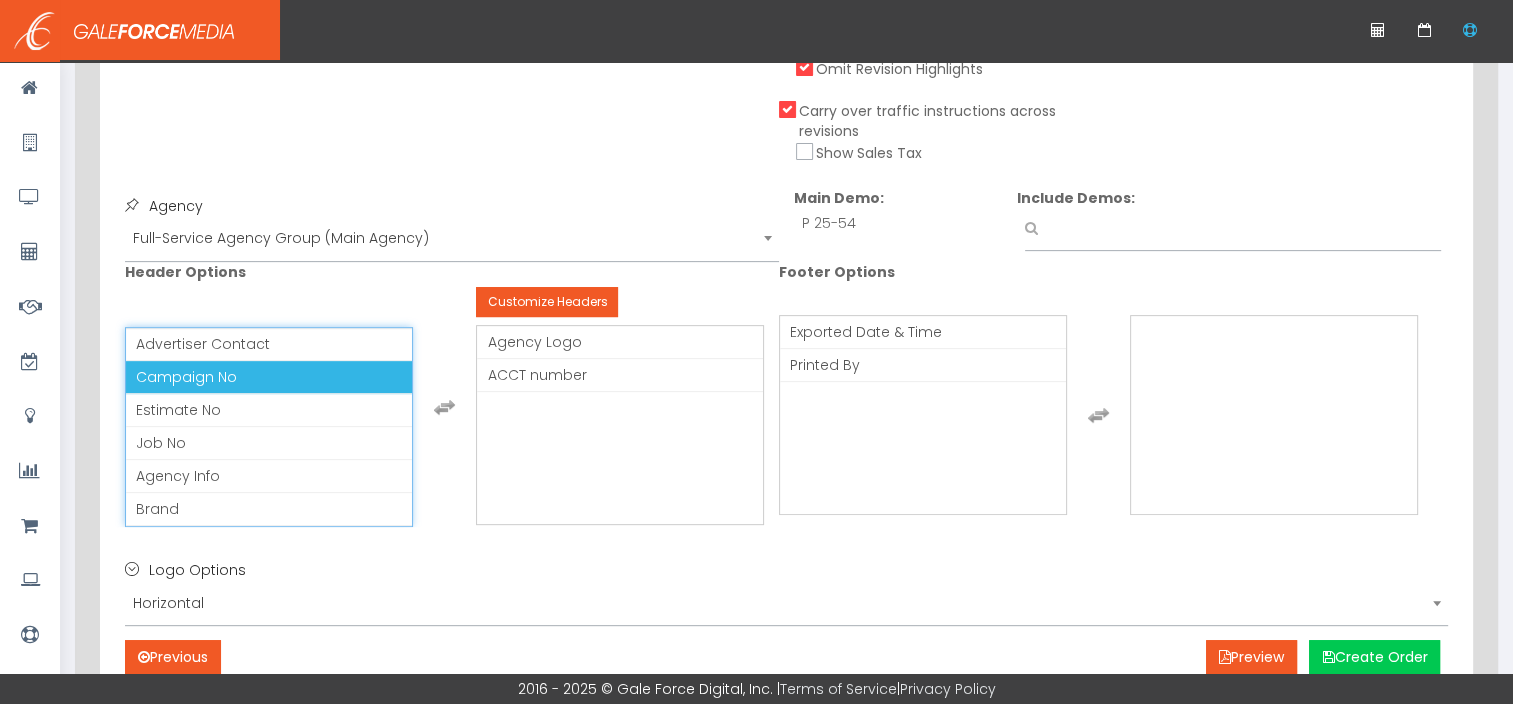 click on "Campaign No" at bounding box center [269, 377] 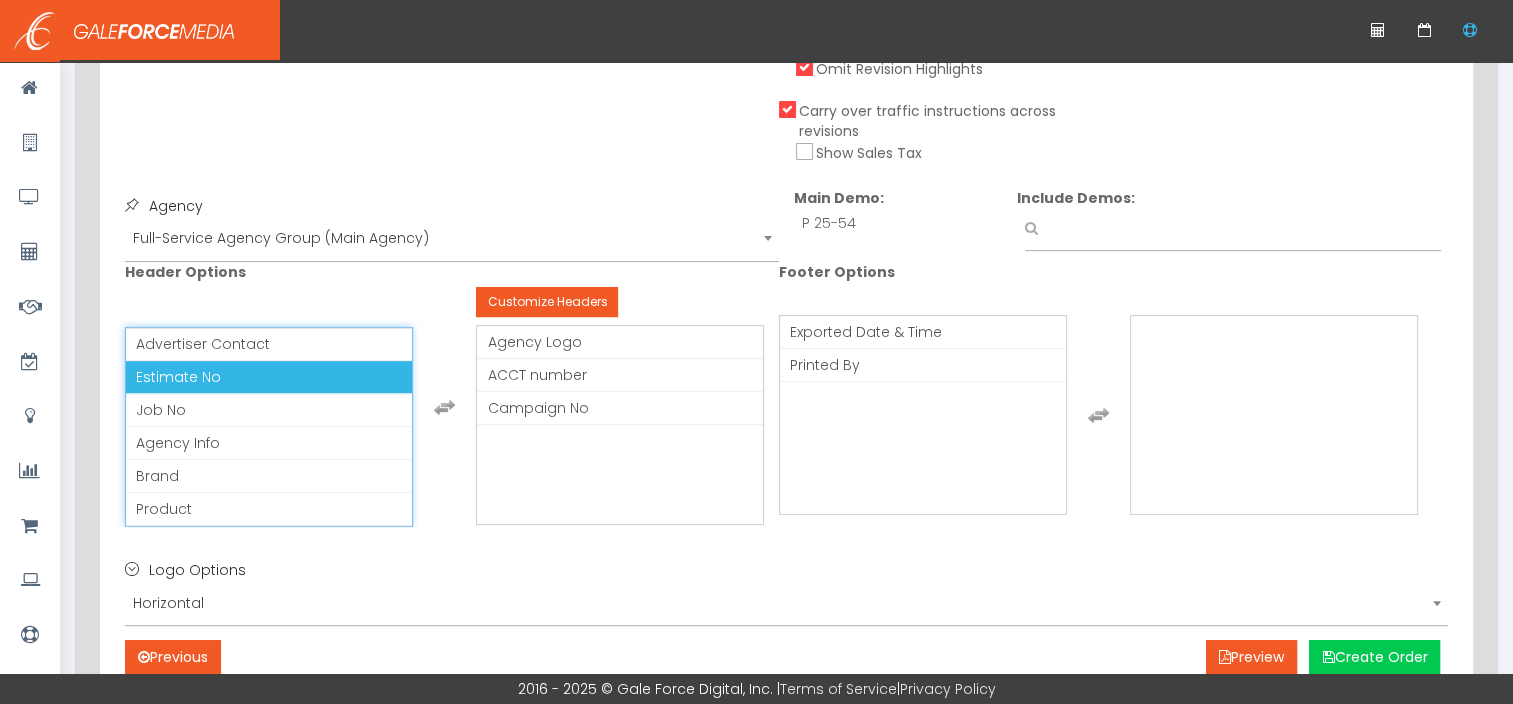 click on "Estimate No" at bounding box center [269, 377] 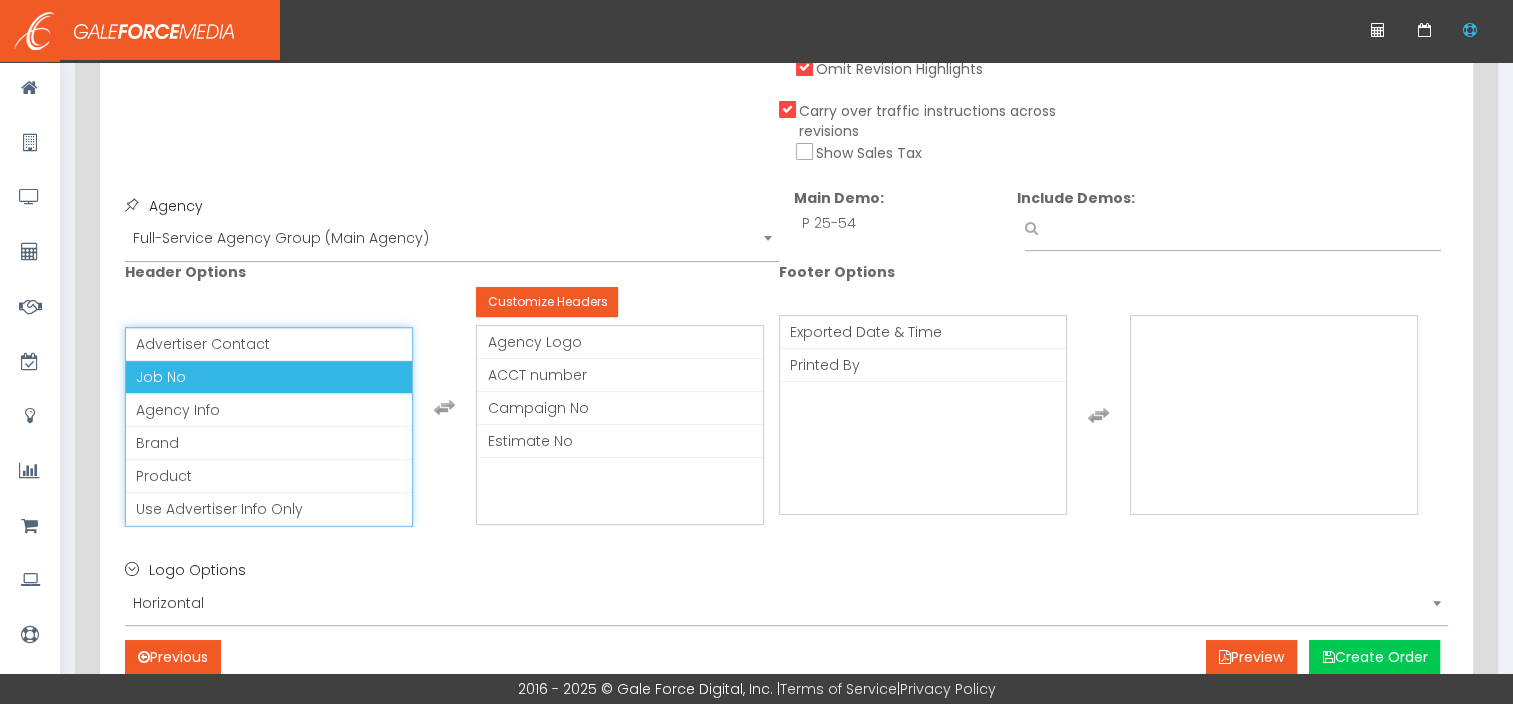 click on "Job No" at bounding box center [269, 377] 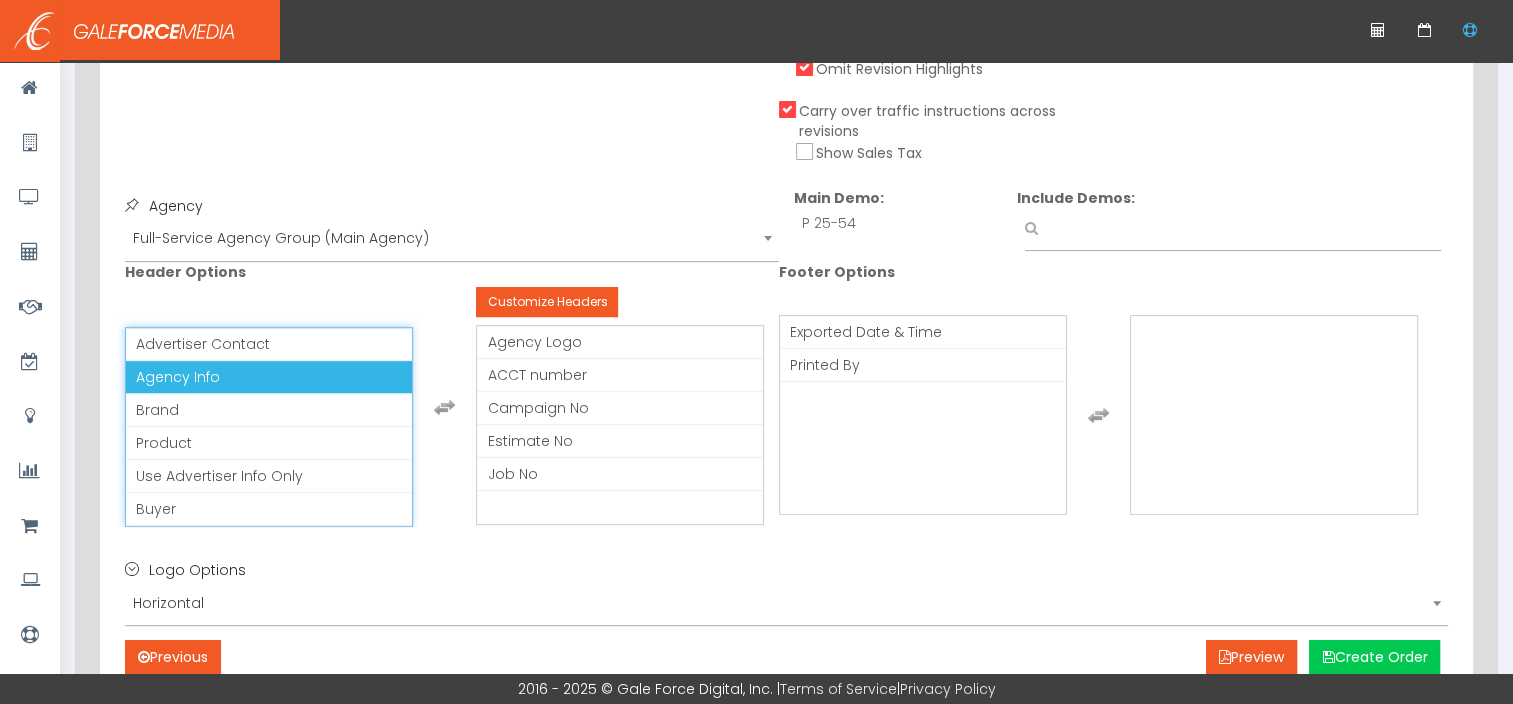 click on "Agency Info" at bounding box center [269, 377] 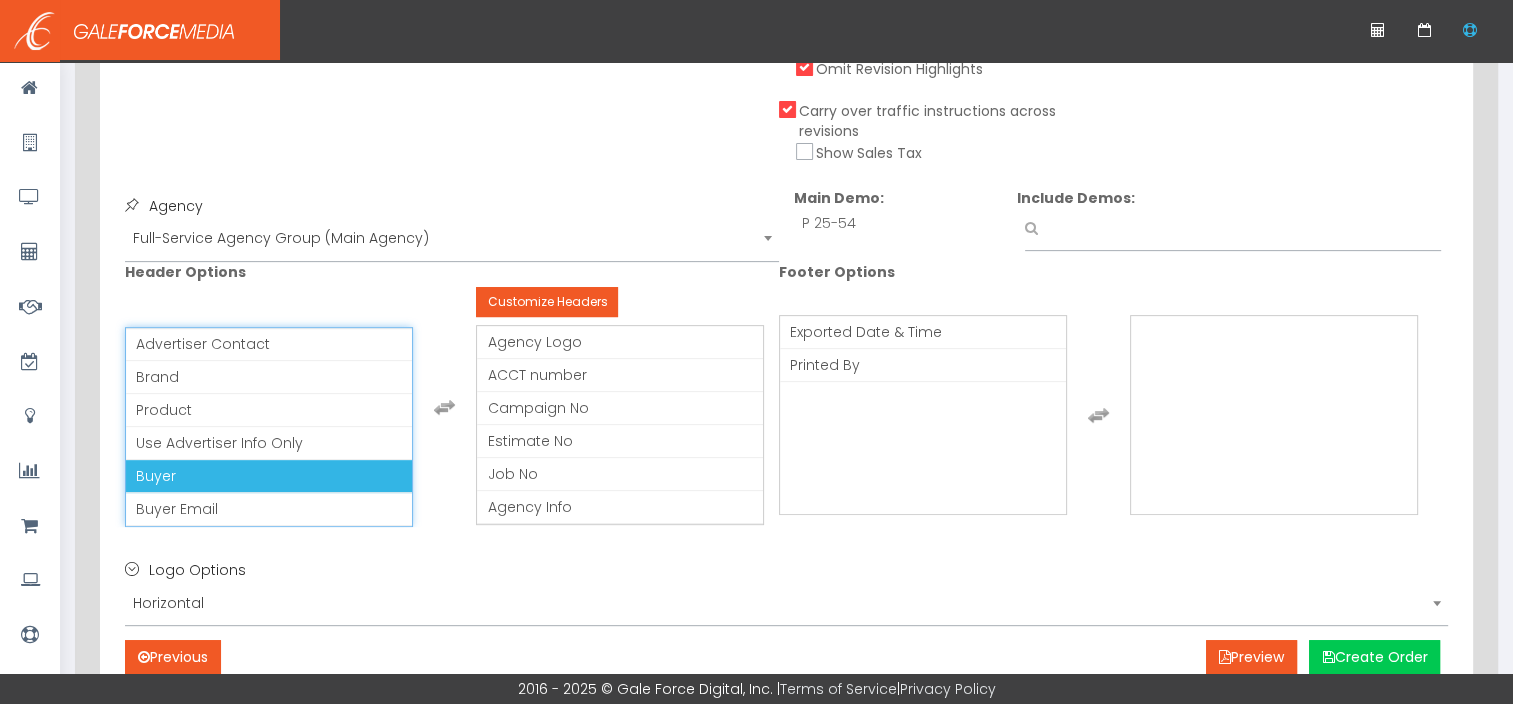 click on "Buyer" at bounding box center [269, 476] 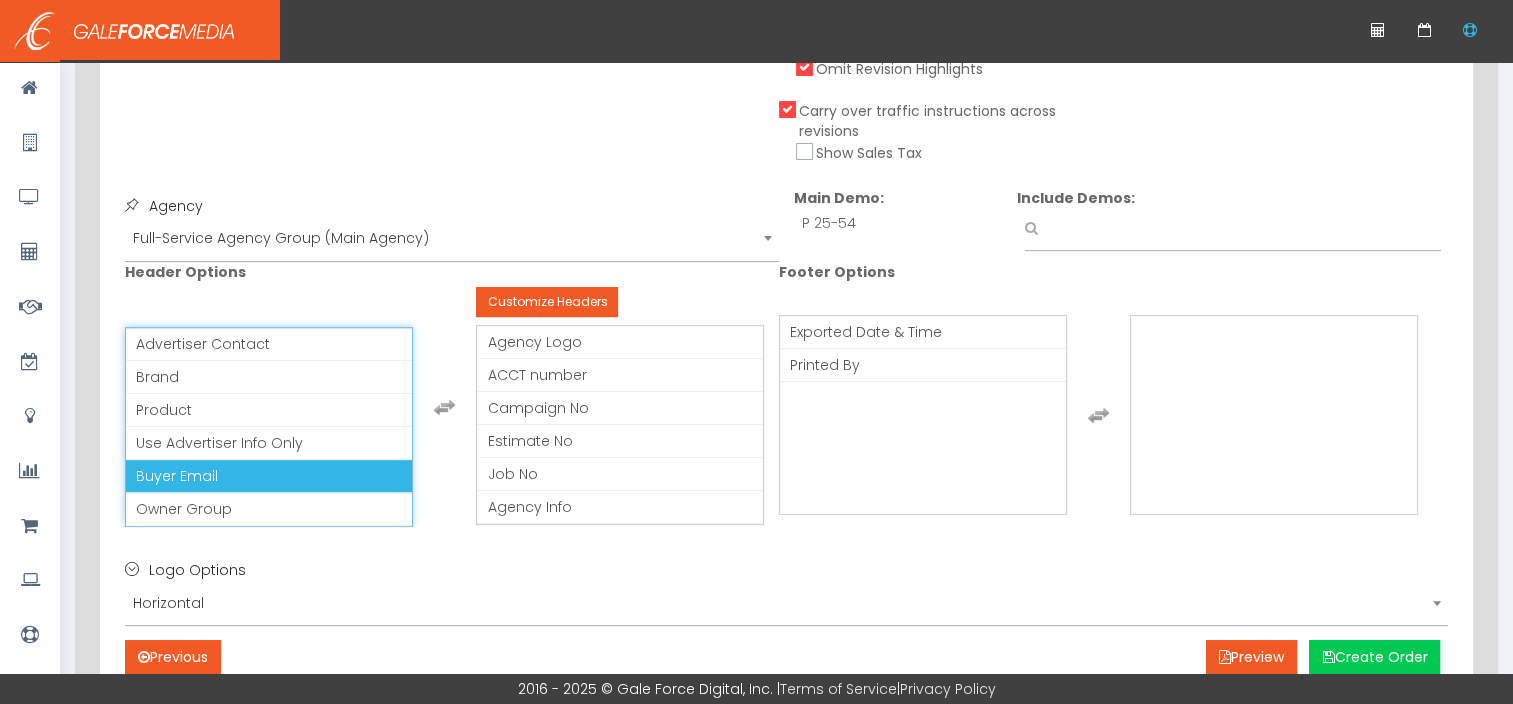 click on "Buyer Email" at bounding box center [269, 476] 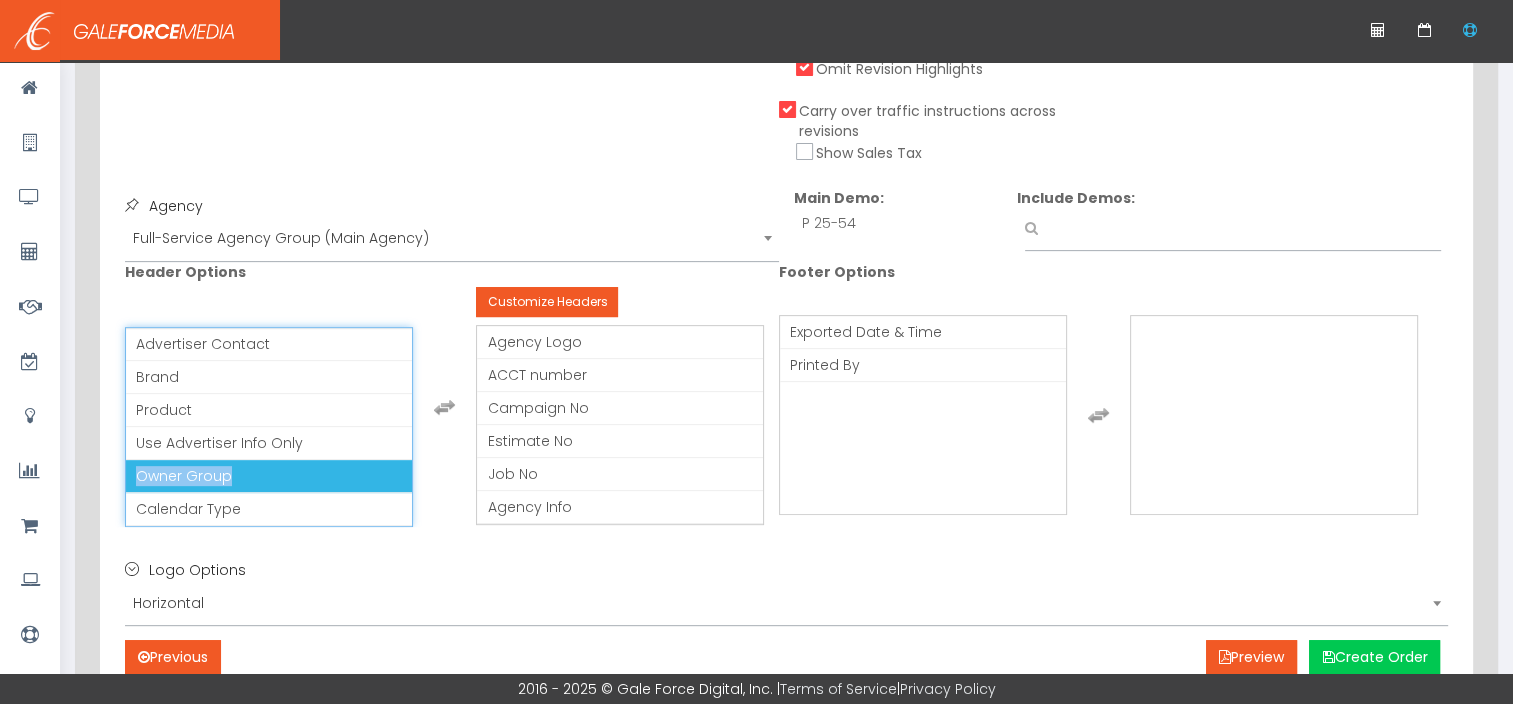 click on "Owner Group" at bounding box center (269, 476) 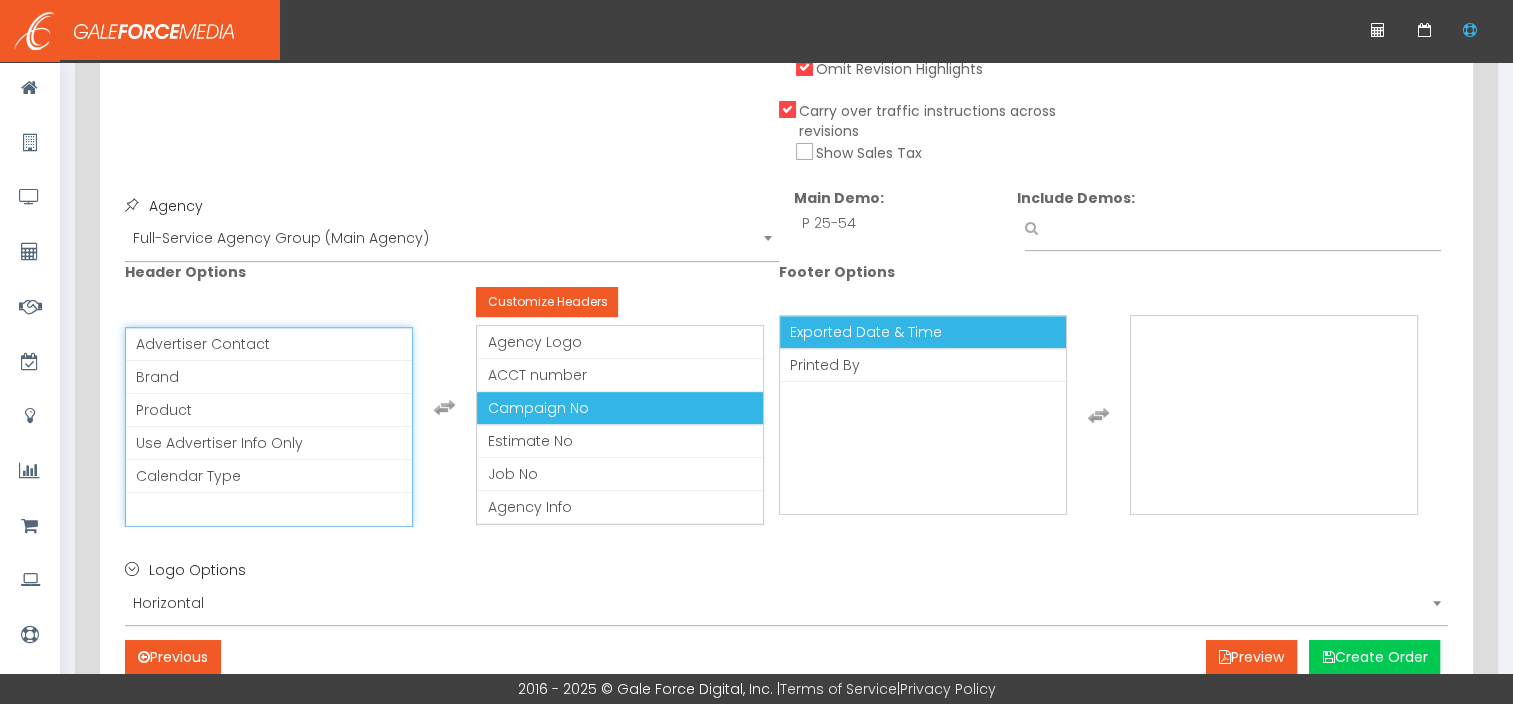 click on "Exported Date & Time" at bounding box center [923, 332] 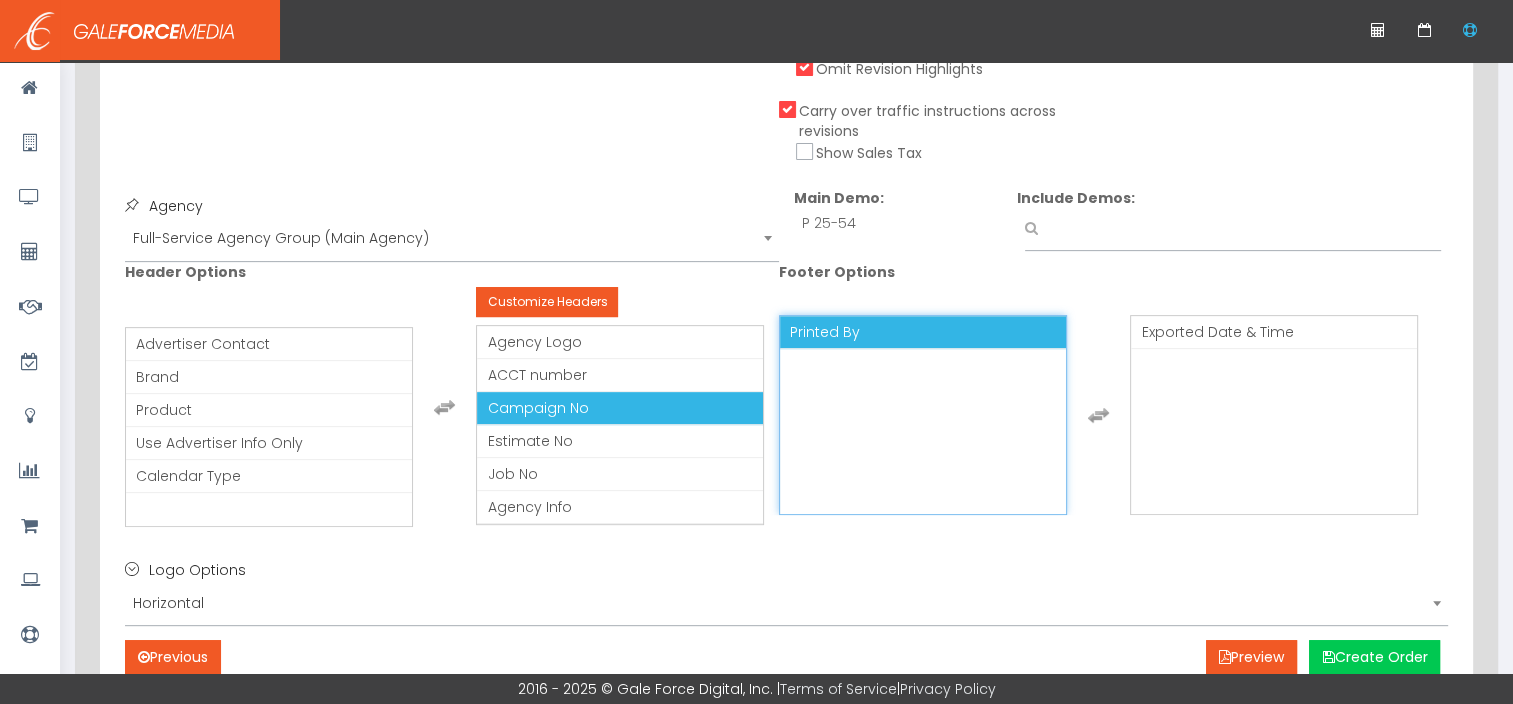 click on "Printed By" at bounding box center [923, 332] 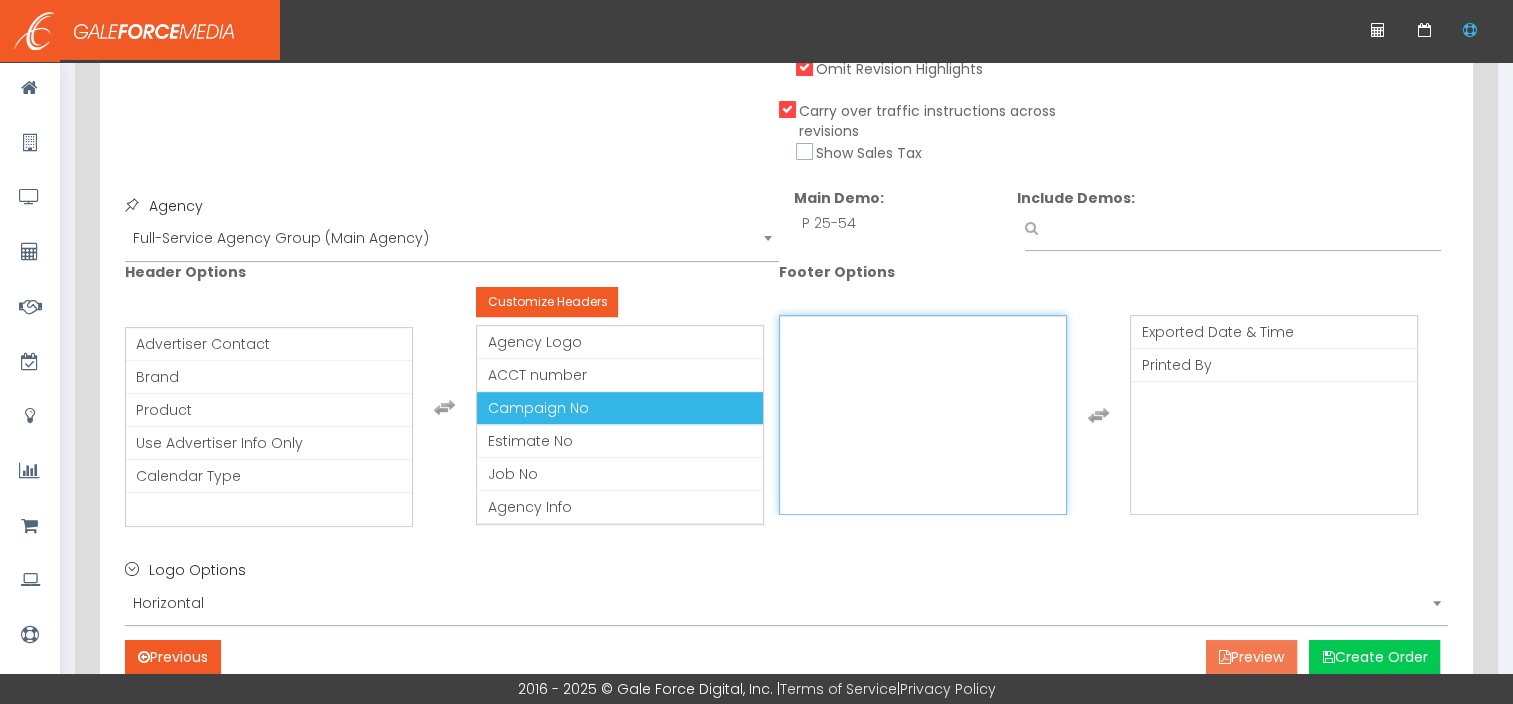 click on "Preview" at bounding box center (1251, 657) 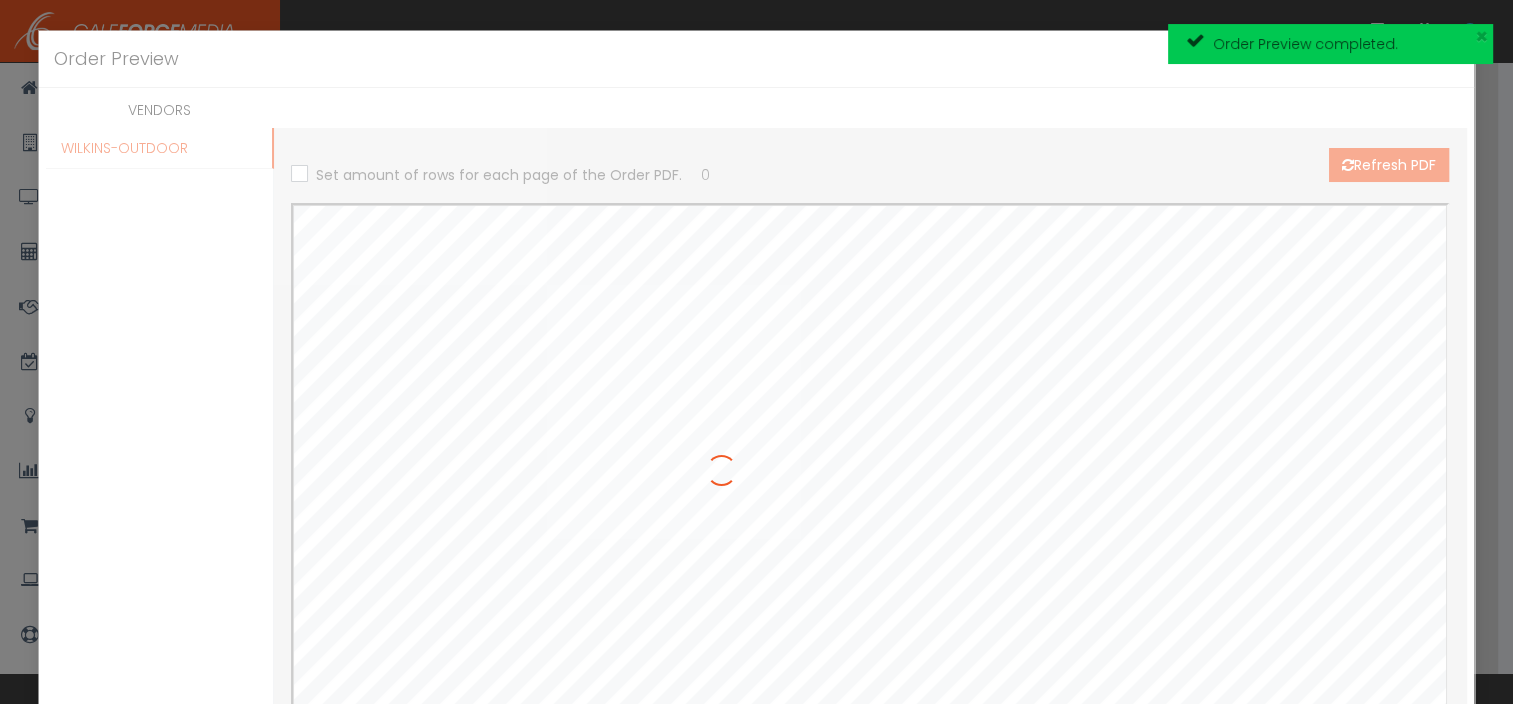 scroll, scrollTop: 0, scrollLeft: 0, axis: both 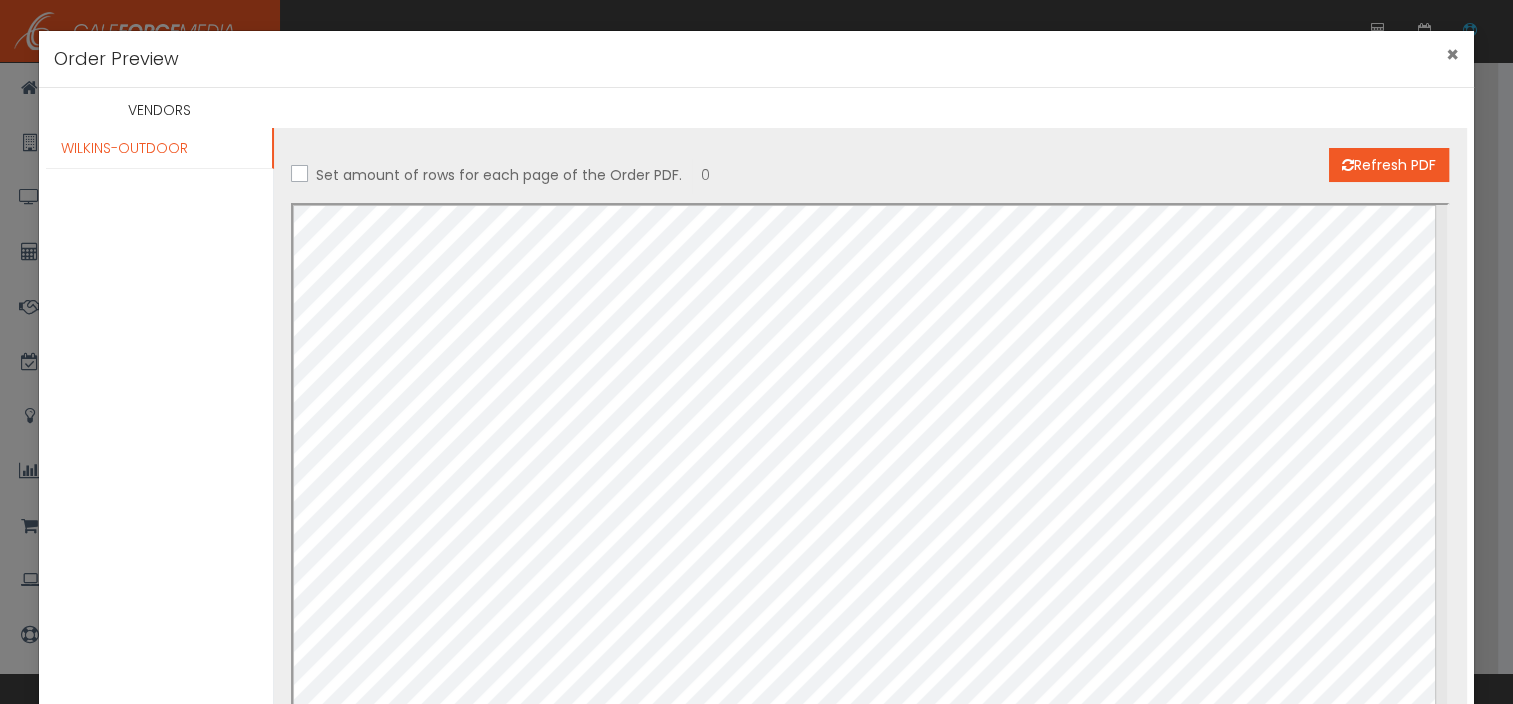click on "×" at bounding box center (1452, 54) 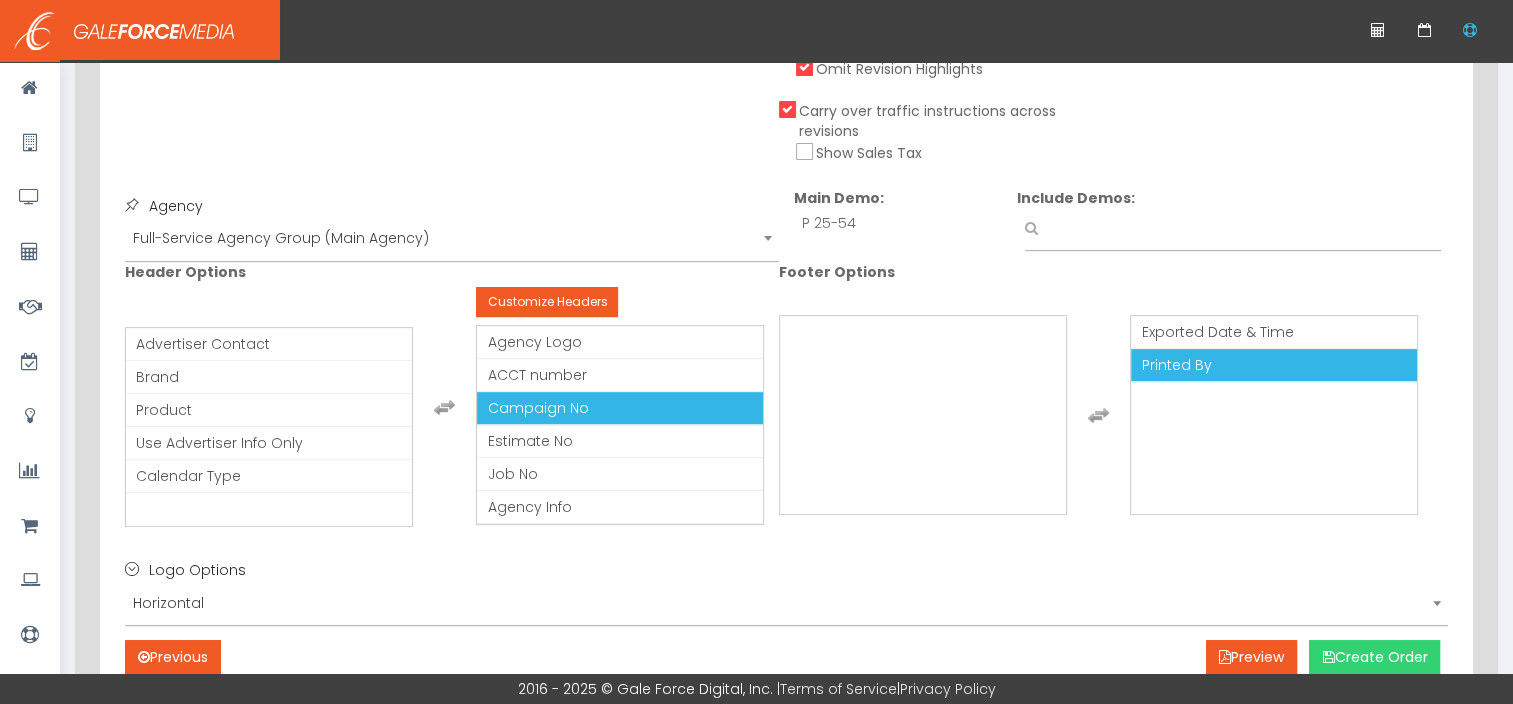 click on "Create Order" at bounding box center (1374, 657) 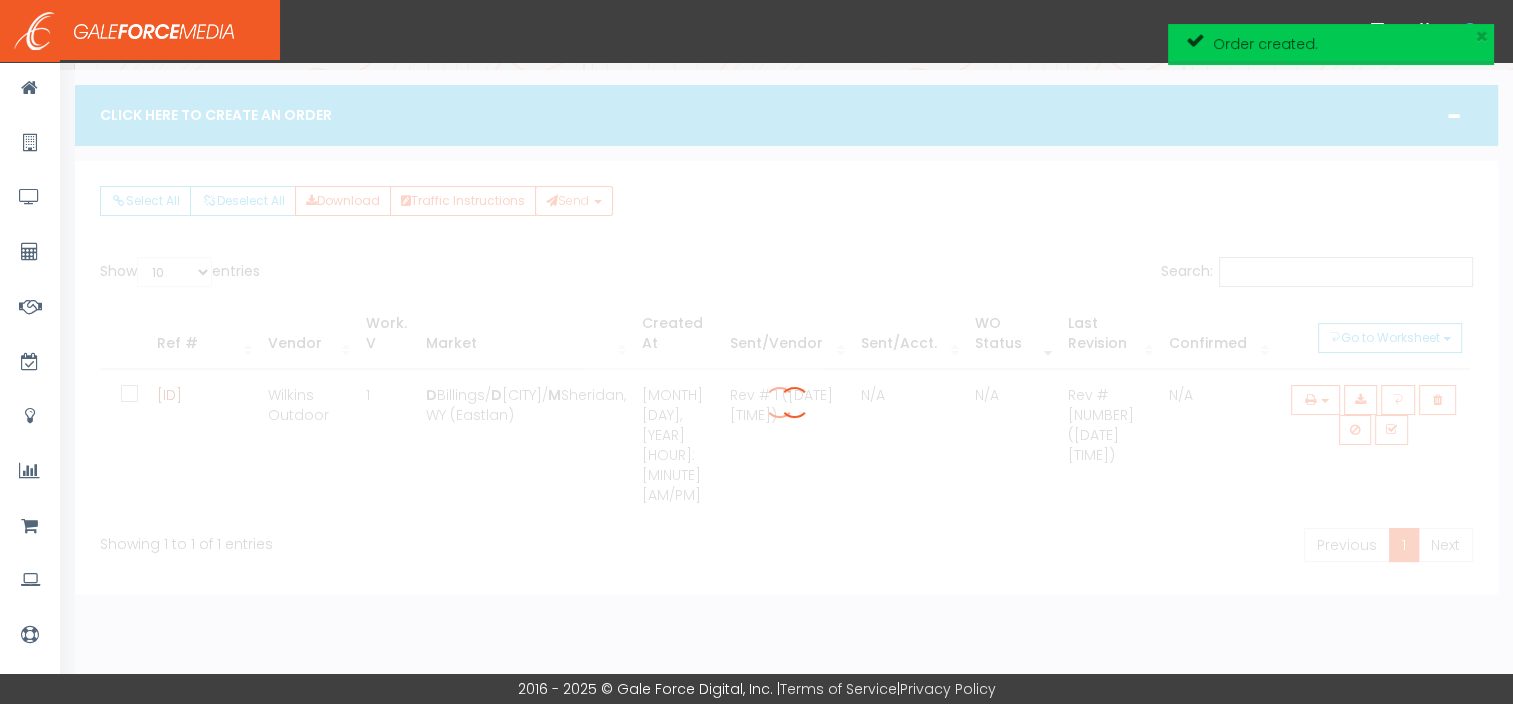 scroll, scrollTop: 23, scrollLeft: 0, axis: vertical 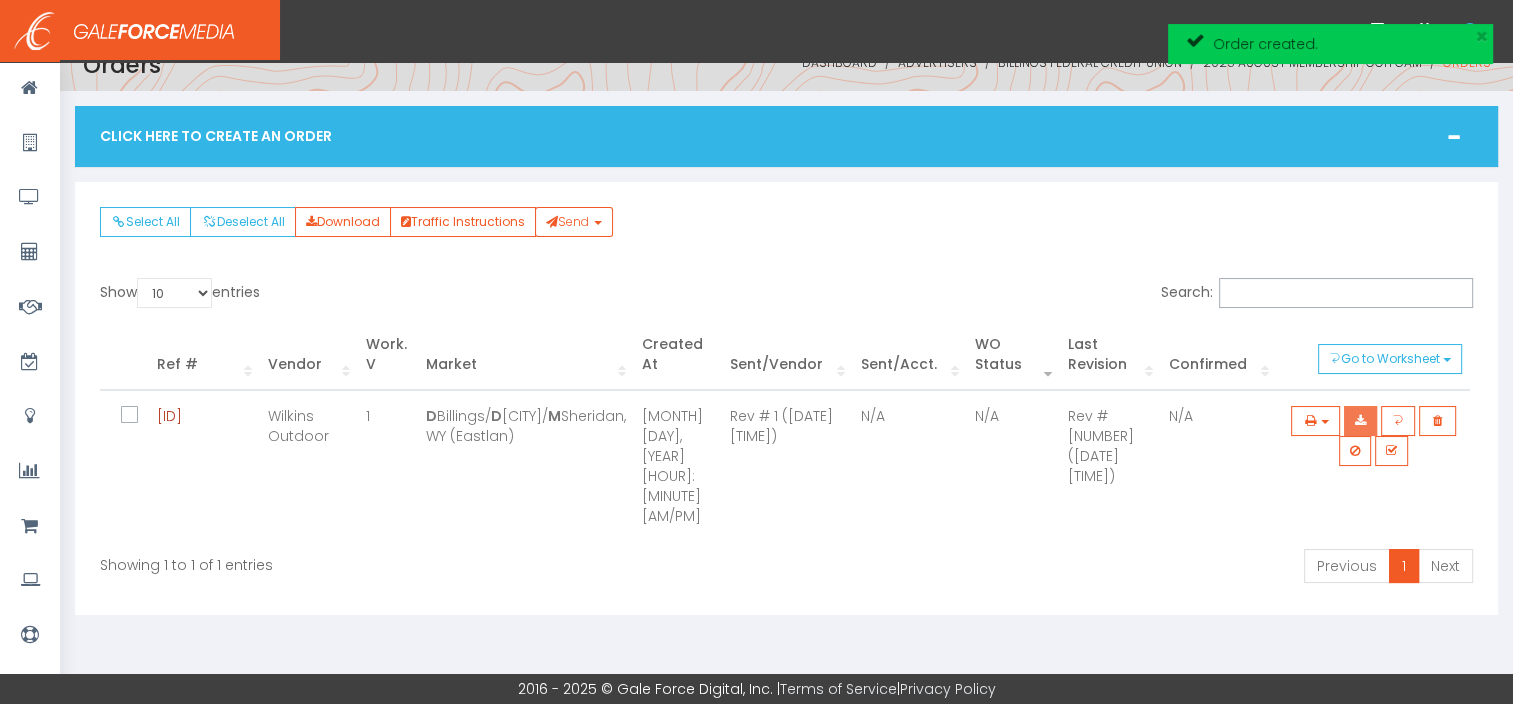 click at bounding box center [1360, 421] 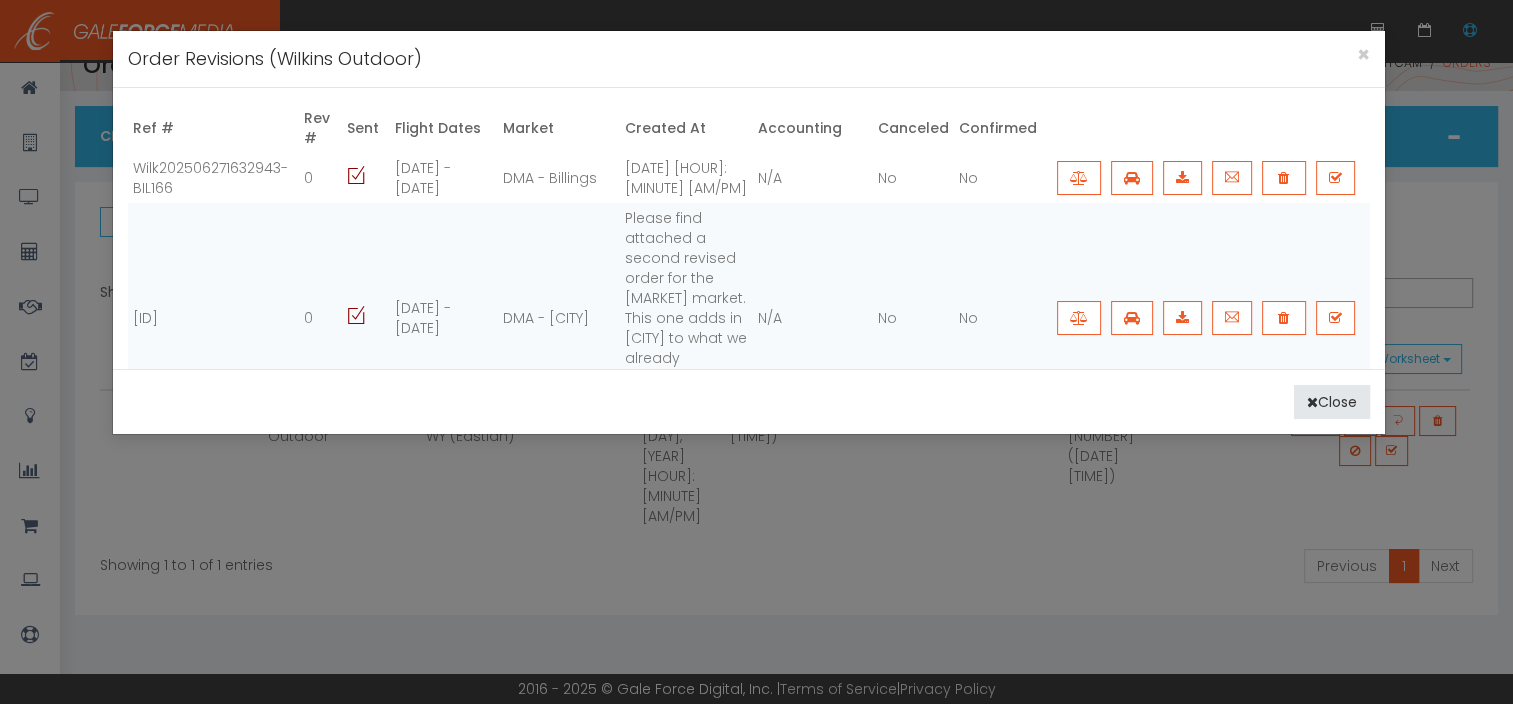 scroll, scrollTop: 48, scrollLeft: 0, axis: vertical 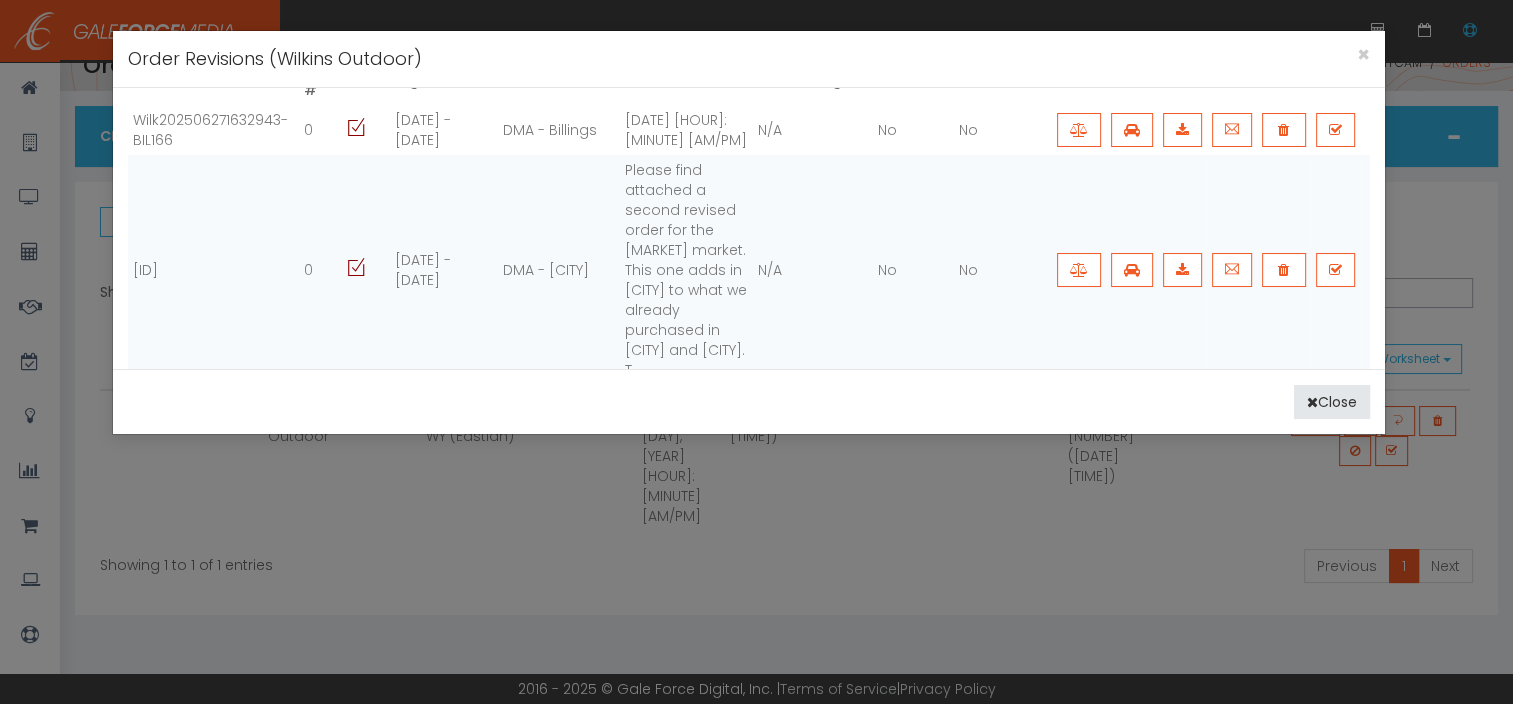 click at bounding box center [1182, 530] 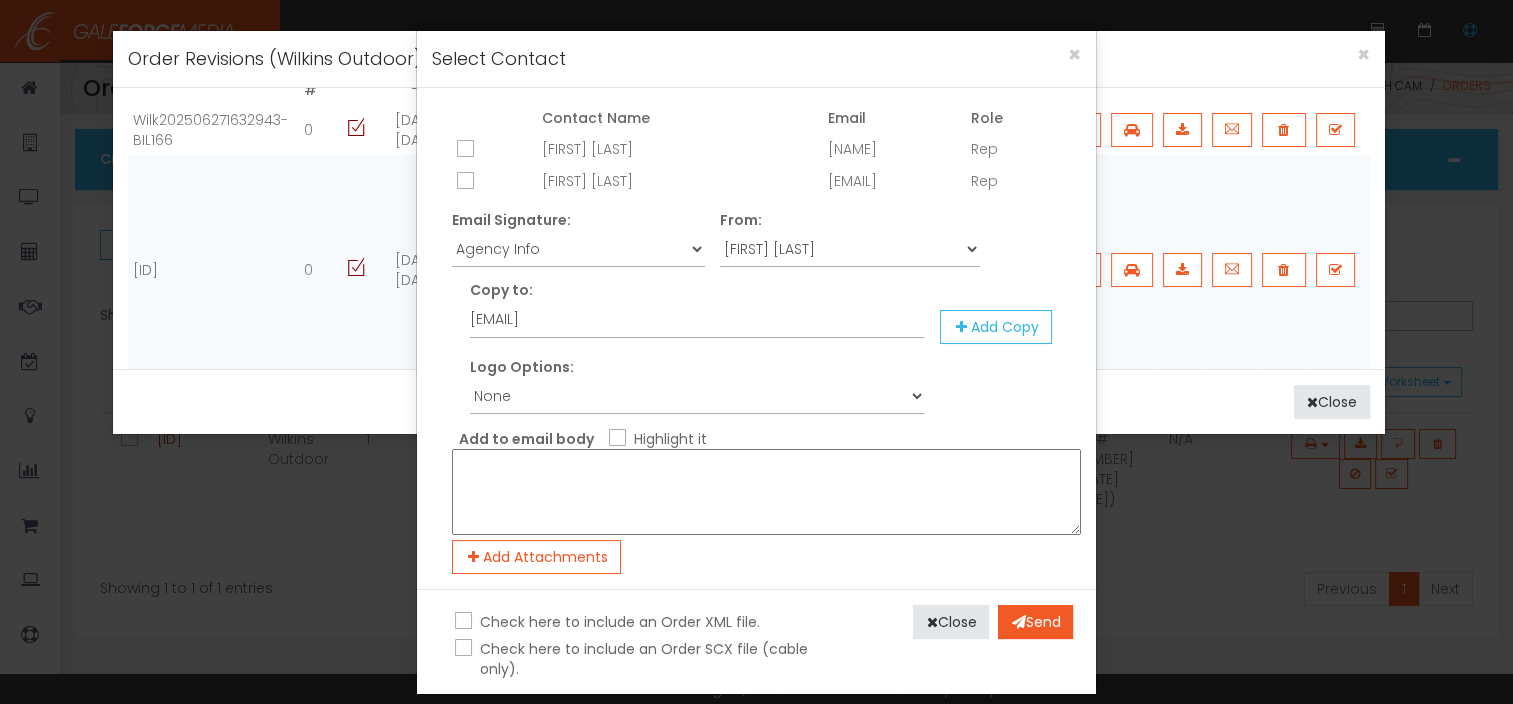 click at bounding box center (463, 150) 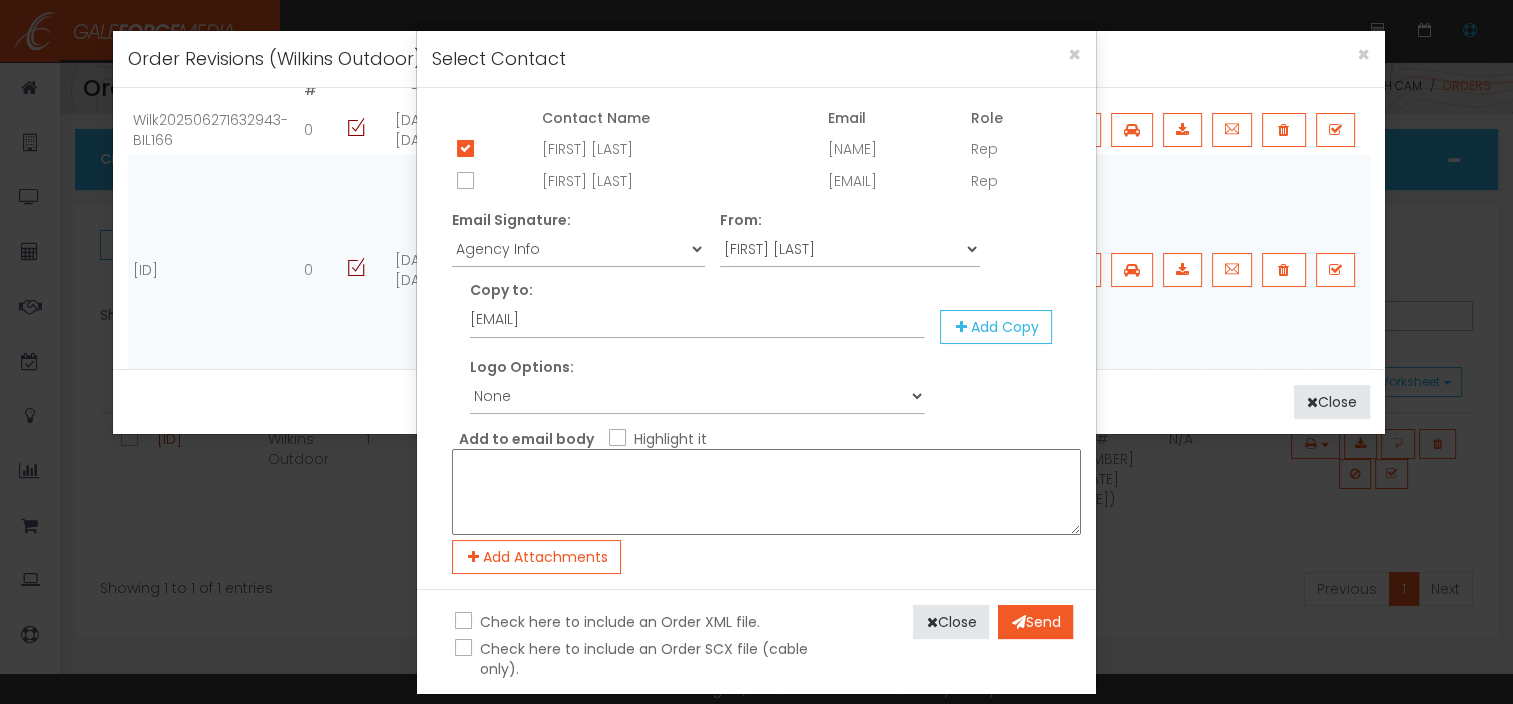 click at bounding box center [463, 182] 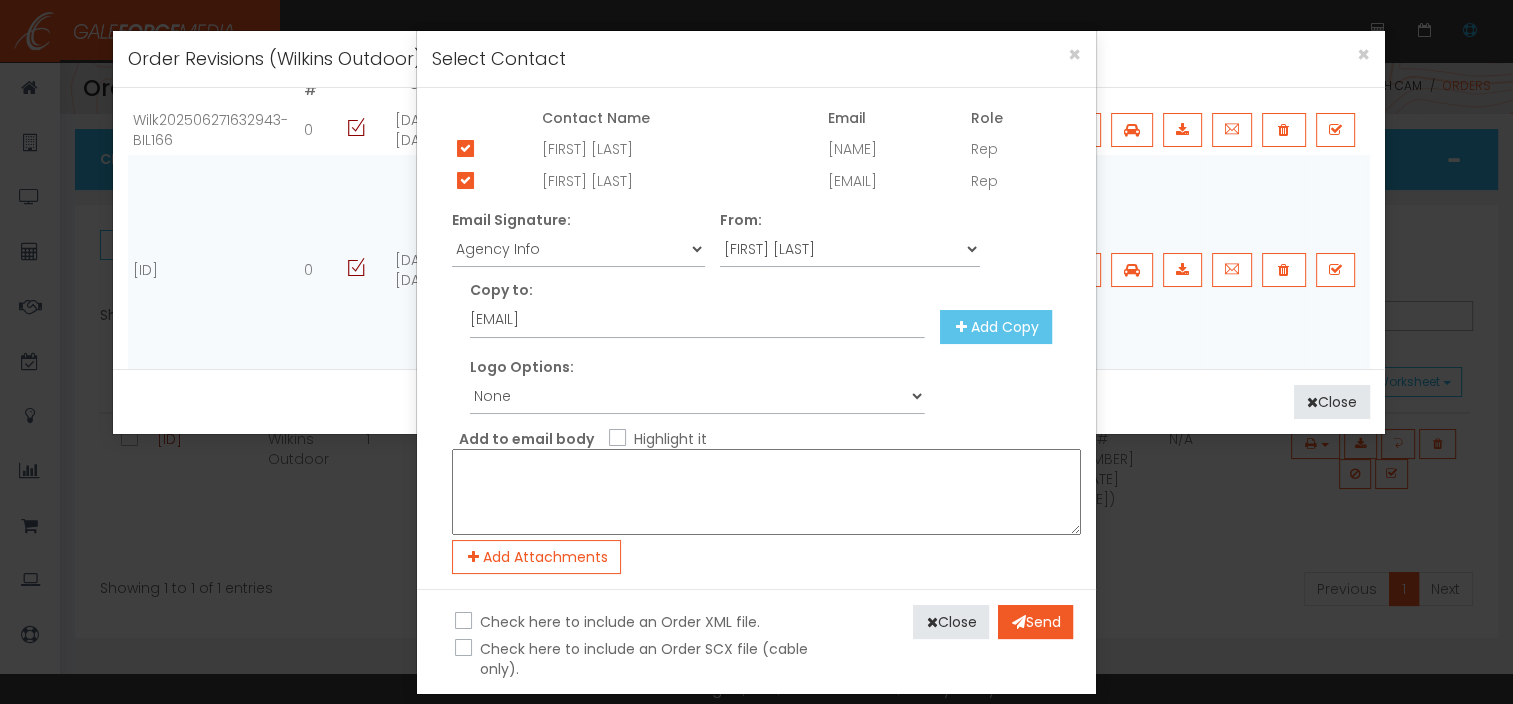 click on "Add Copy" at bounding box center [996, 327] 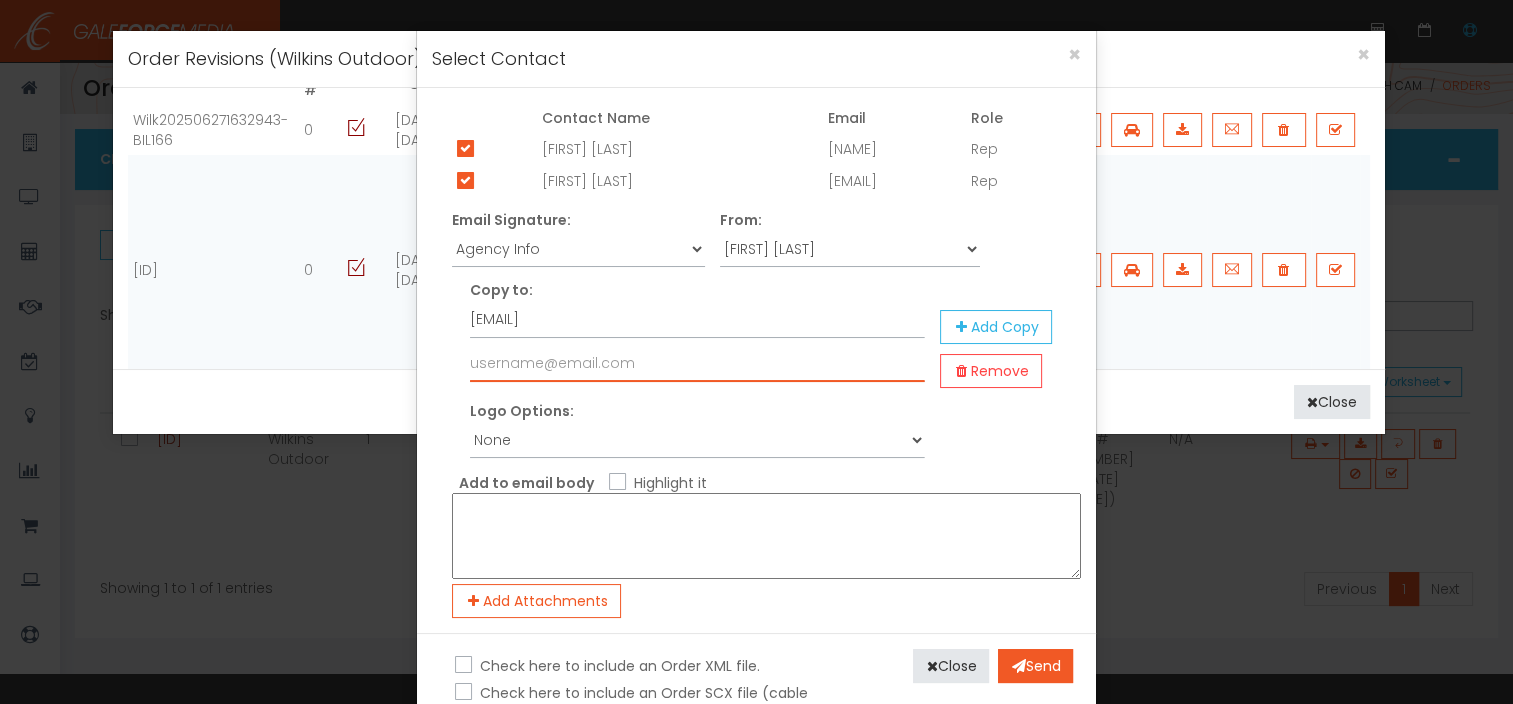 click at bounding box center [697, 363] 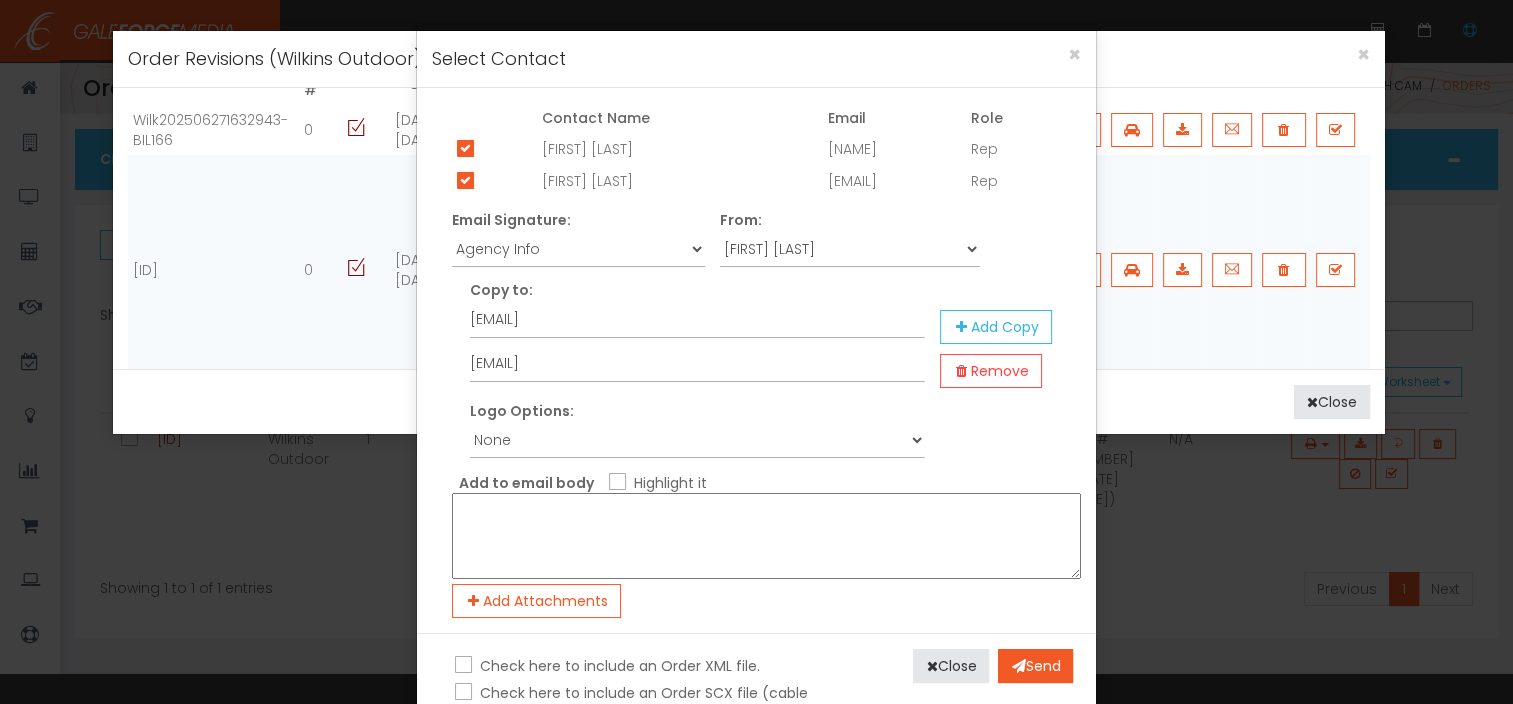 click on "Highlight it" at bounding box center [668, 483] 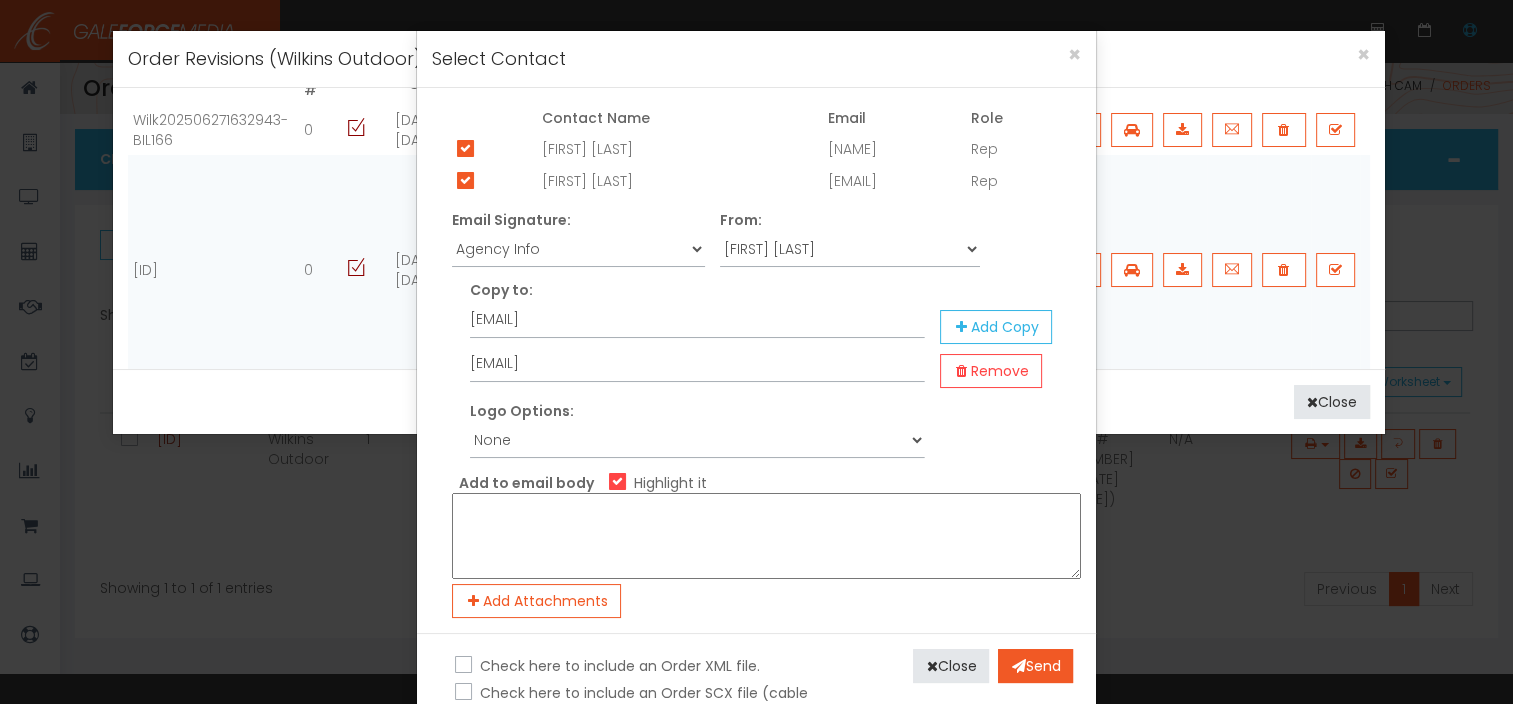 click at bounding box center (766, 536) 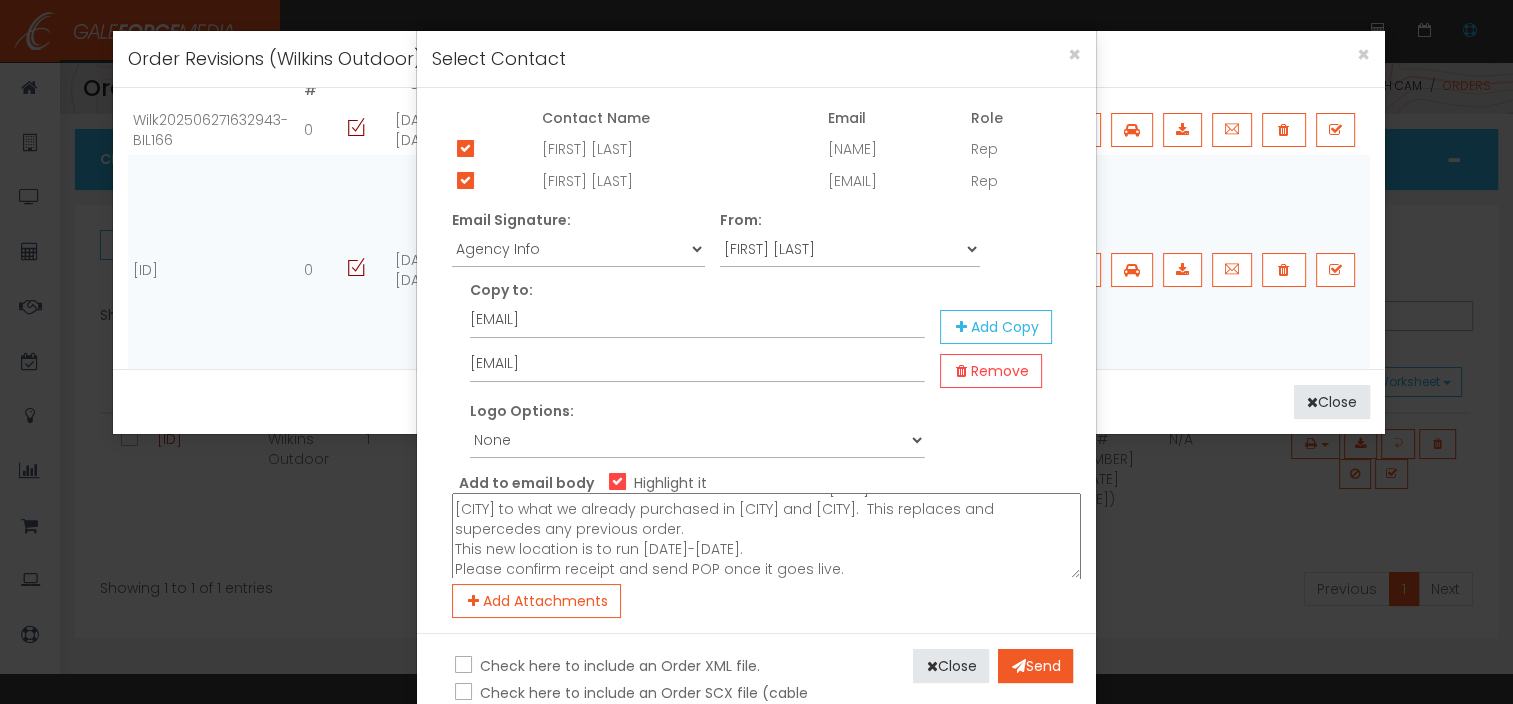 scroll, scrollTop: 20, scrollLeft: 0, axis: vertical 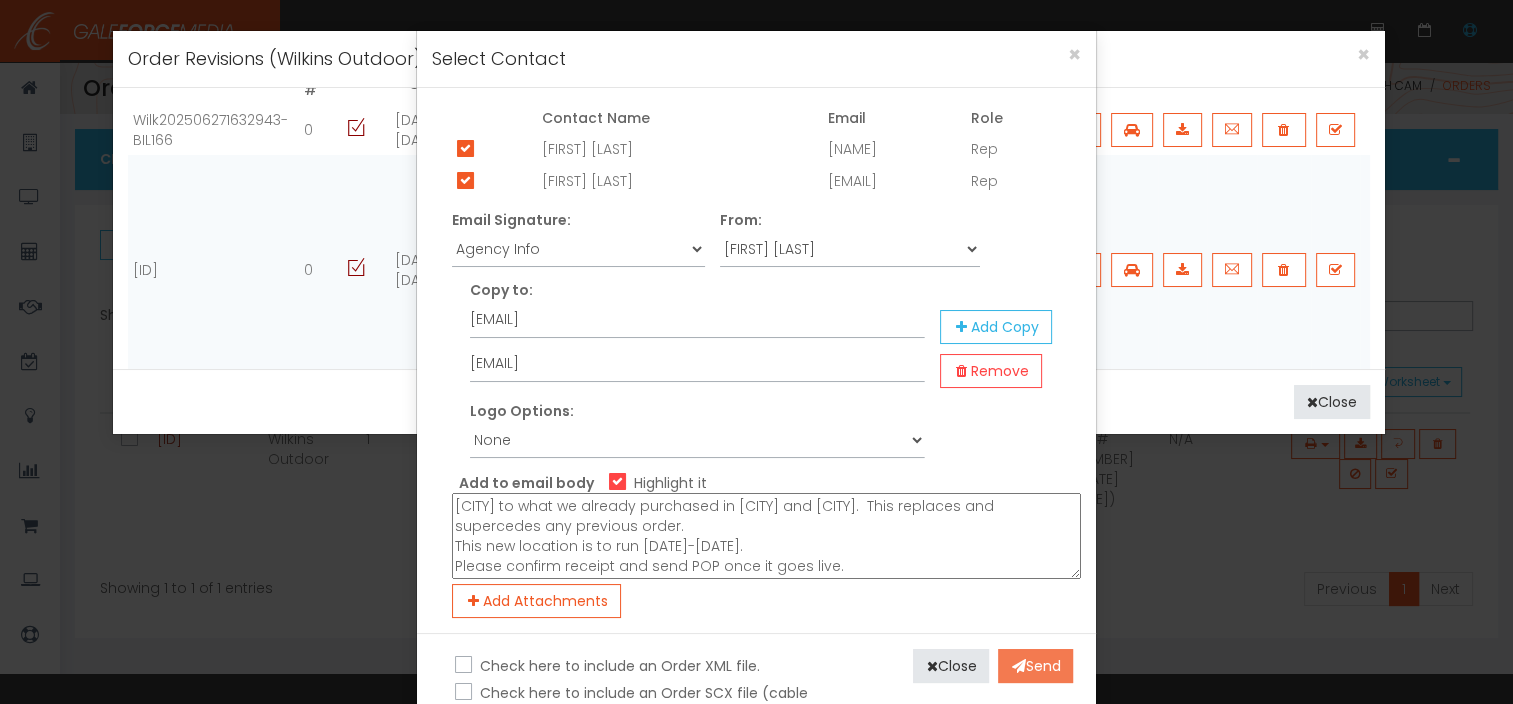 type on "Please find attached a second revised order for the [CITY] market.  This one adds in [CITY] to what we already purchased in [CITY] and [CITY].  This replaces and supercedes any previous order.
This new location is to run [DATE]-[DATE].
Please confirm receipt and send POP once it goes live." 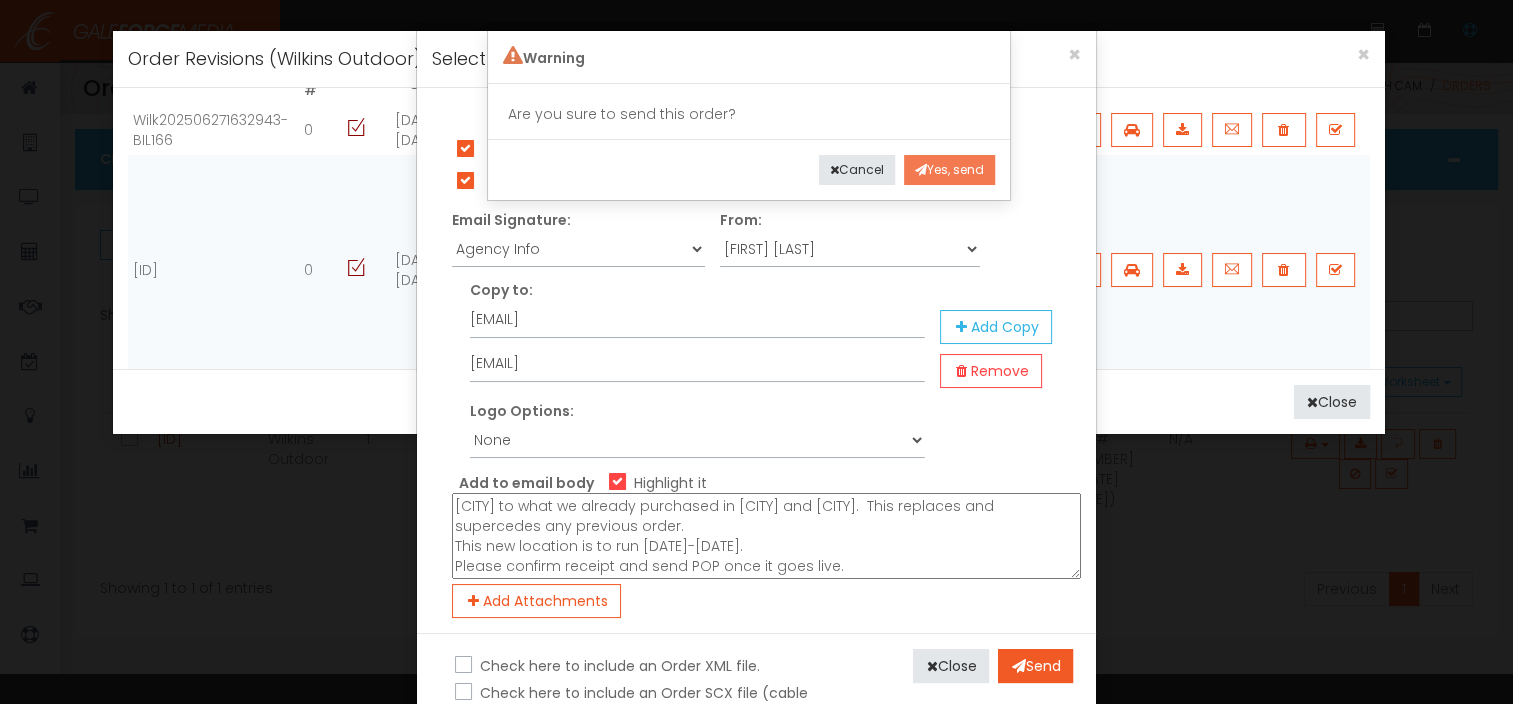click on "Yes, send" at bounding box center (949, 170) 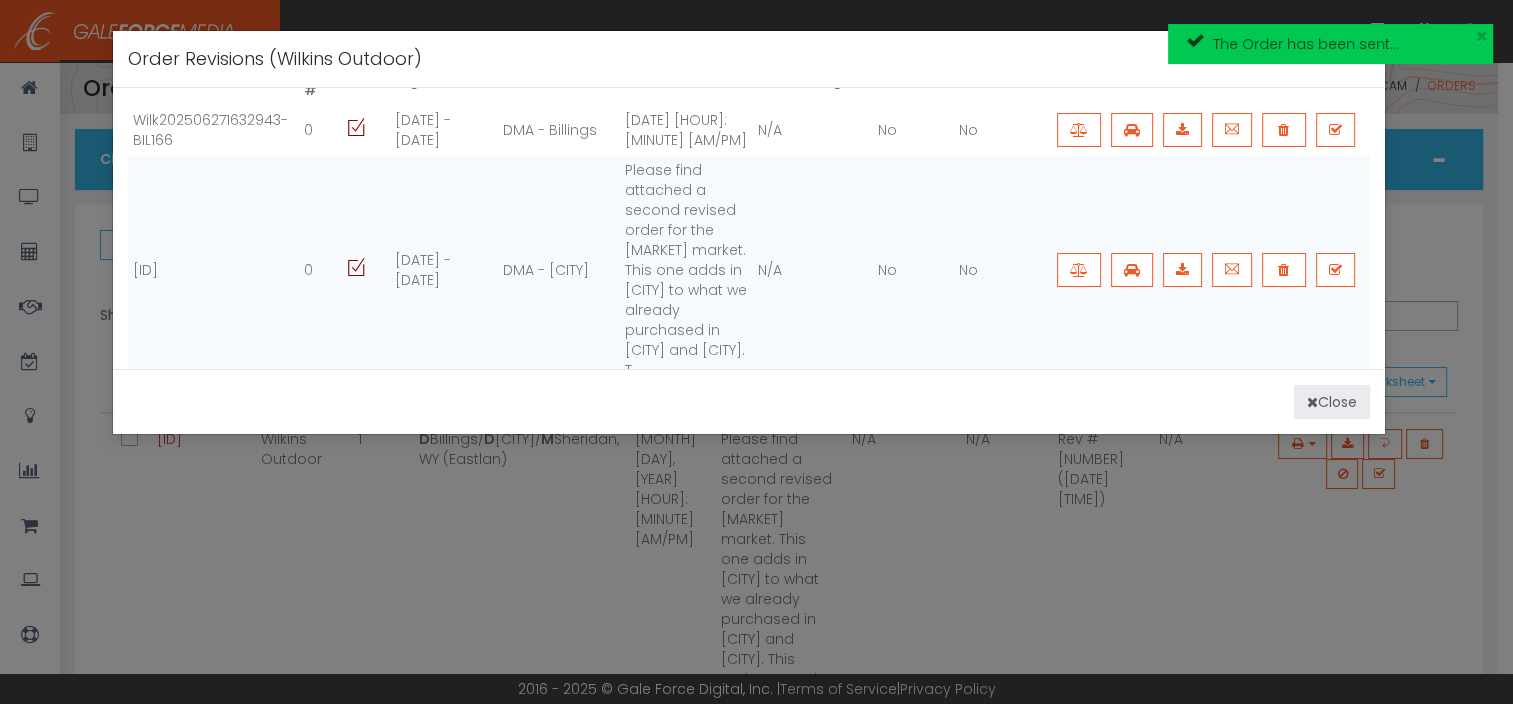 click on "Close" at bounding box center [1332, 402] 